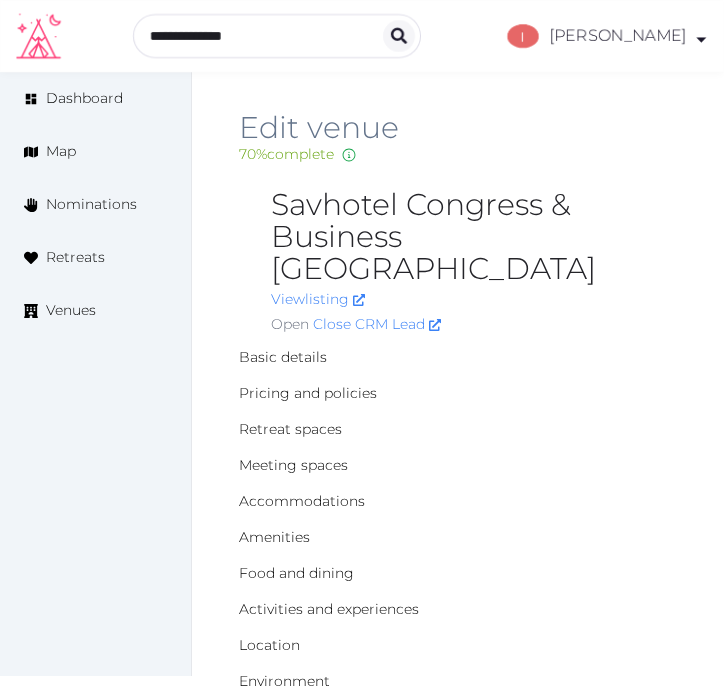 scroll, scrollTop: 0, scrollLeft: 0, axis: both 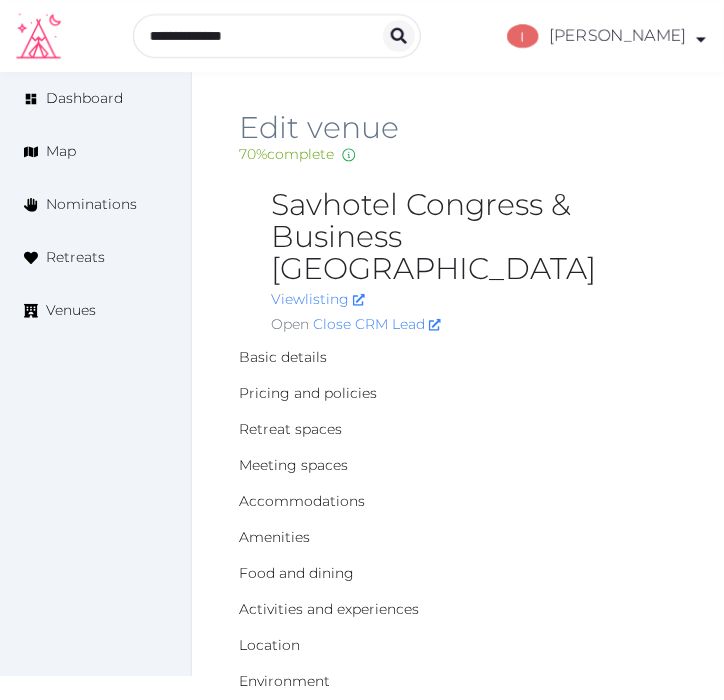 click on "Edit venue" at bounding box center (458, 128) 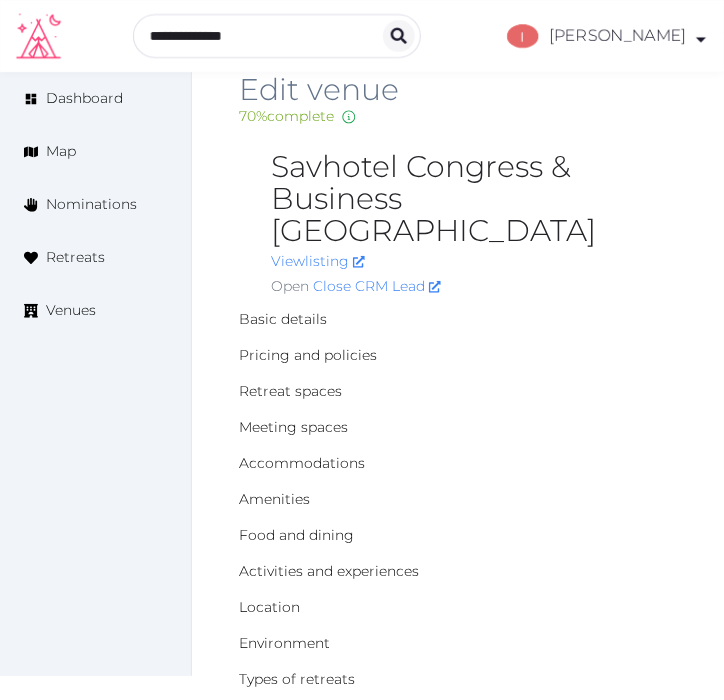 scroll, scrollTop: 0, scrollLeft: 0, axis: both 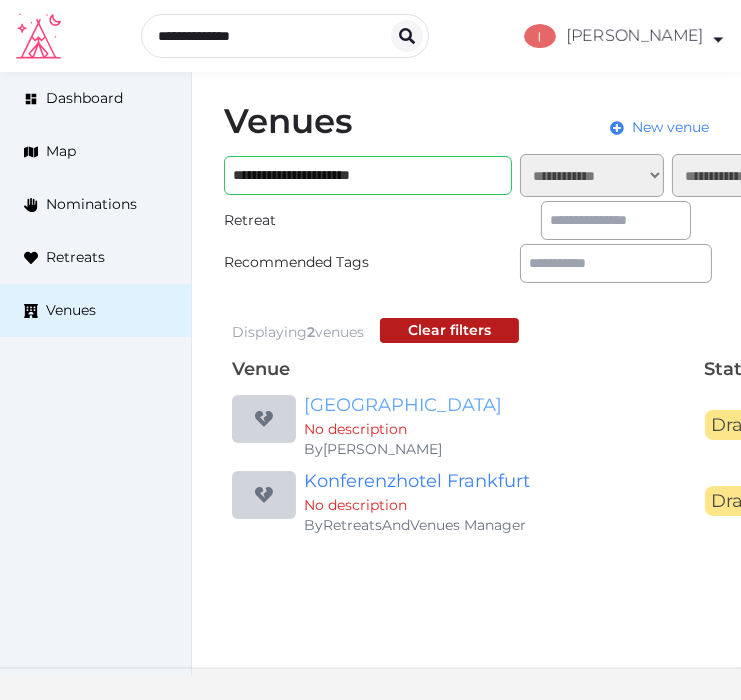 click on "[GEOGRAPHIC_DATA]" at bounding box center [496, 405] 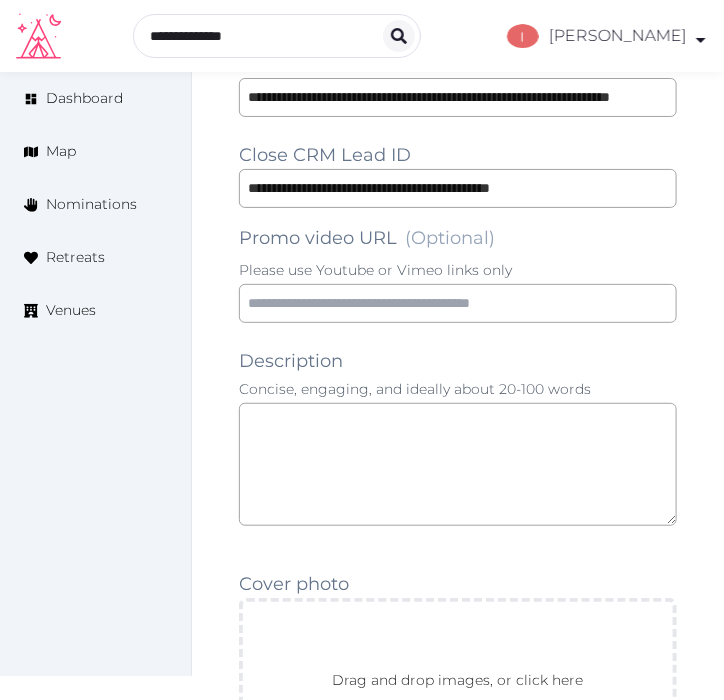 scroll, scrollTop: 1555, scrollLeft: 0, axis: vertical 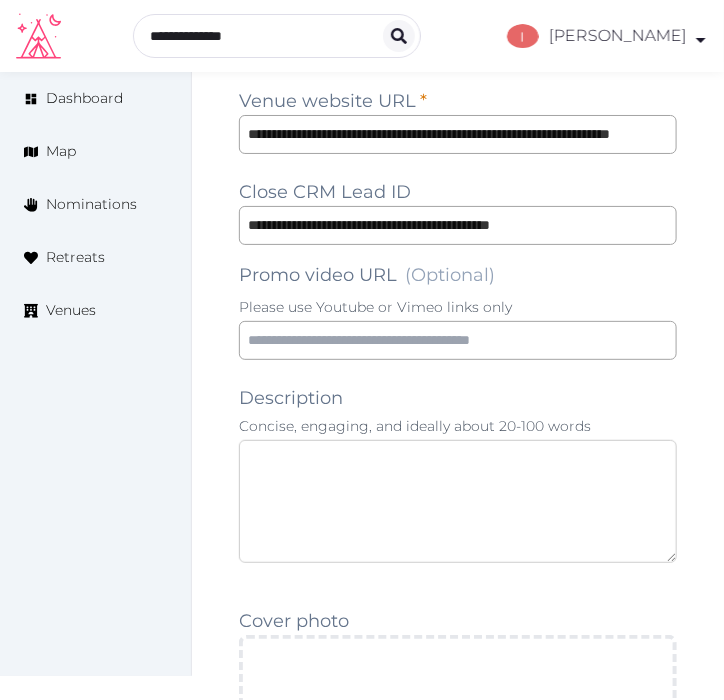 click at bounding box center (458, 501) 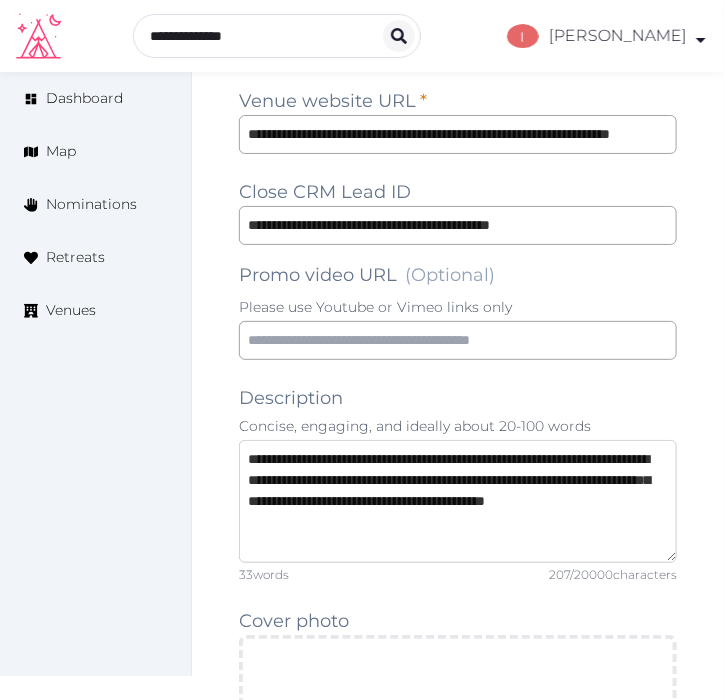 scroll, scrollTop: 11, scrollLeft: 0, axis: vertical 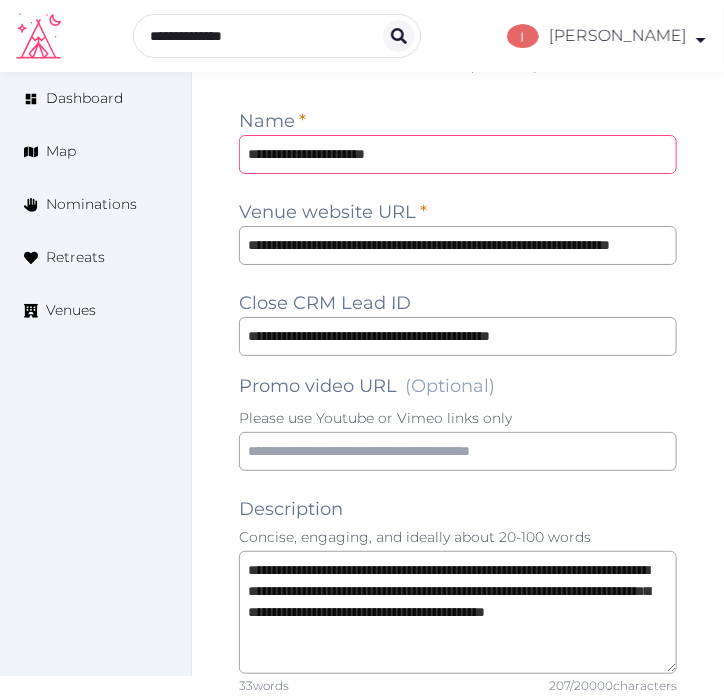 click on "**********" at bounding box center [458, 154] 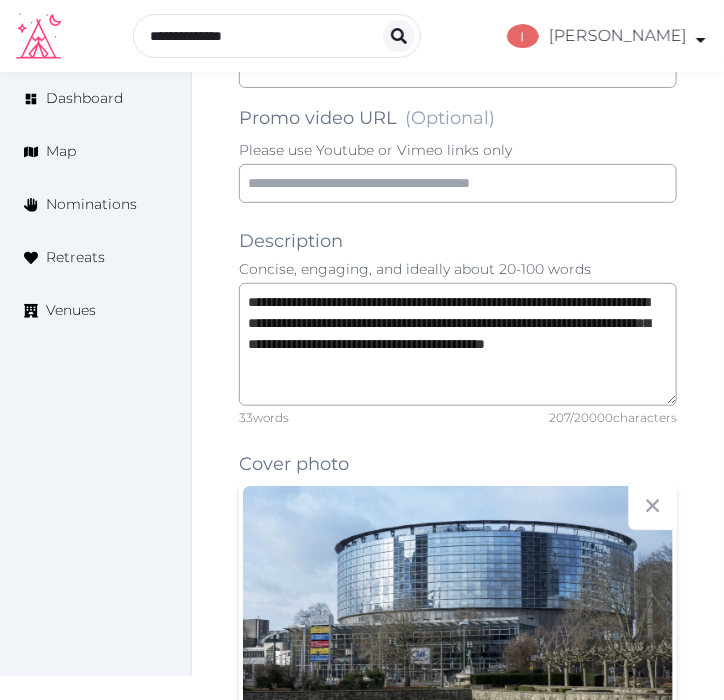 scroll, scrollTop: 1333, scrollLeft: 0, axis: vertical 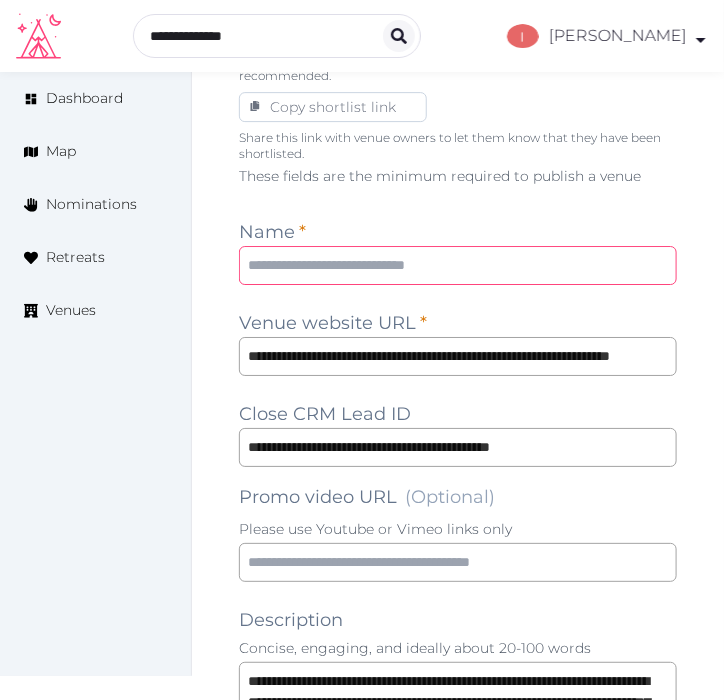 type on "**********" 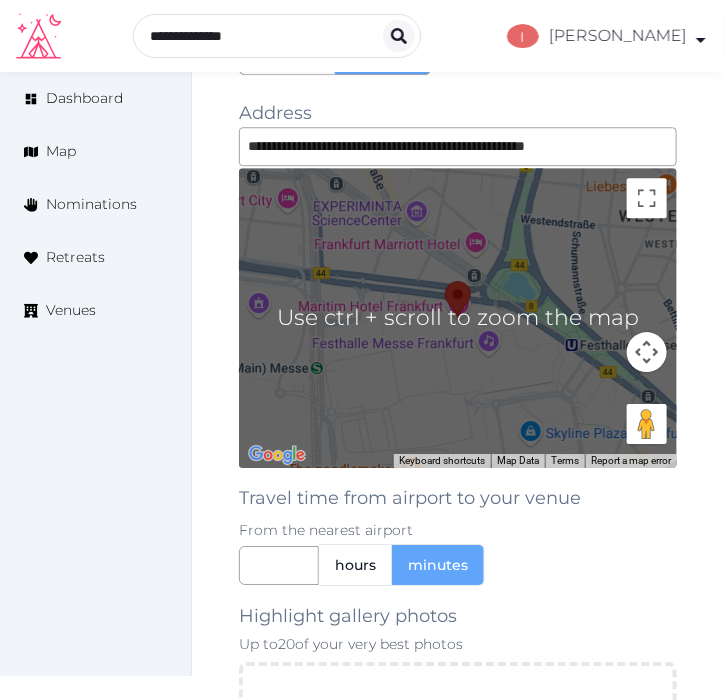 scroll, scrollTop: 2777, scrollLeft: 0, axis: vertical 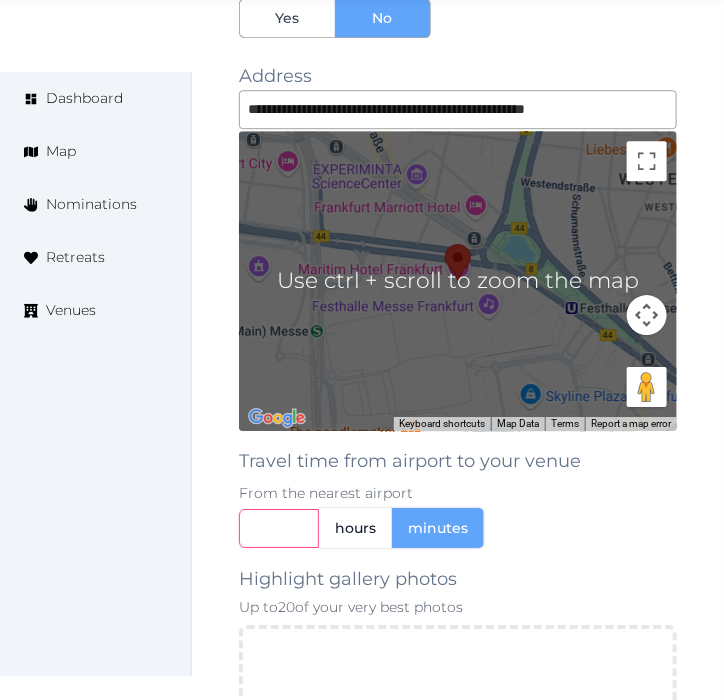click at bounding box center (279, 528) 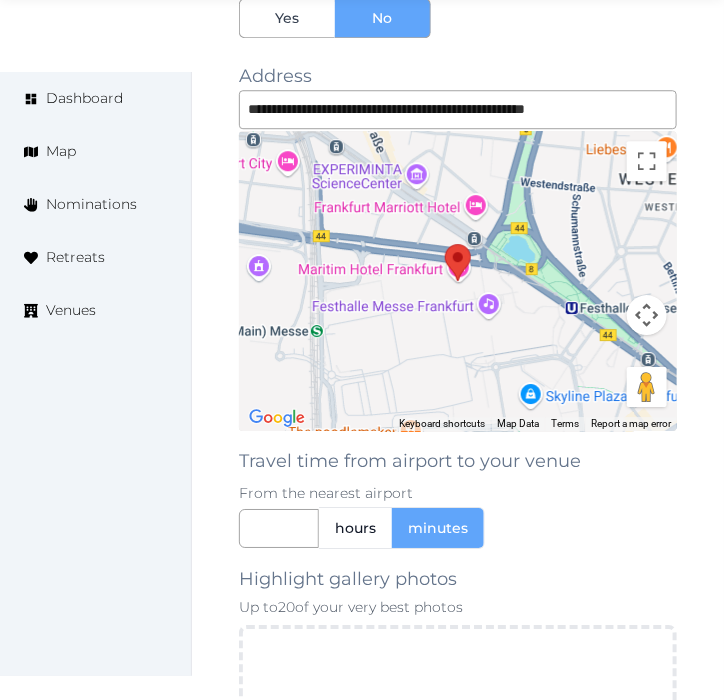 click on "**********" at bounding box center (458, -190) 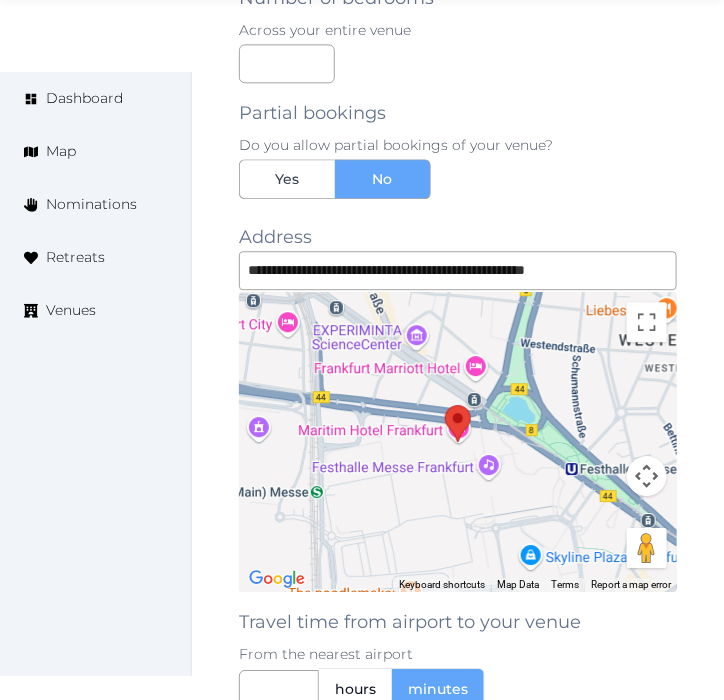 scroll, scrollTop: 2444, scrollLeft: 0, axis: vertical 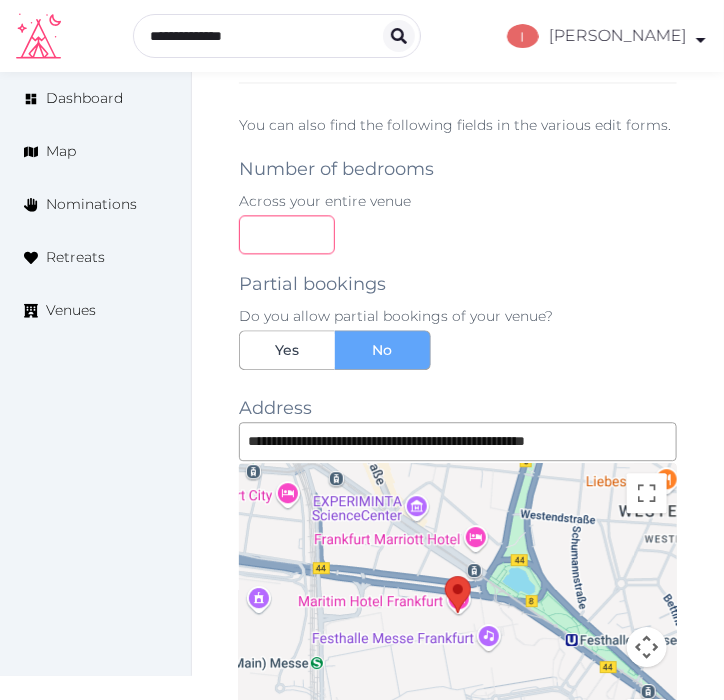 click at bounding box center [287, 235] 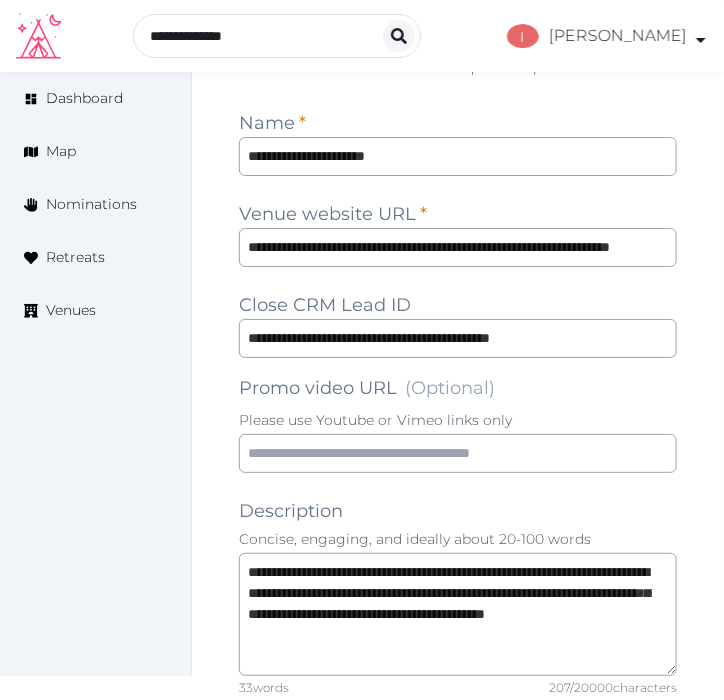 scroll, scrollTop: 1333, scrollLeft: 0, axis: vertical 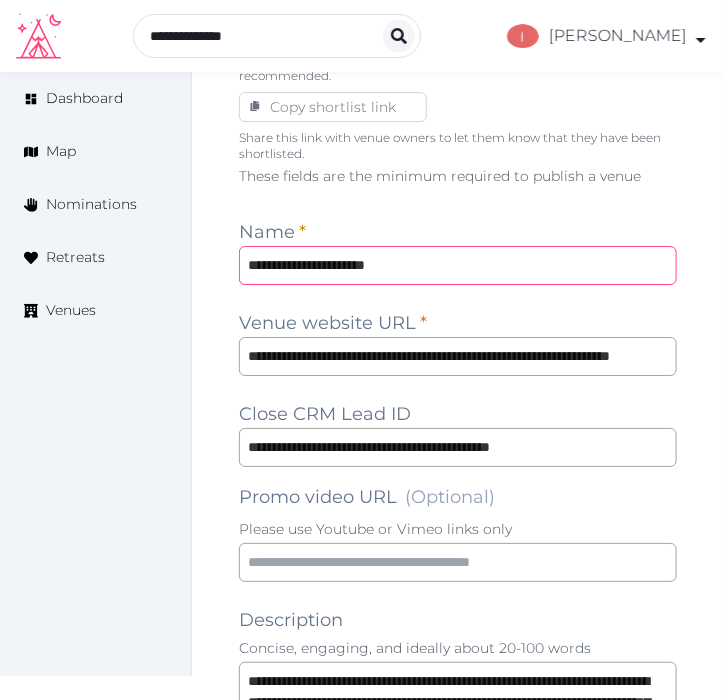 click on "**********" at bounding box center (458, 265) 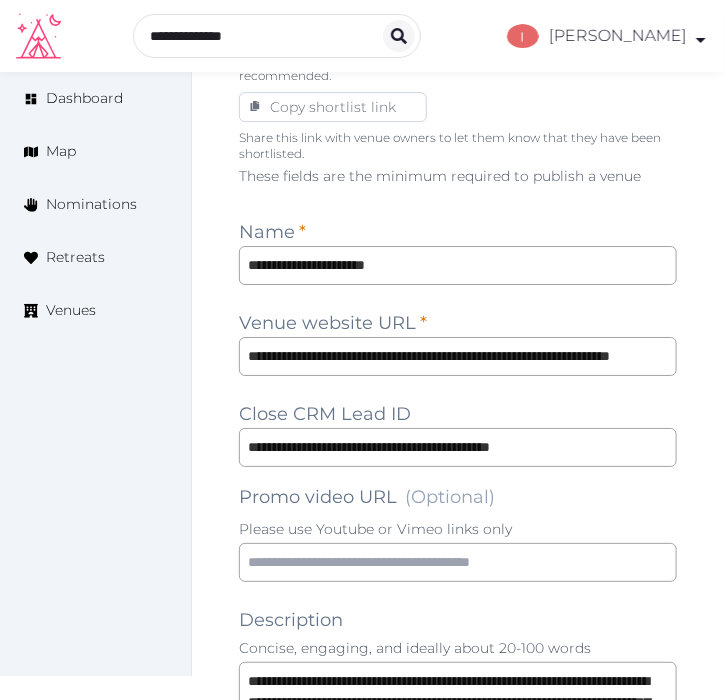 click on "**********" at bounding box center [458, 1254] 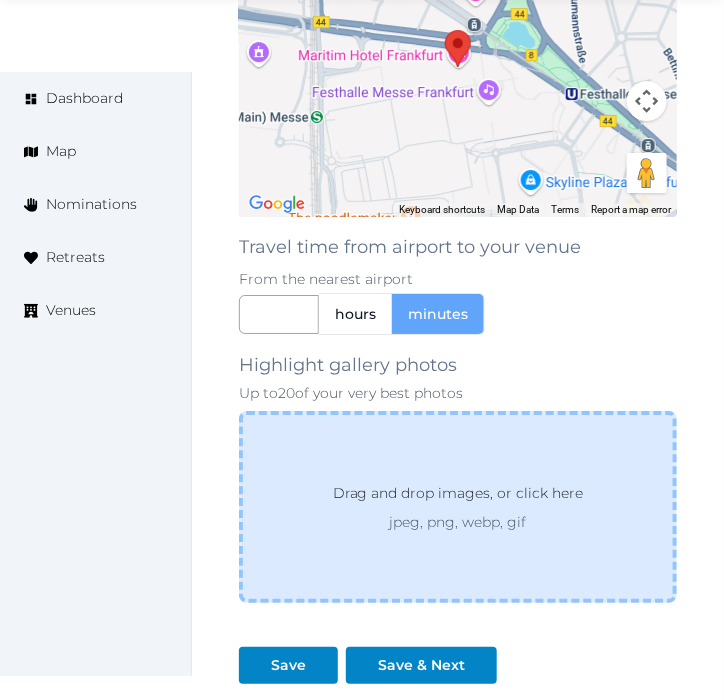 scroll, scrollTop: 3201, scrollLeft: 0, axis: vertical 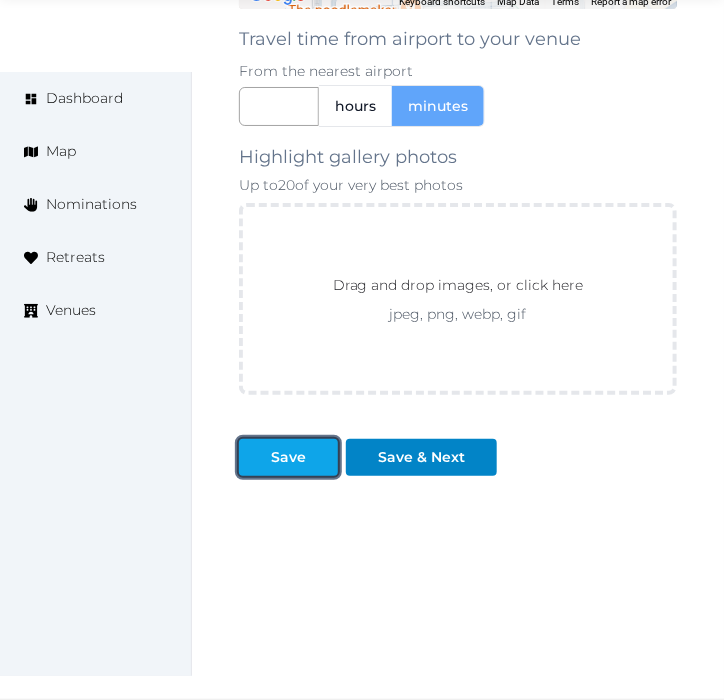 click at bounding box center [322, 457] 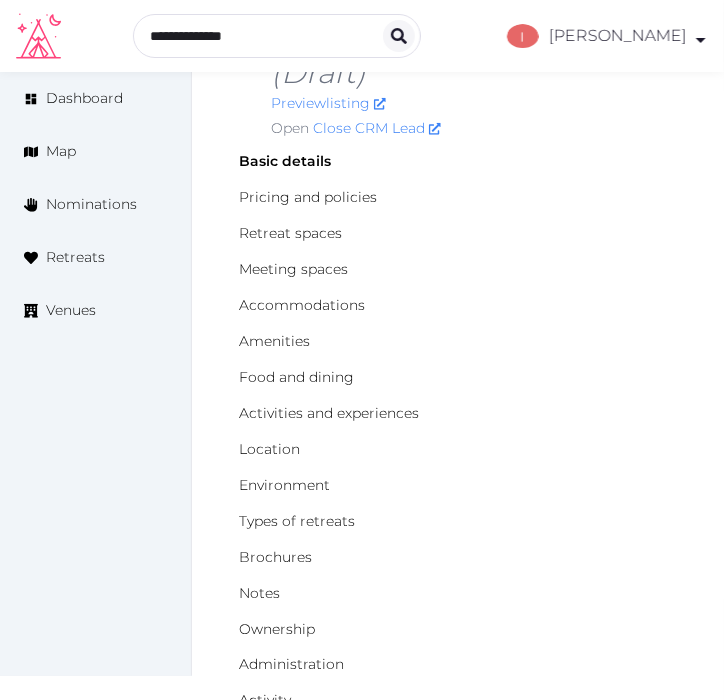 scroll, scrollTop: 333, scrollLeft: 0, axis: vertical 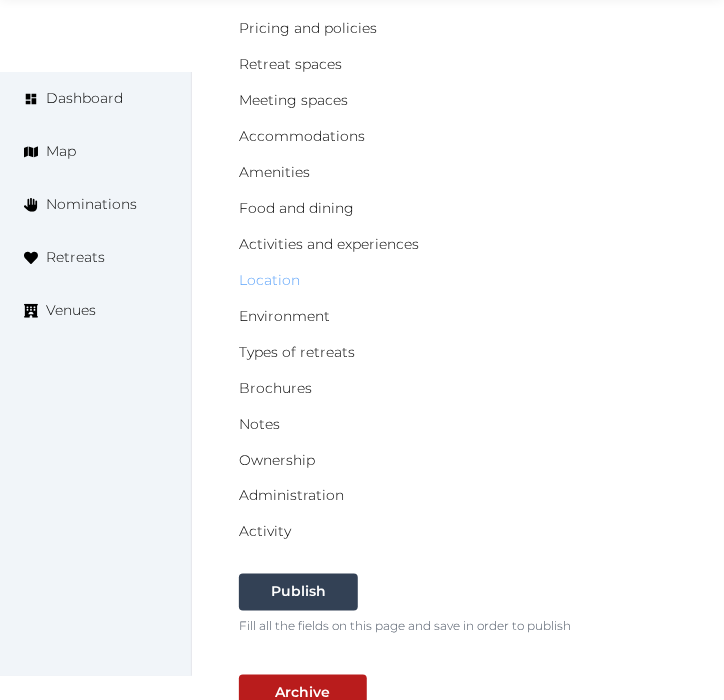 click on "Location" at bounding box center (269, 280) 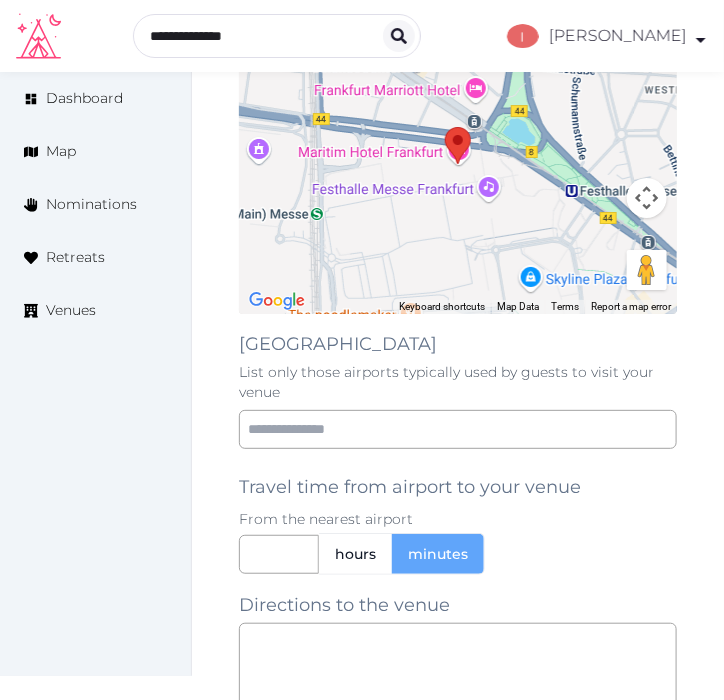 scroll, scrollTop: 1555, scrollLeft: 0, axis: vertical 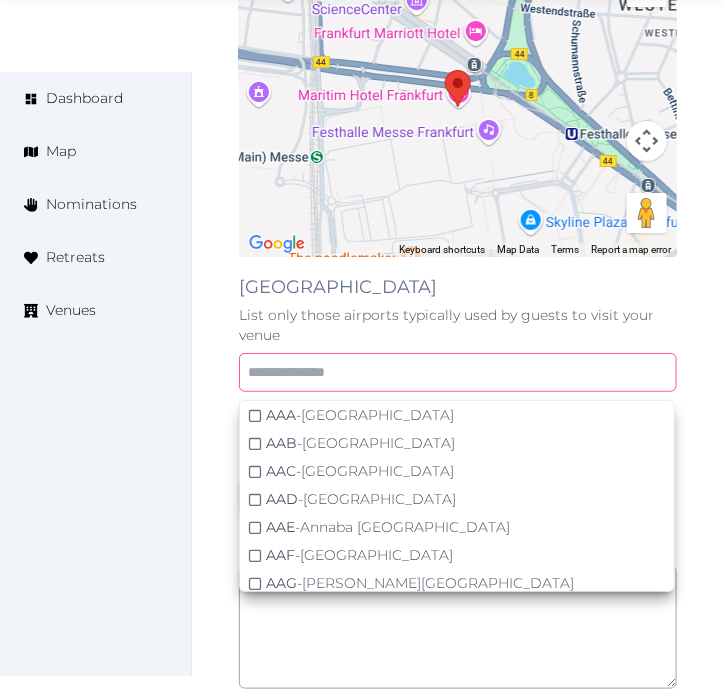 click at bounding box center (458, 372) 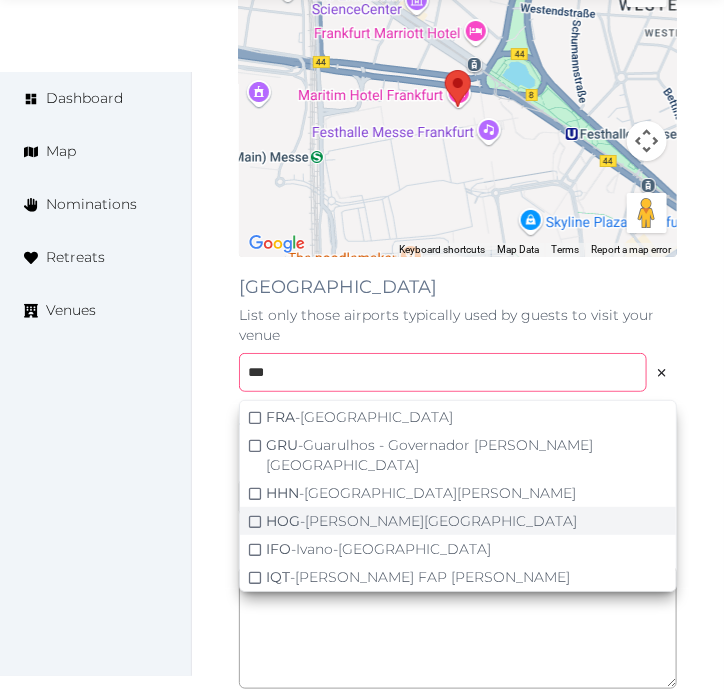 scroll, scrollTop: 111, scrollLeft: 0, axis: vertical 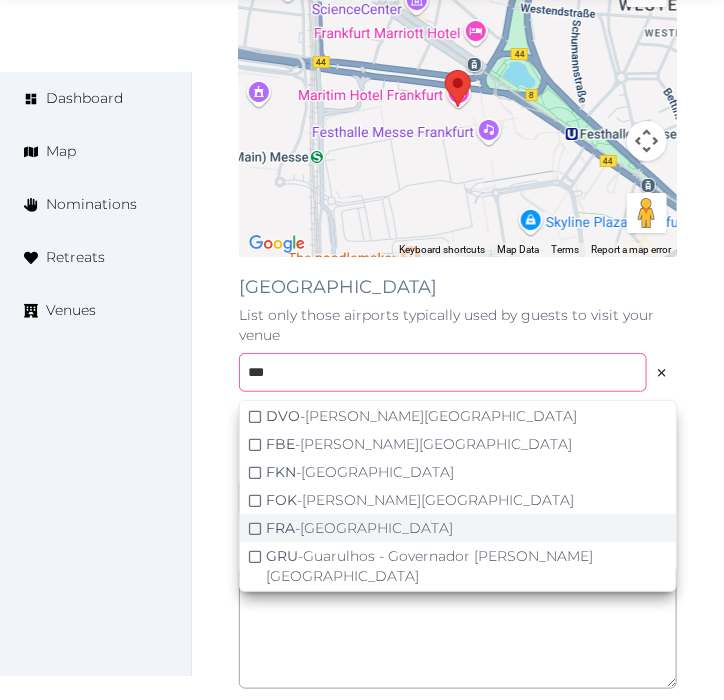 type on "***" 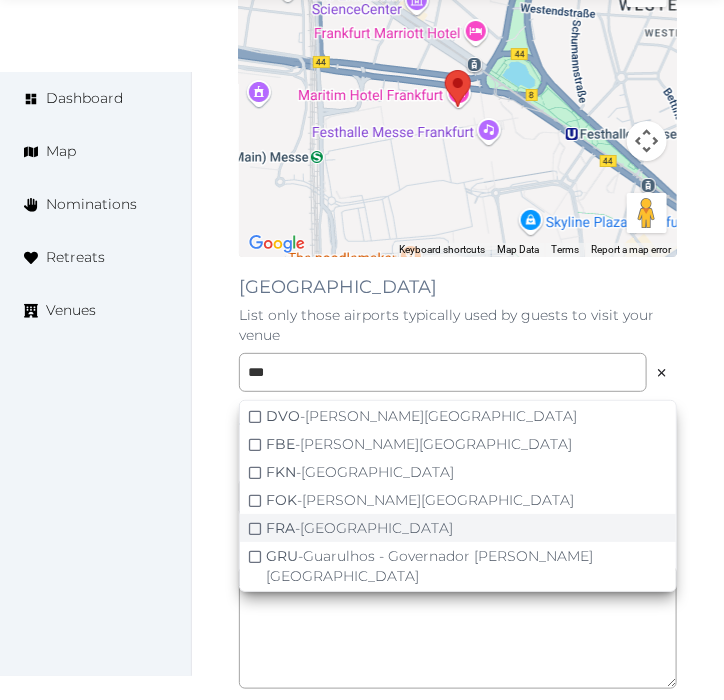 click on "FRA  -  Frankfurt Airport" at bounding box center [458, 528] 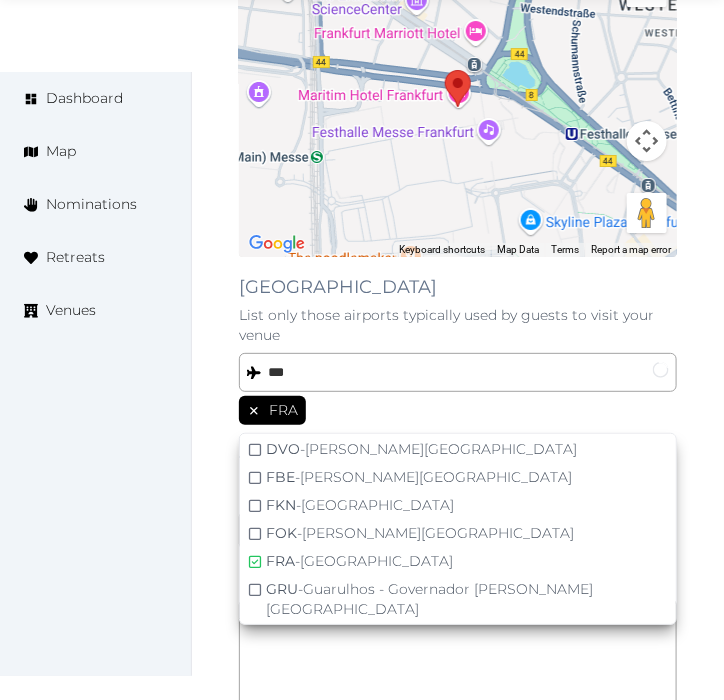click on "Dashboard Map Nominations Retreats Venues" at bounding box center (96, 374) 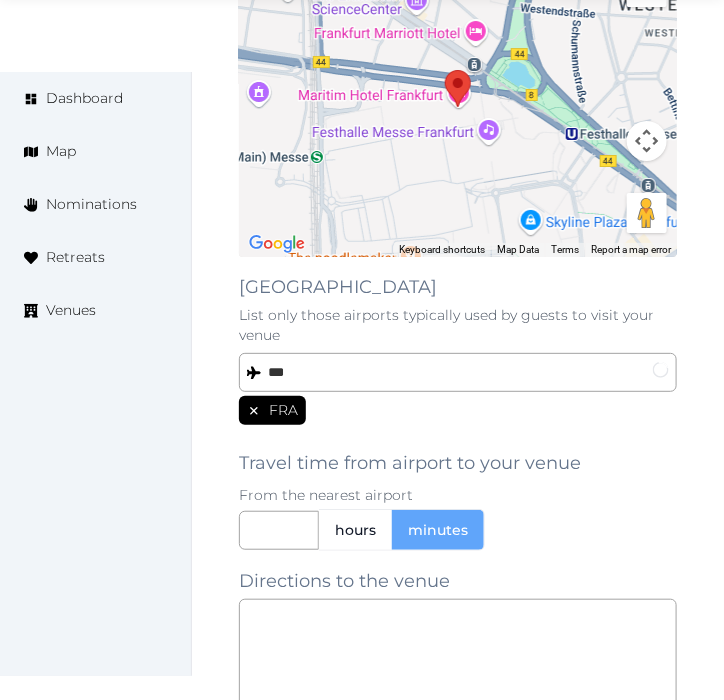 scroll, scrollTop: 110, scrollLeft: 0, axis: vertical 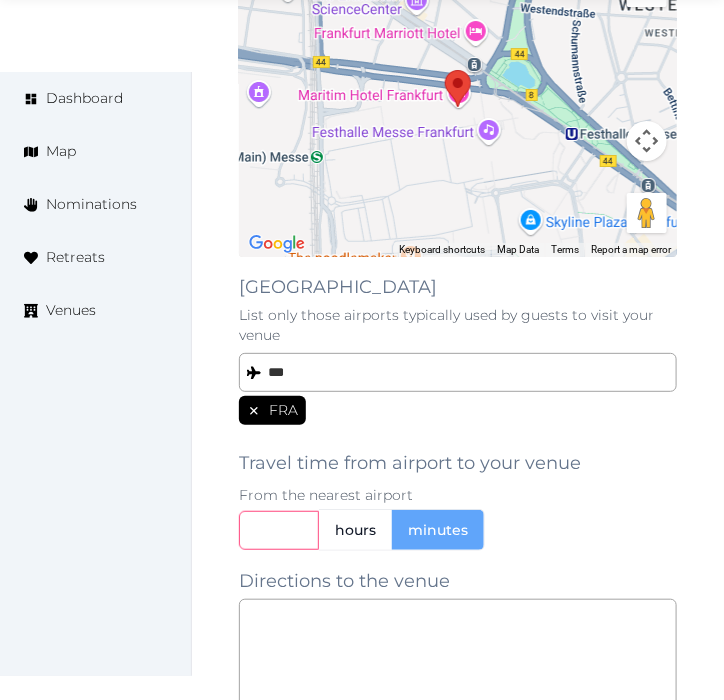 click at bounding box center [279, 530] 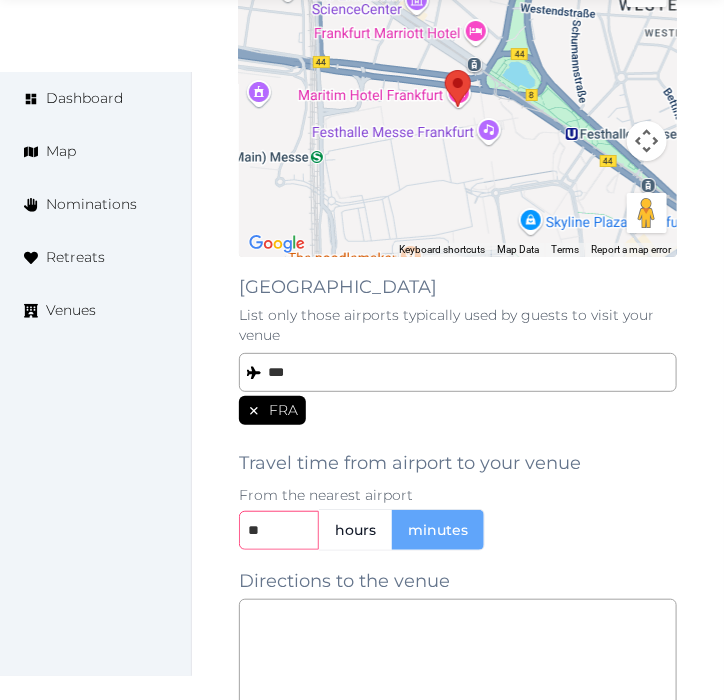 type on "**" 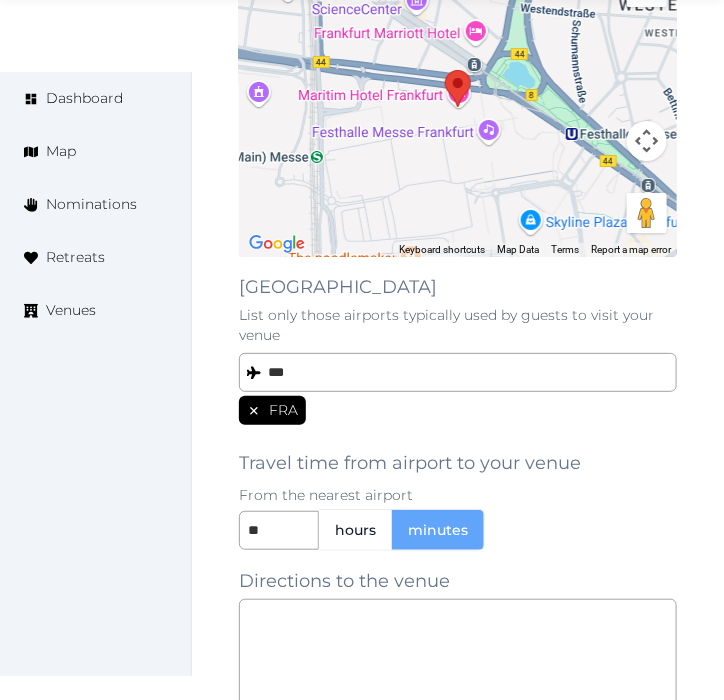 drag, startPoint x: 210, startPoint y: 566, endPoint x: 225, endPoint y: 566, distance: 15 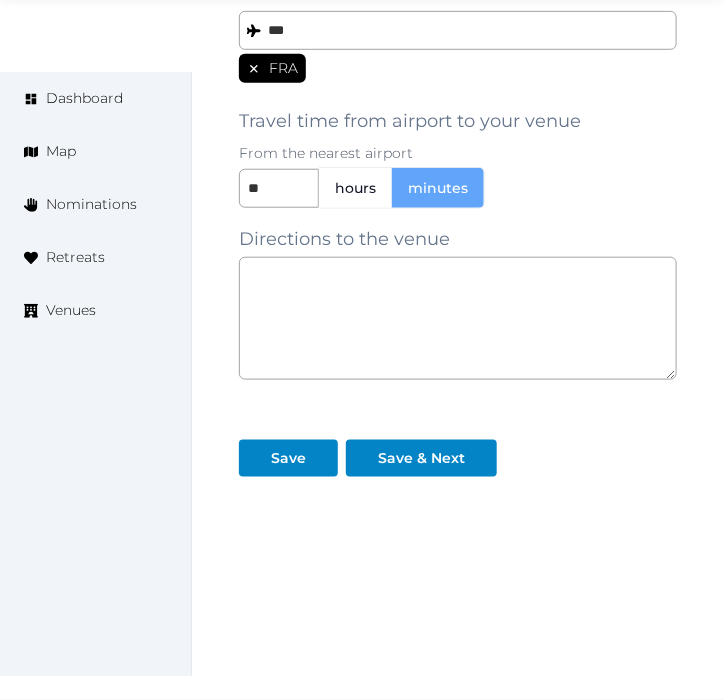 scroll, scrollTop: 1898, scrollLeft: 0, axis: vertical 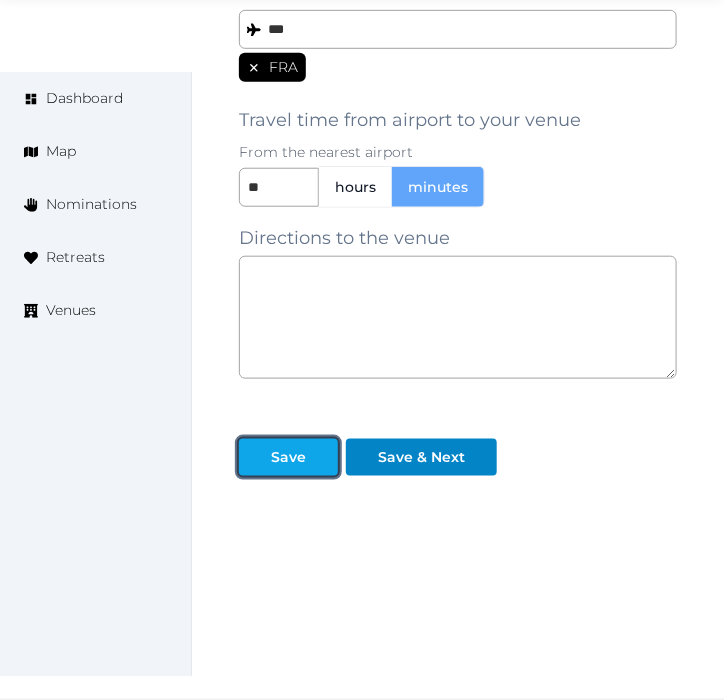 click on "Save" at bounding box center [288, 457] 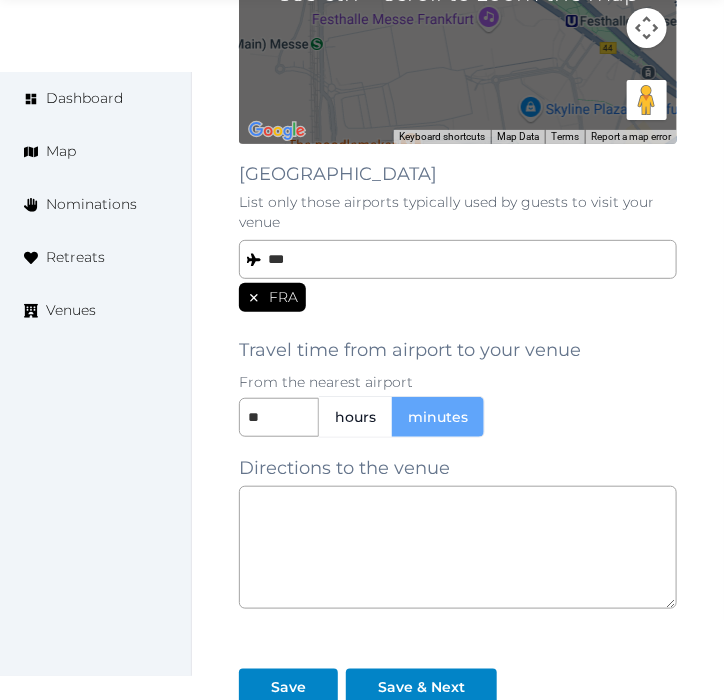 scroll, scrollTop: 1898, scrollLeft: 0, axis: vertical 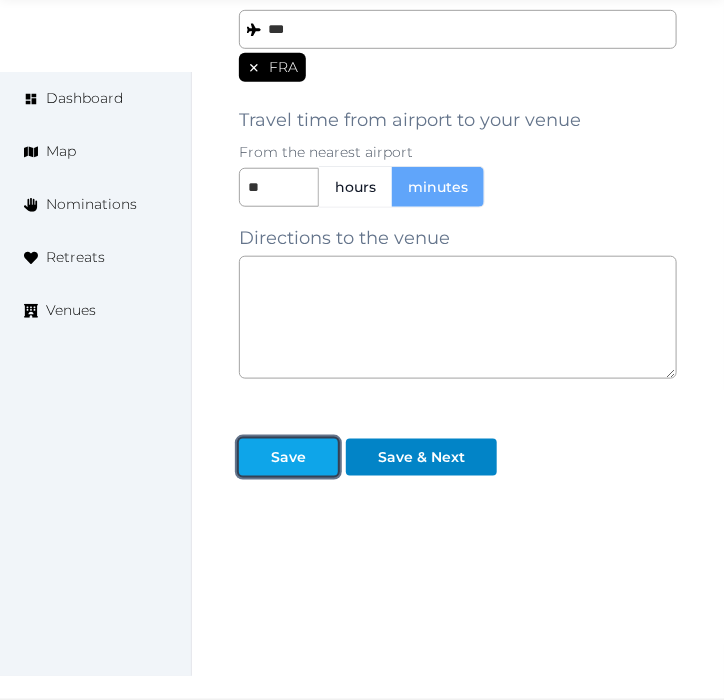 click on "Save" at bounding box center [288, 457] 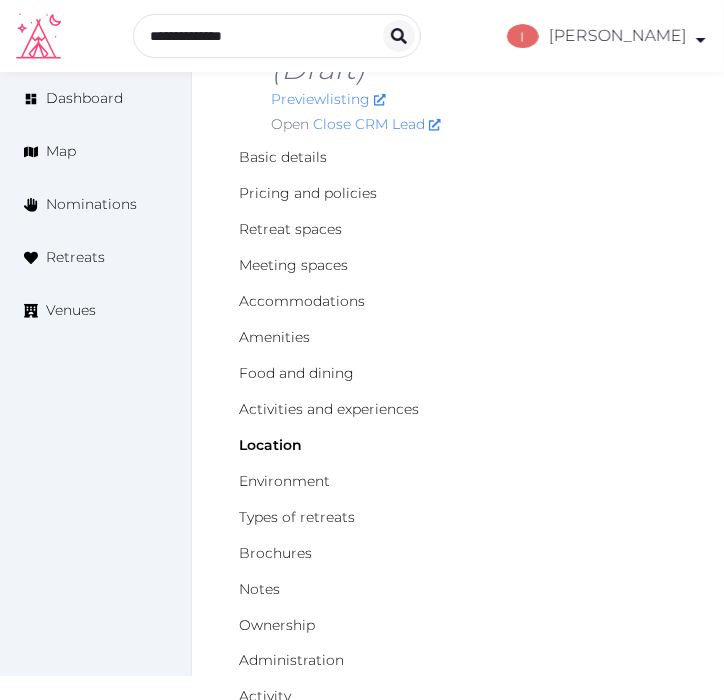 scroll, scrollTop: 0, scrollLeft: 0, axis: both 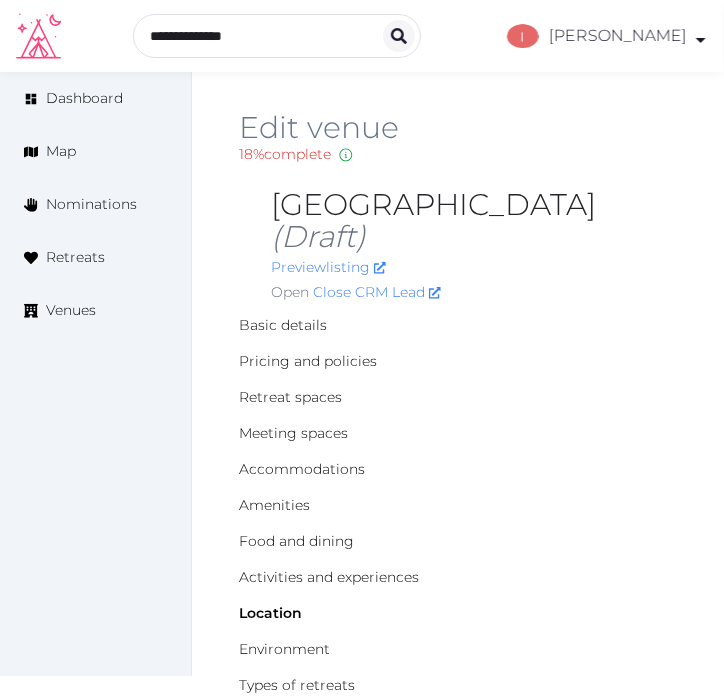 click on "Maritim Hotel Frankfurt   (Draft)" at bounding box center (474, 221) 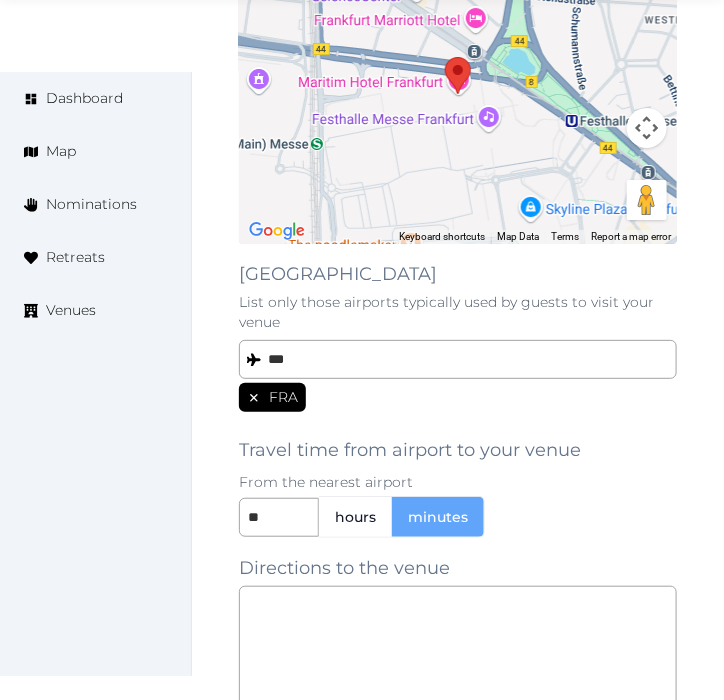 scroll, scrollTop: 1666, scrollLeft: 0, axis: vertical 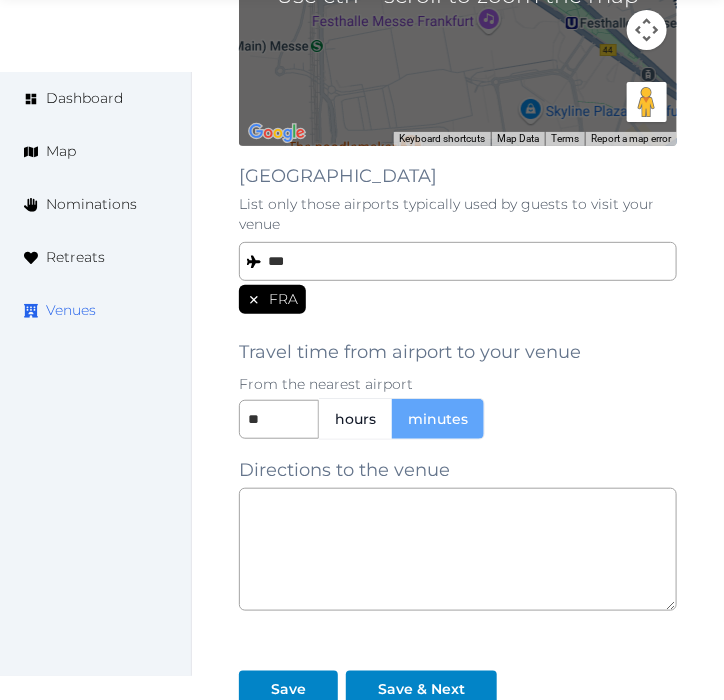 click on "Venues" at bounding box center [71, 310] 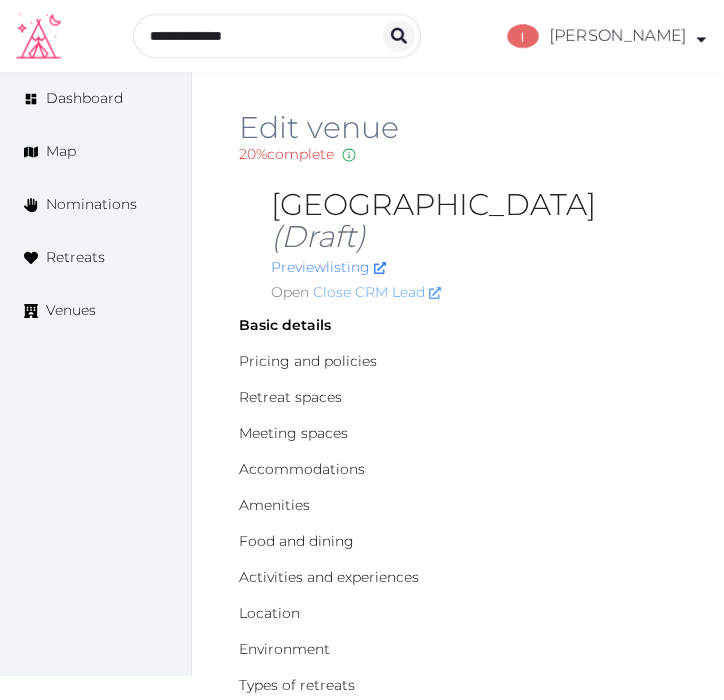 scroll, scrollTop: 0, scrollLeft: 0, axis: both 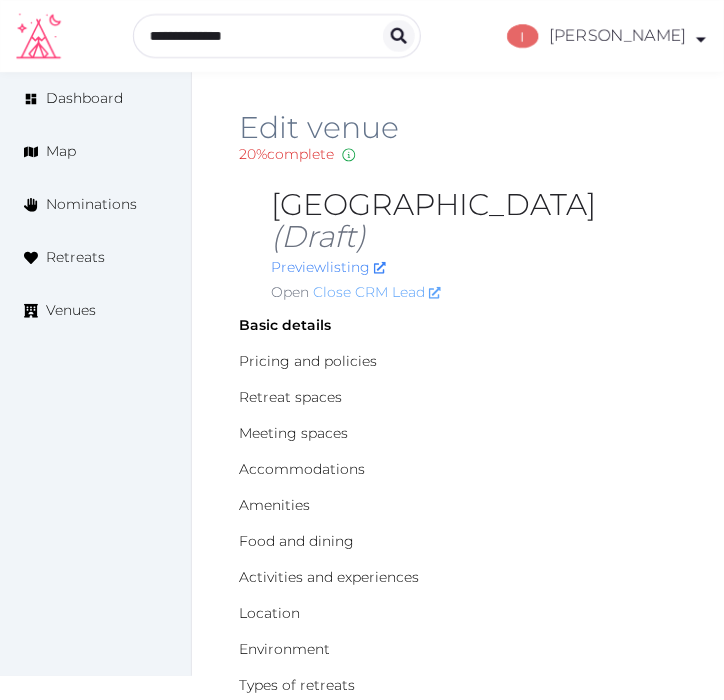 click on "Close CRM Lead" at bounding box center [377, 292] 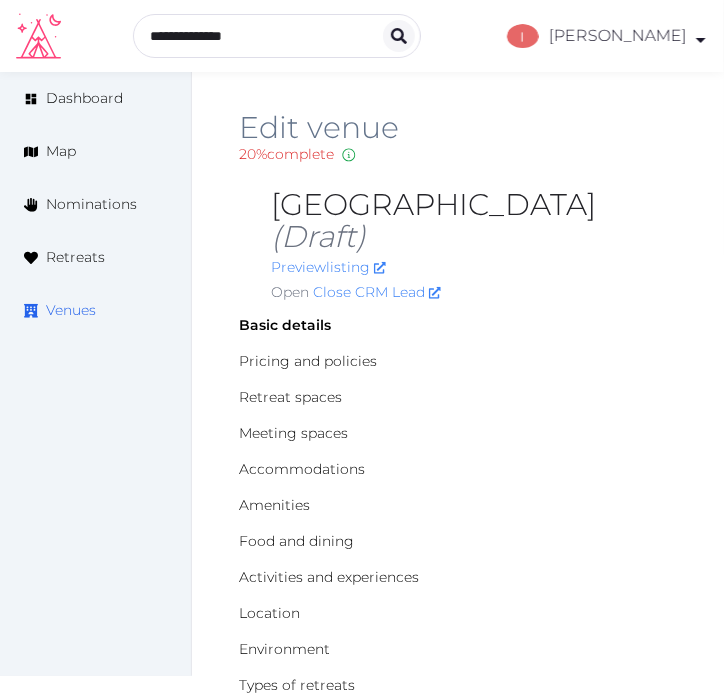 click on "Venues" at bounding box center (71, 310) 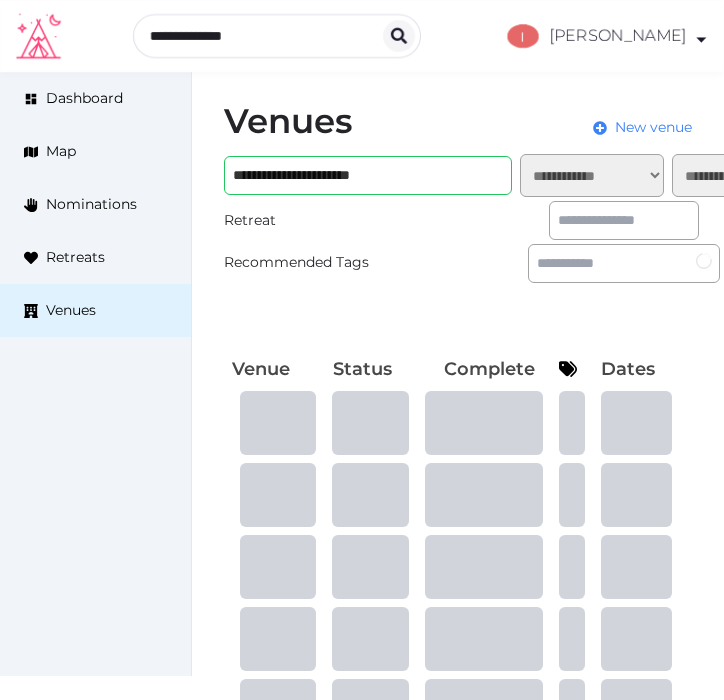 scroll, scrollTop: 0, scrollLeft: 0, axis: both 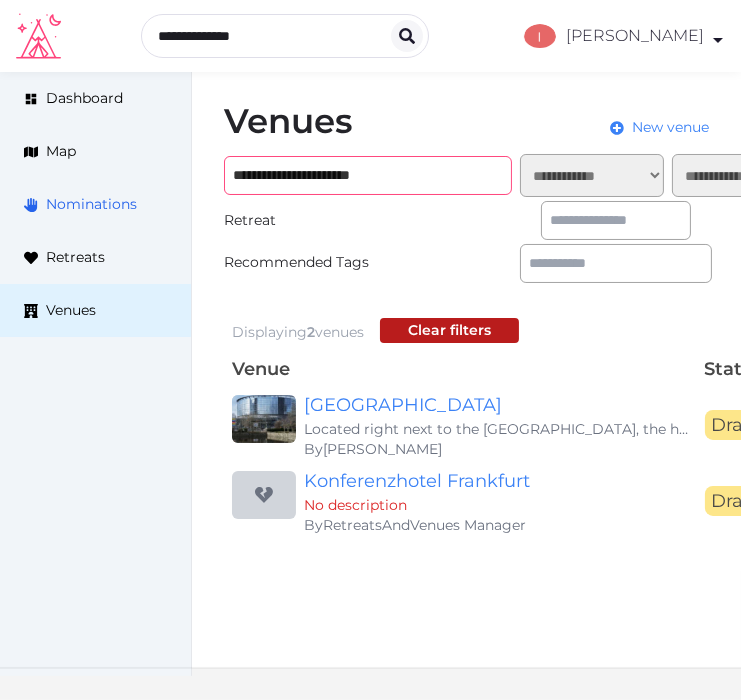 drag, startPoint x: 414, startPoint y: 170, endPoint x: 190, endPoint y: 195, distance: 225.39078 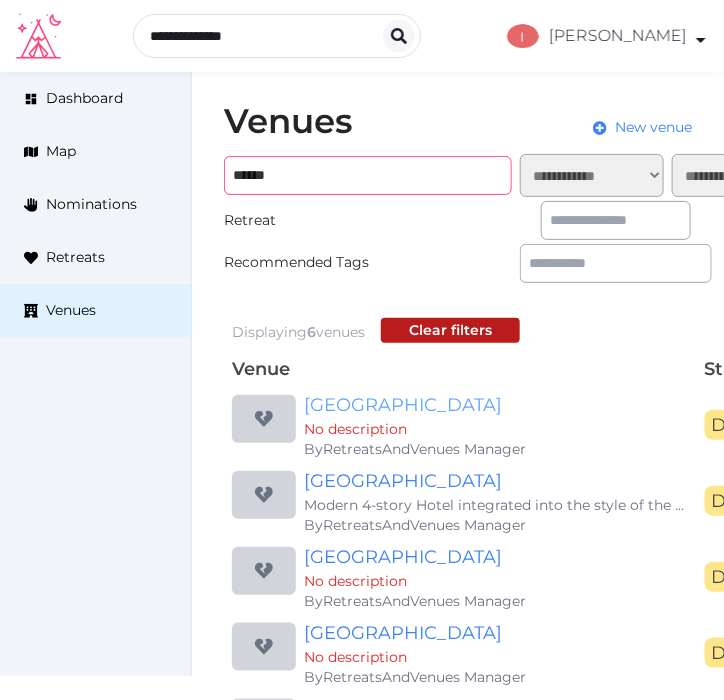 type on "*****" 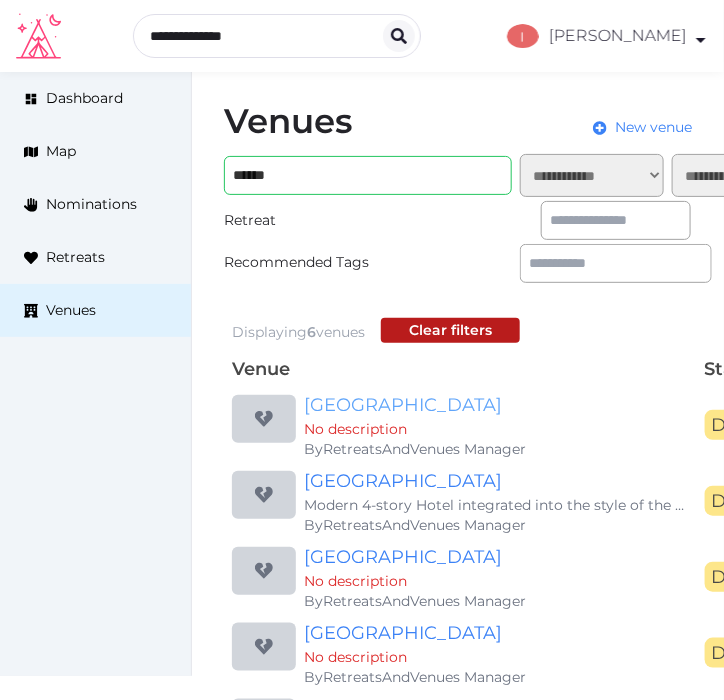 click on "[GEOGRAPHIC_DATA]" at bounding box center [496, 405] 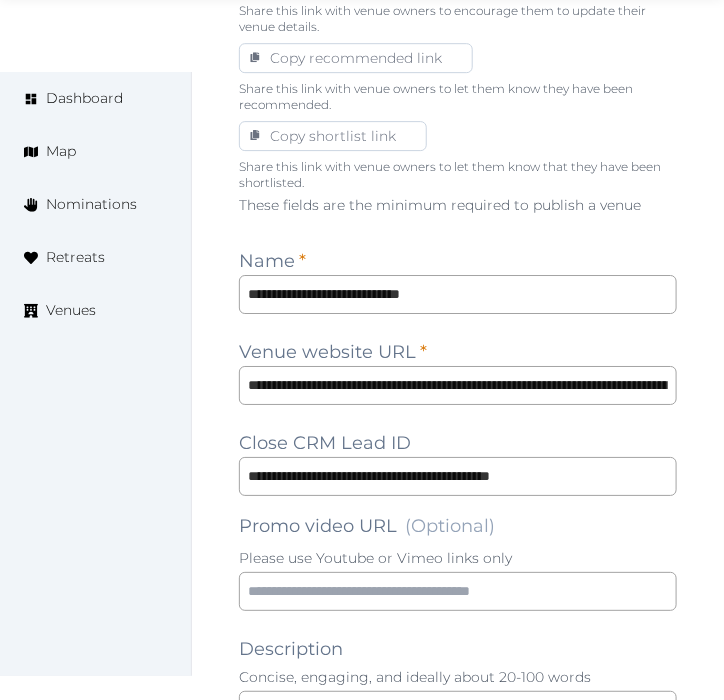 scroll, scrollTop: 1333, scrollLeft: 0, axis: vertical 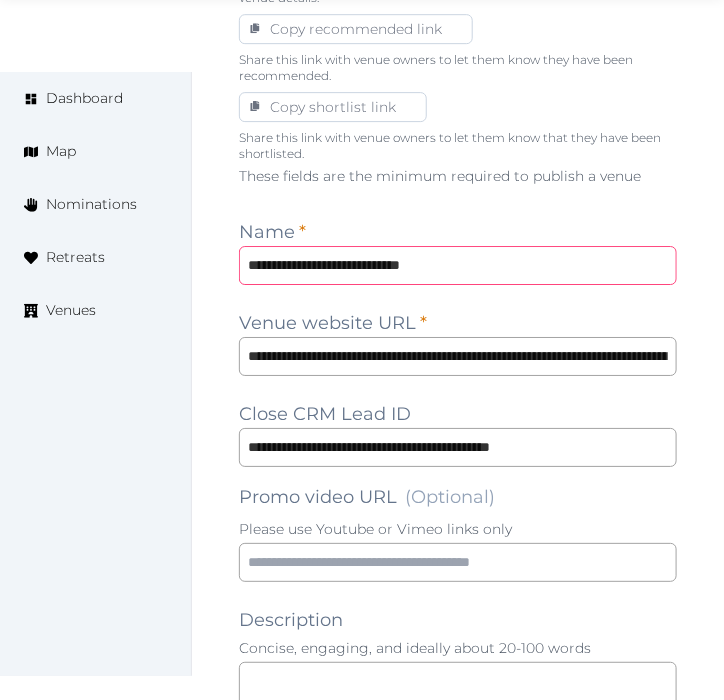 click on "**********" at bounding box center (458, 265) 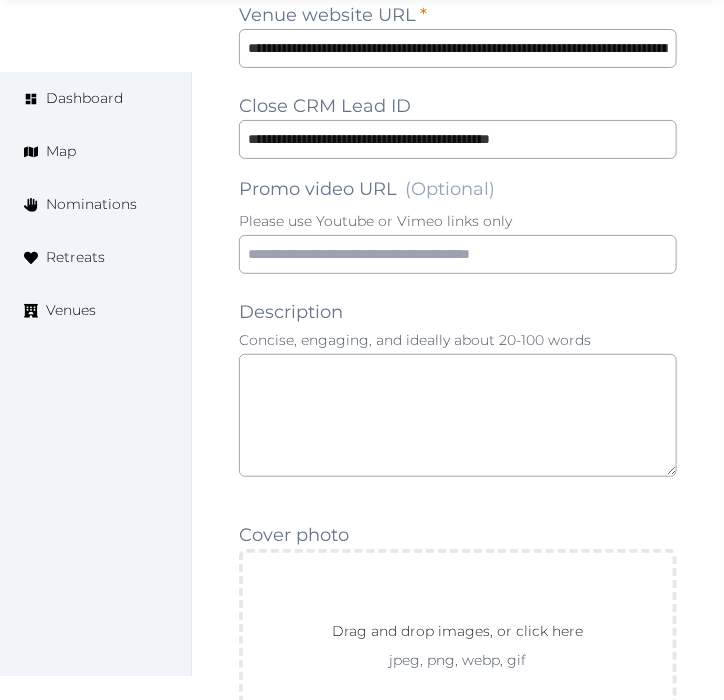 scroll, scrollTop: 1777, scrollLeft: 0, axis: vertical 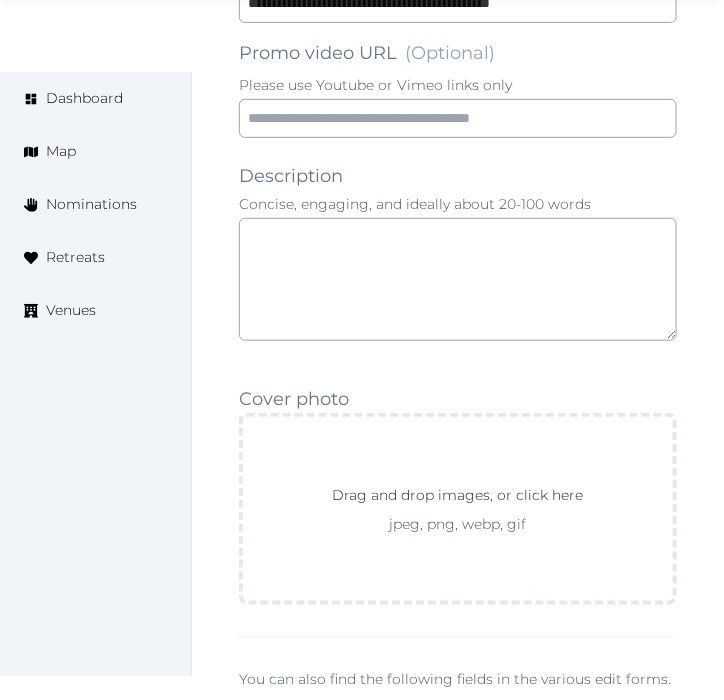type on "**********" 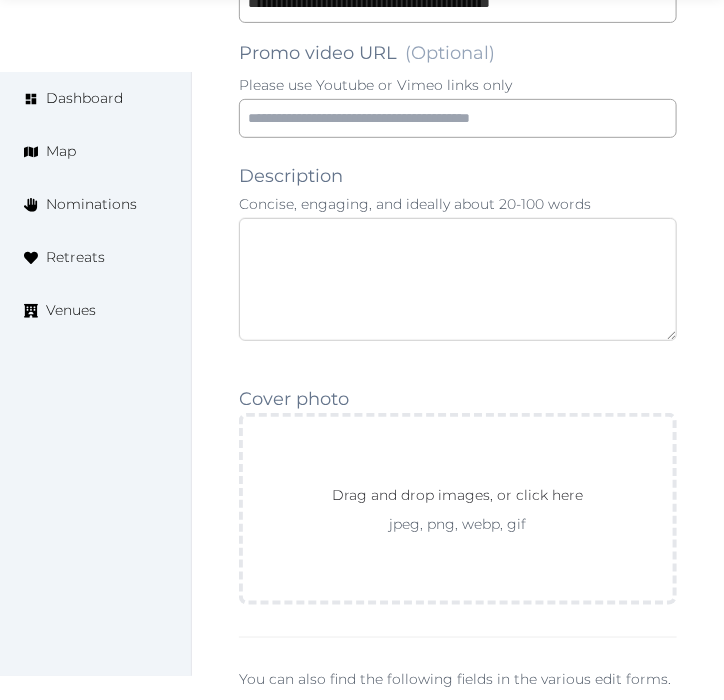 click at bounding box center (458, 279) 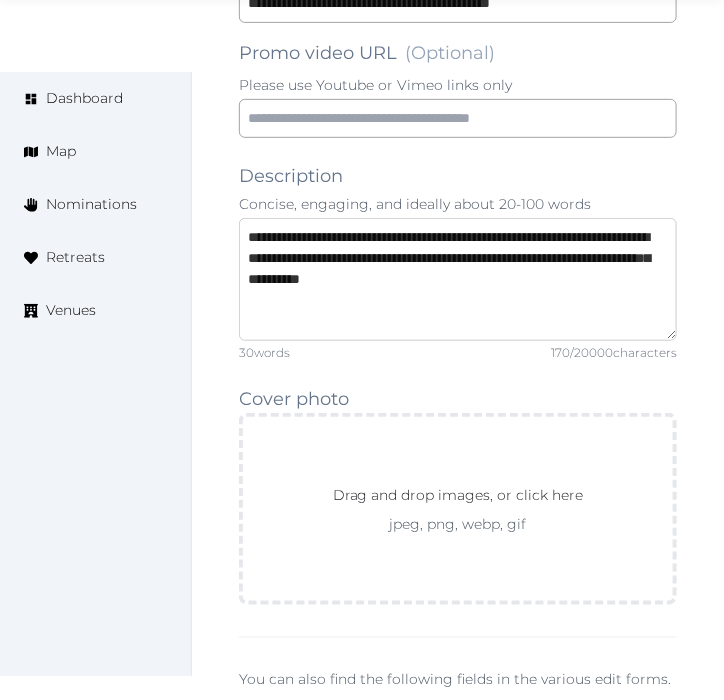 type on "**********" 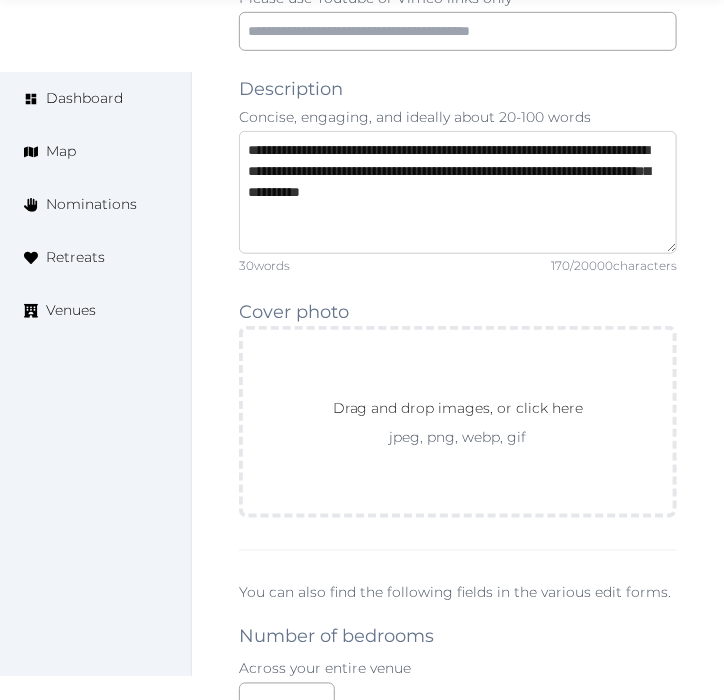 scroll, scrollTop: 2000, scrollLeft: 0, axis: vertical 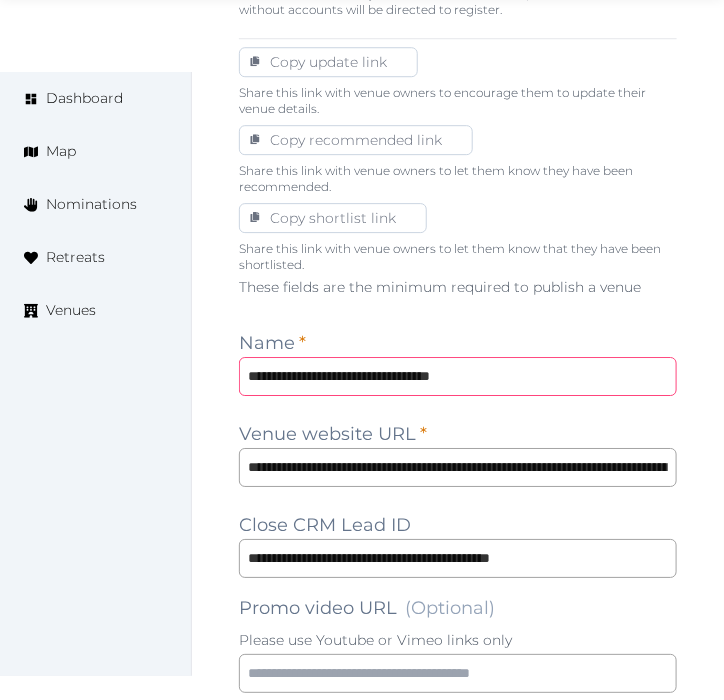 click on "**********" at bounding box center [458, 376] 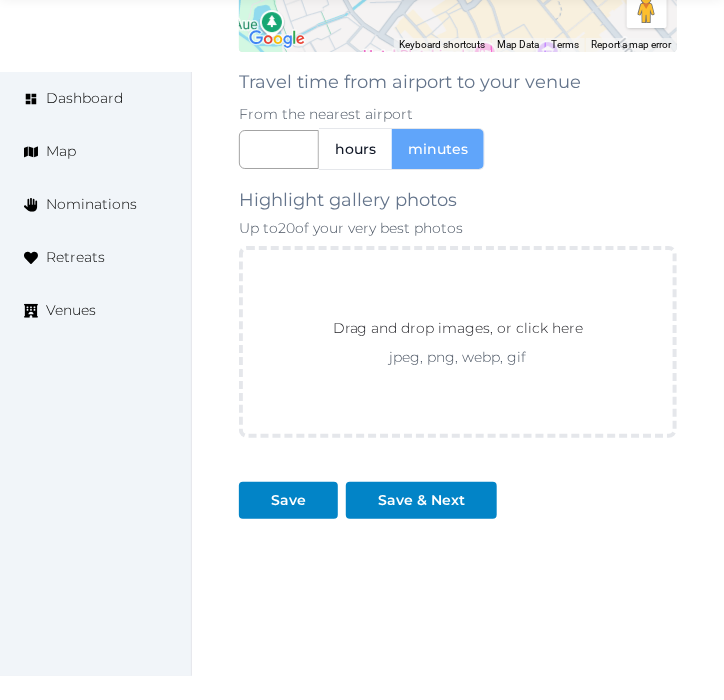 scroll, scrollTop: 3156, scrollLeft: 0, axis: vertical 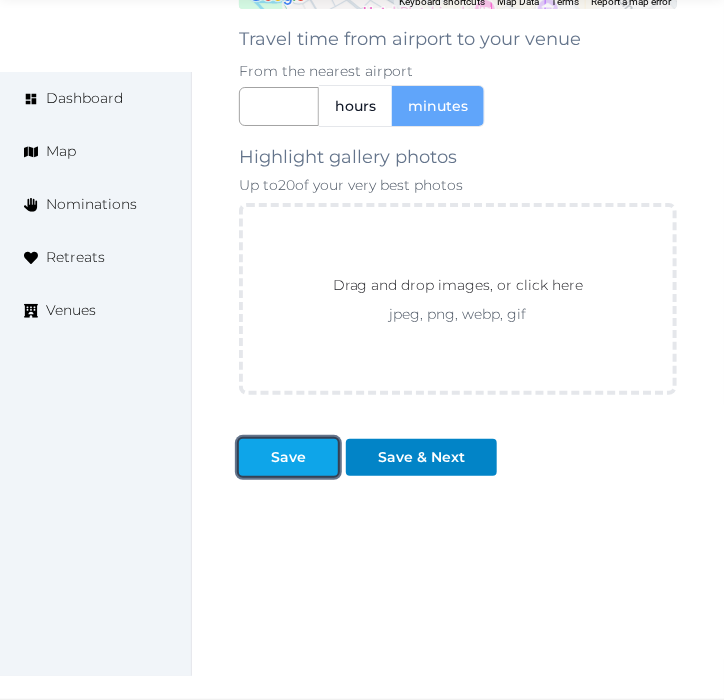 click on "Save" at bounding box center (288, 457) 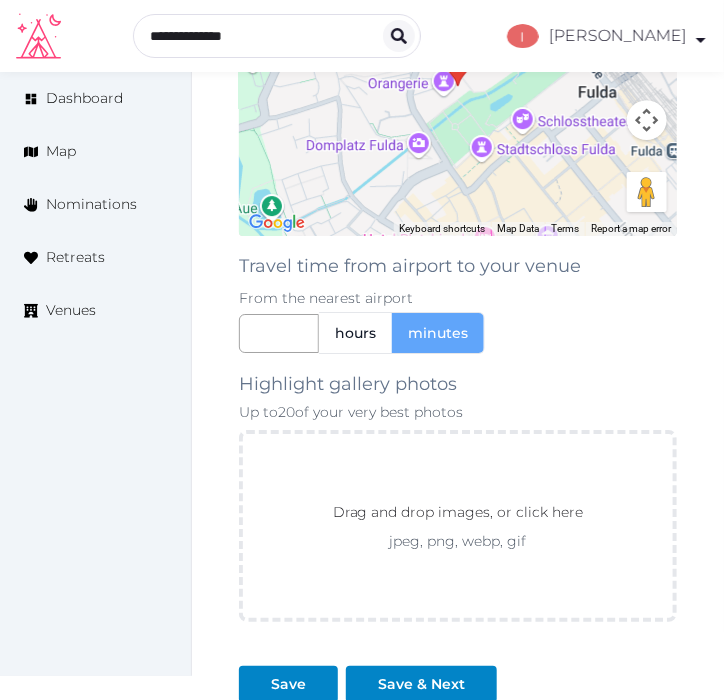 scroll, scrollTop: 3156, scrollLeft: 0, axis: vertical 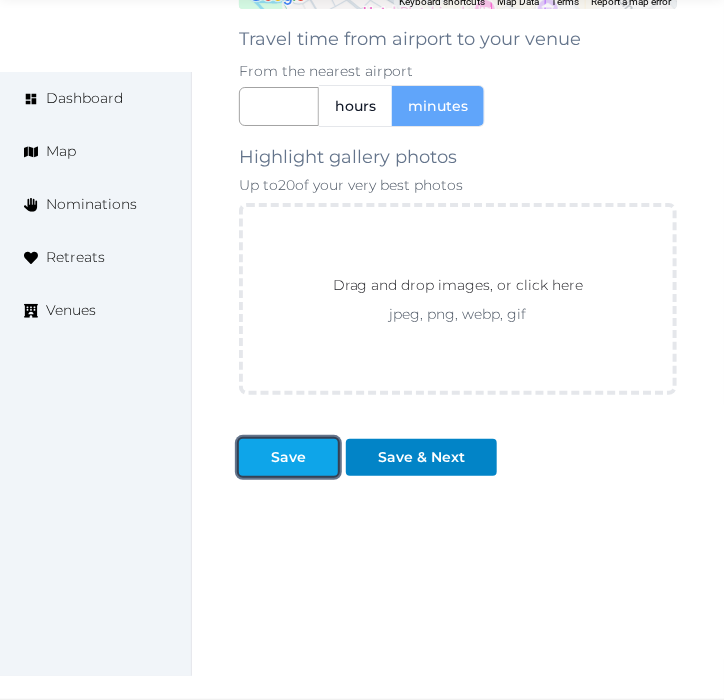 click on "Save" at bounding box center [288, 457] 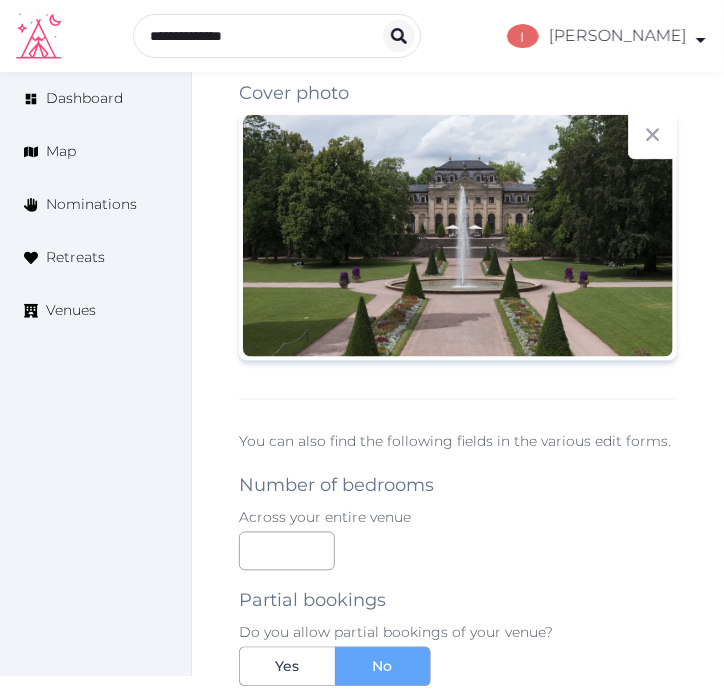 scroll, scrollTop: 1490, scrollLeft: 0, axis: vertical 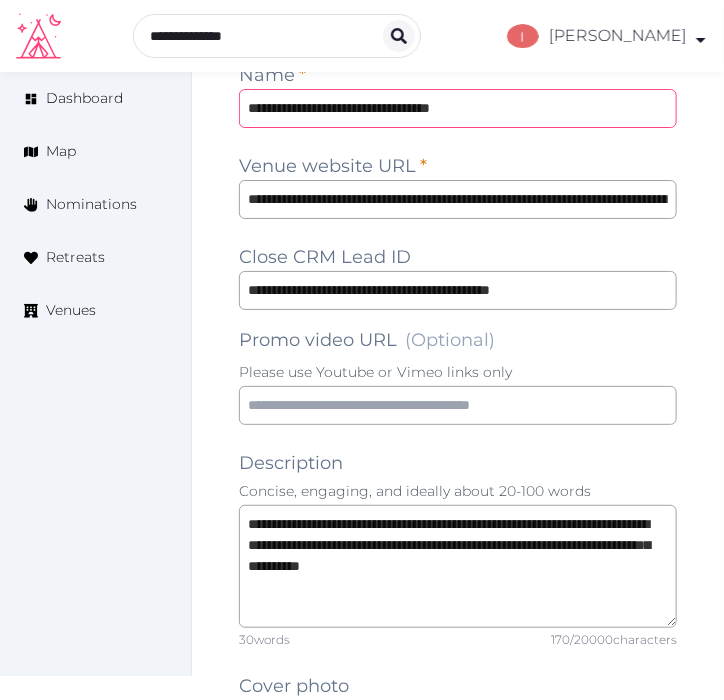click on "**********" at bounding box center [458, 108] 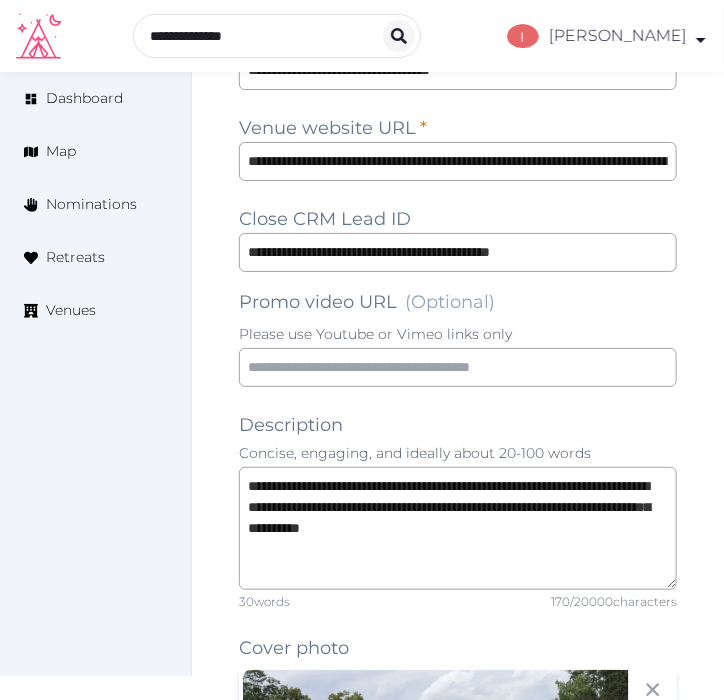 scroll, scrollTop: 1490, scrollLeft: 0, axis: vertical 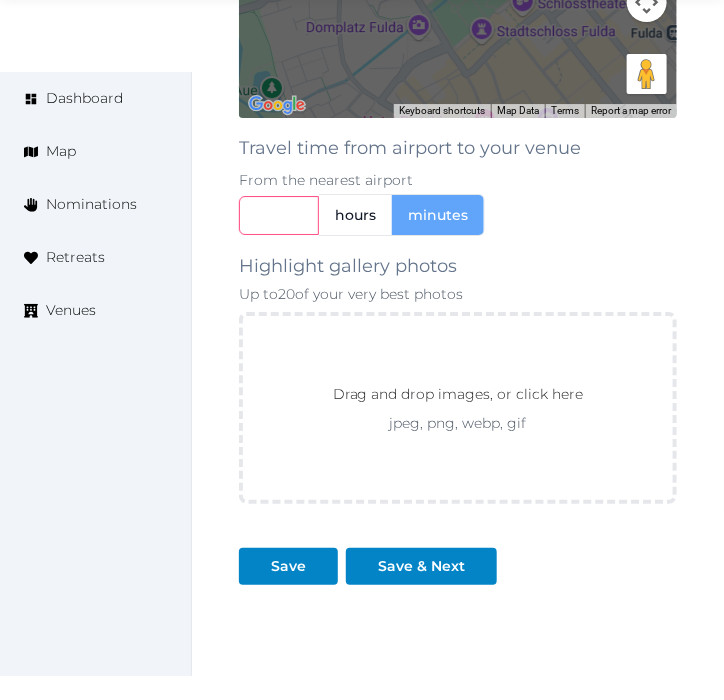 click at bounding box center [279, 215] 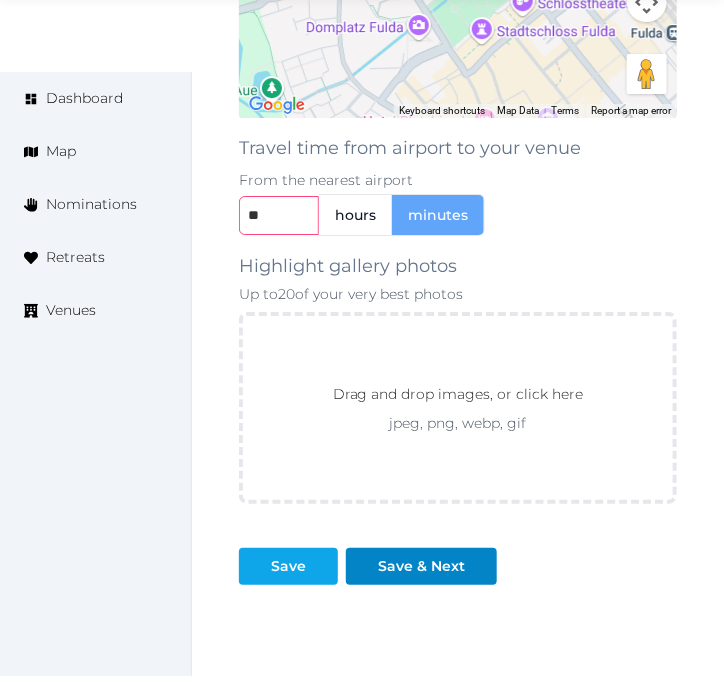 type on "**" 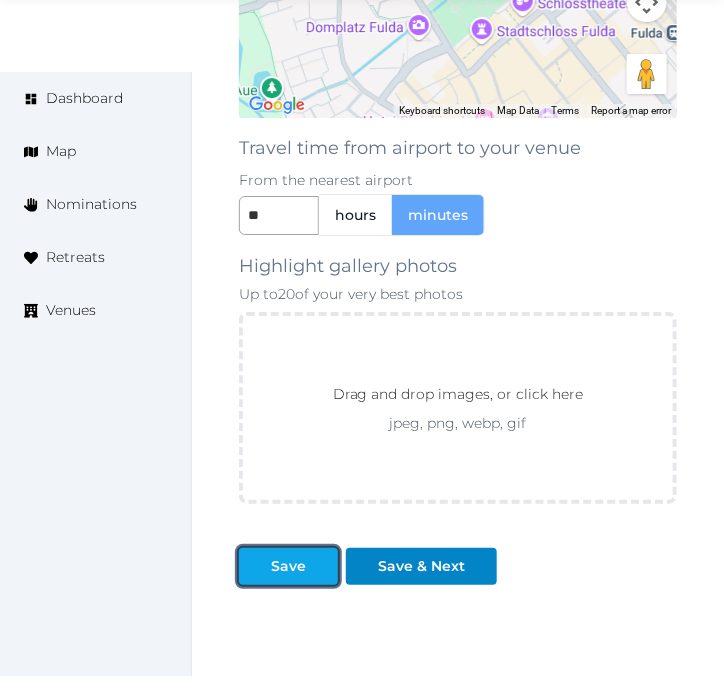 click at bounding box center (322, 566) 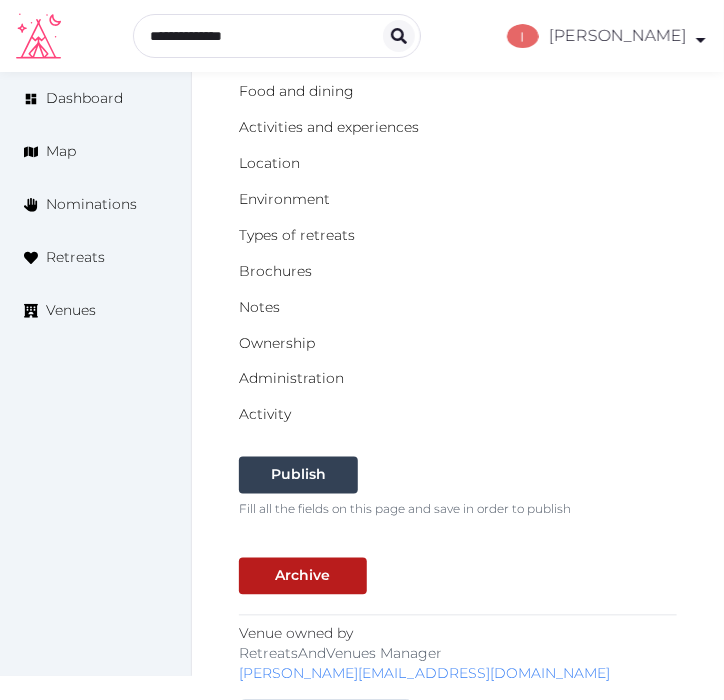 scroll, scrollTop: 333, scrollLeft: 0, axis: vertical 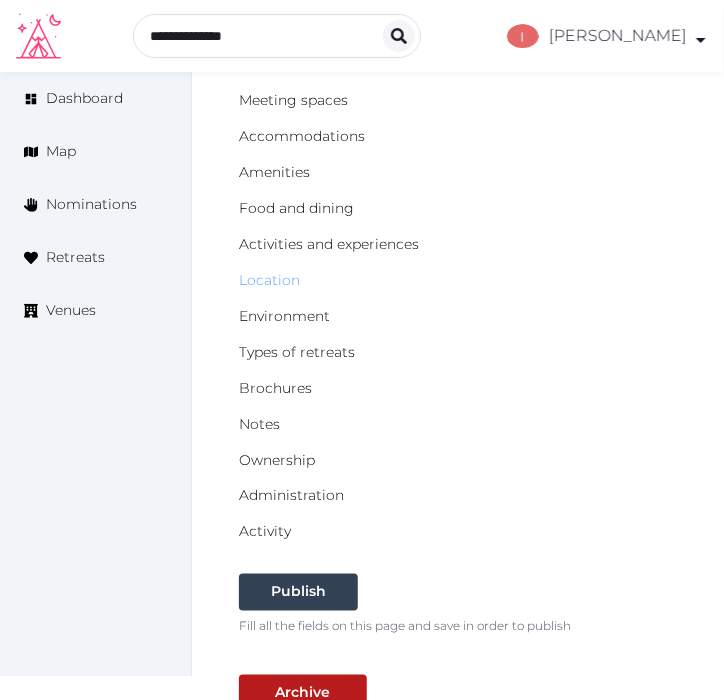 click on "Location" at bounding box center (269, 280) 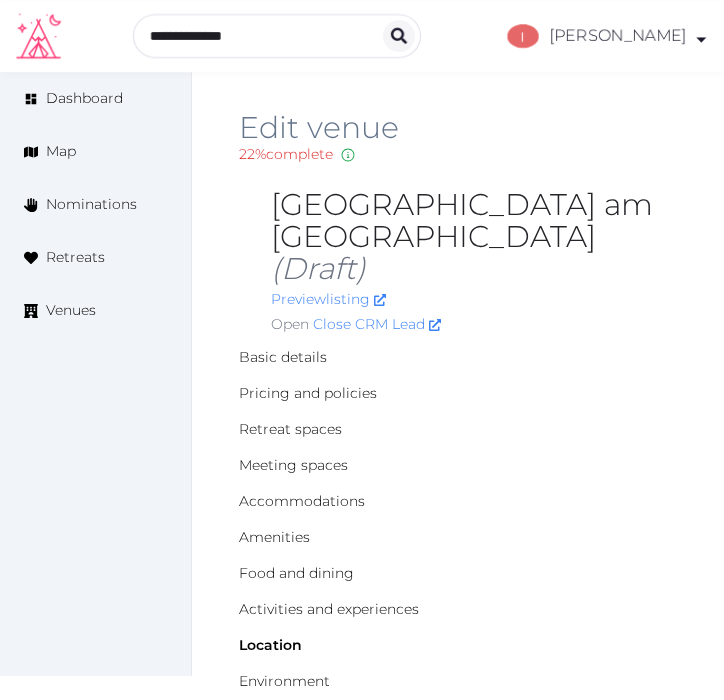 scroll, scrollTop: 1444, scrollLeft: 0, axis: vertical 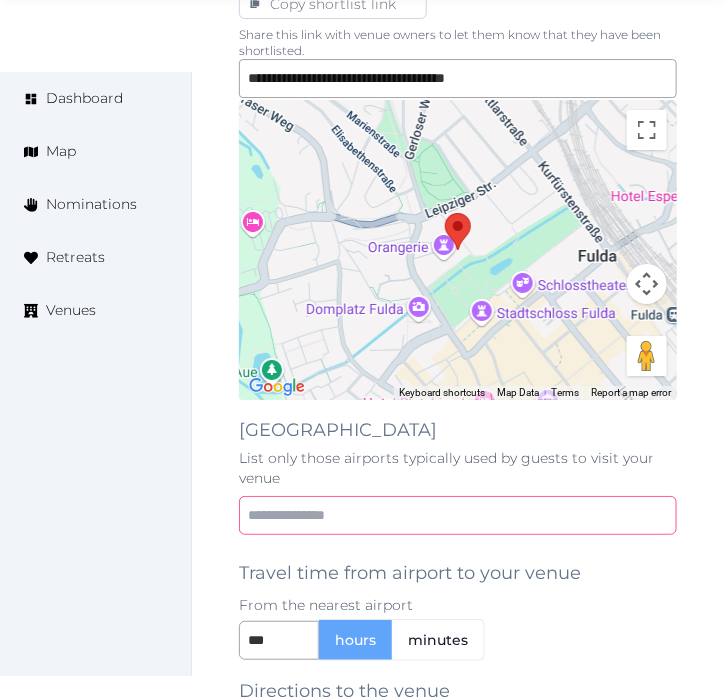 click at bounding box center (458, 515) 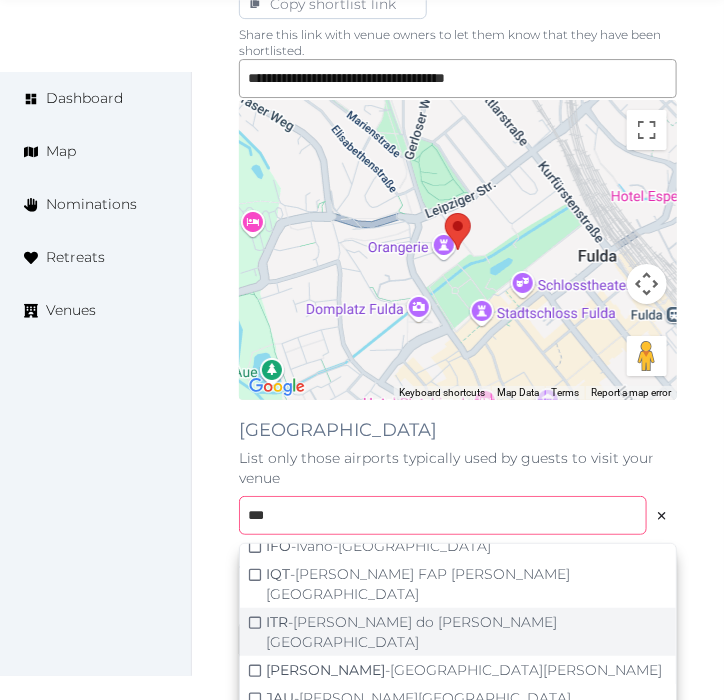 scroll, scrollTop: 426, scrollLeft: 0, axis: vertical 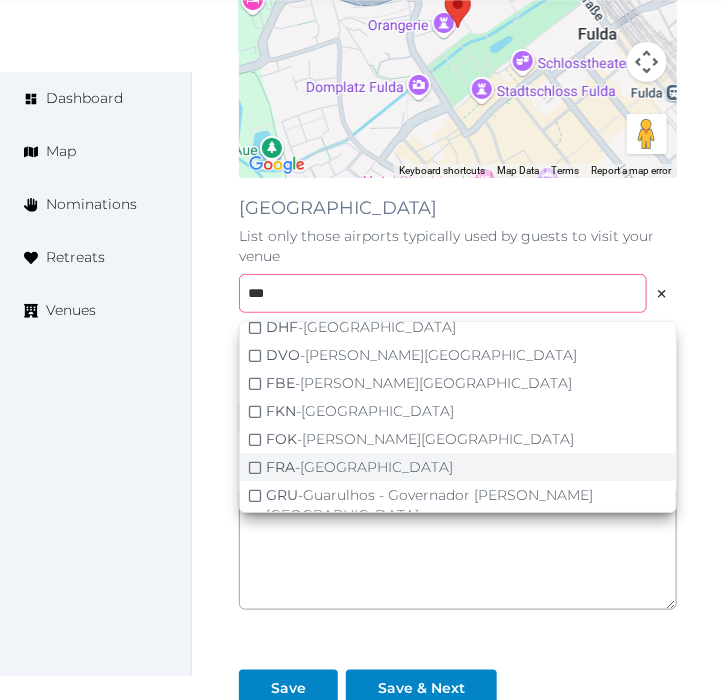 type on "***" 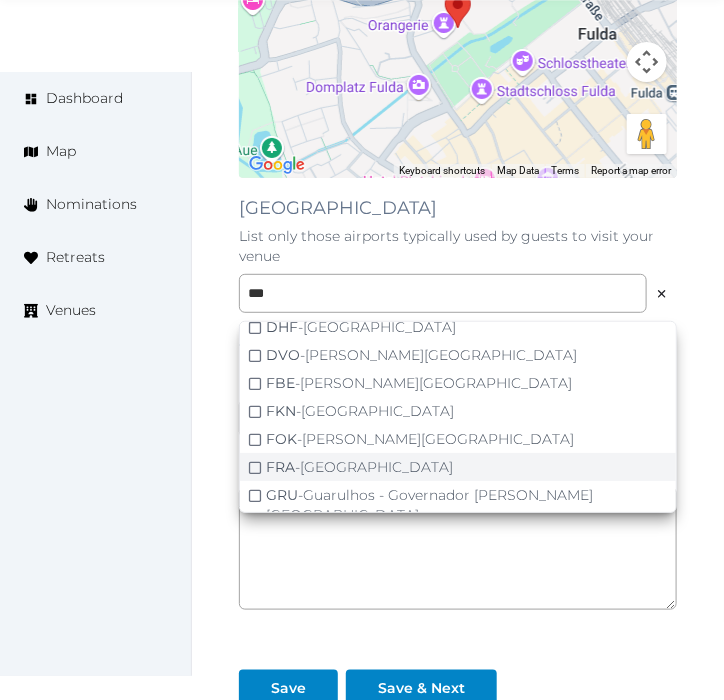 click 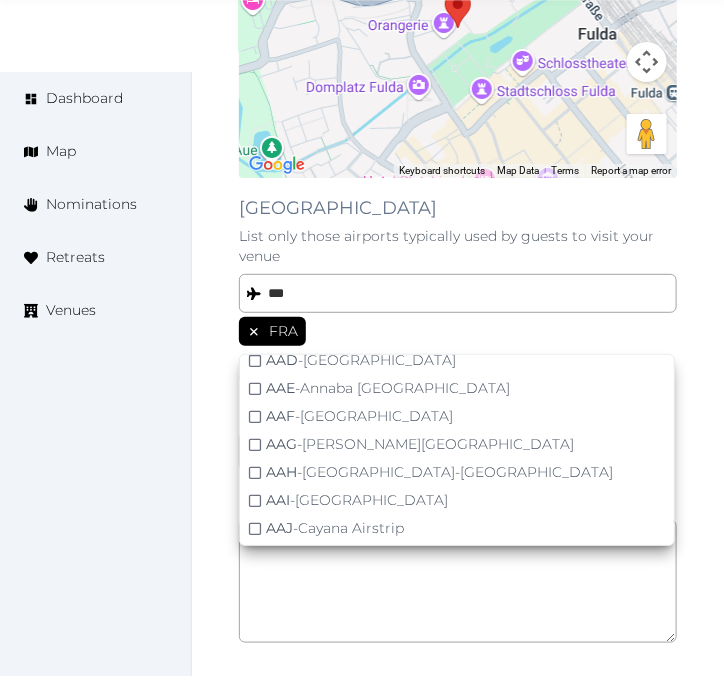 drag, startPoint x: 191, startPoint y: 468, endPoint x: 207, endPoint y: 481, distance: 20.615528 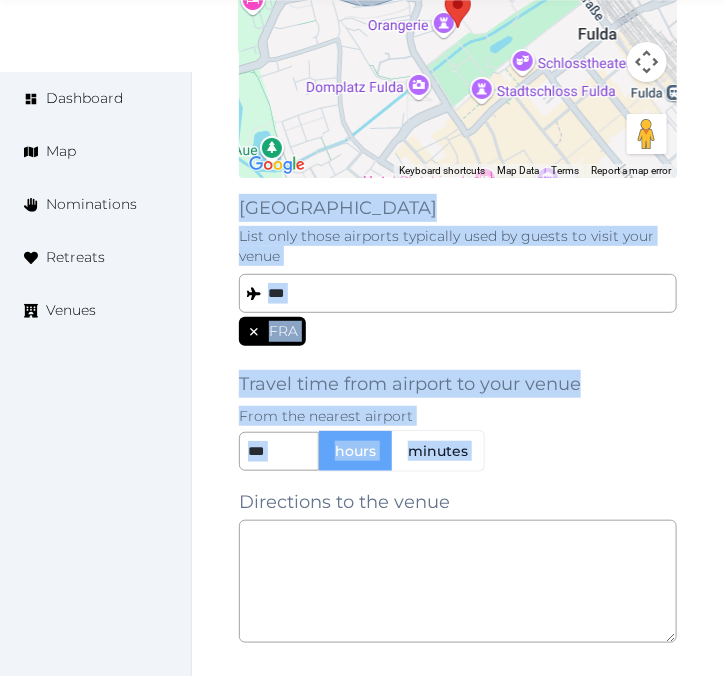 scroll, scrollTop: 92, scrollLeft: 0, axis: vertical 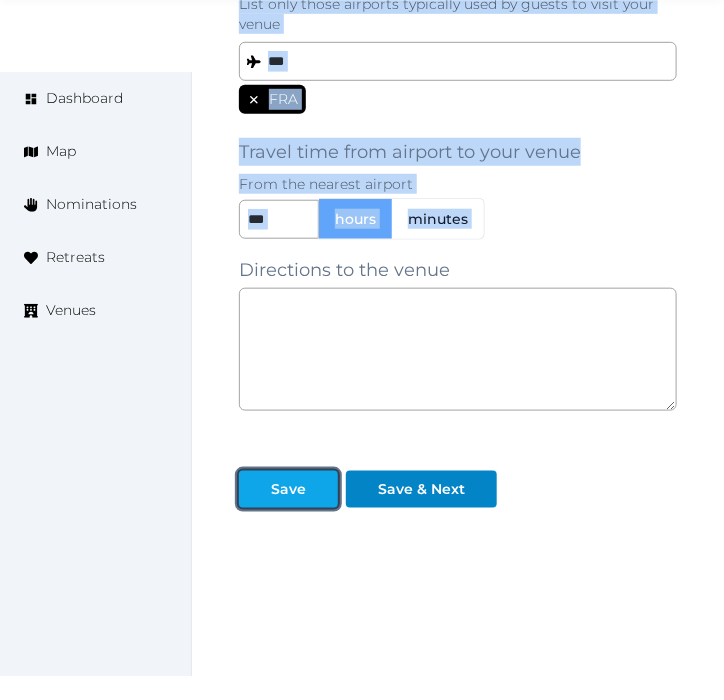 click on "Save" at bounding box center (288, 489) 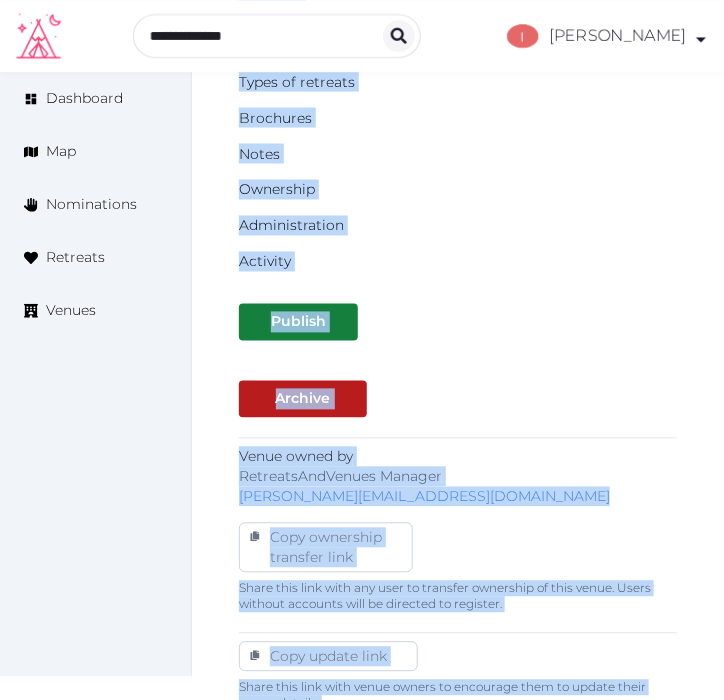 scroll, scrollTop: 232, scrollLeft: 0, axis: vertical 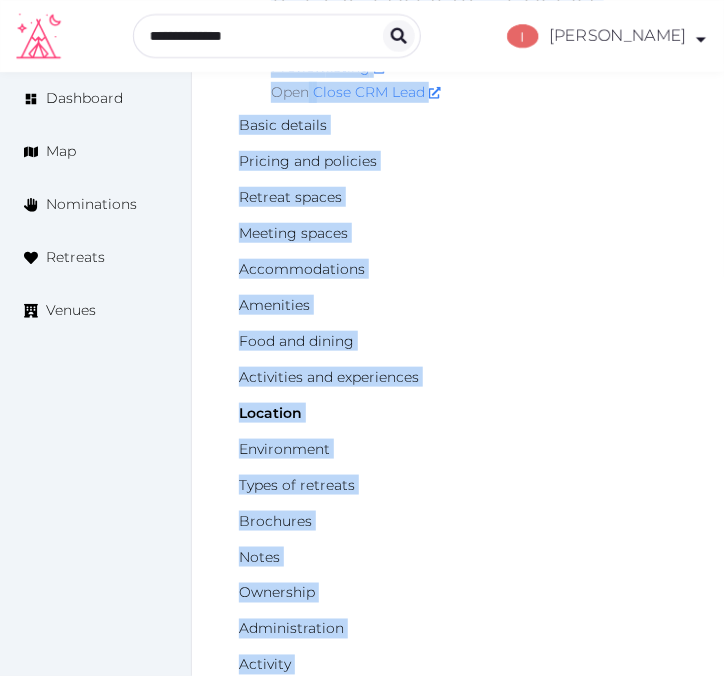 click on "Basic details Pricing and policies Retreat spaces Meeting spaces Accommodations Amenities Food and dining Activities and experiences Location Environment Types of retreats Brochures Notes Ownership Administration Activity" at bounding box center [458, 395] 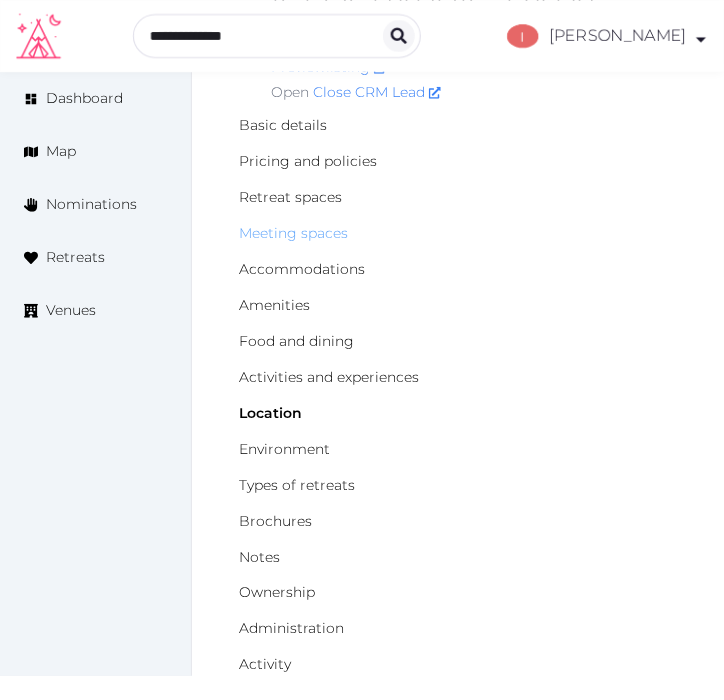 click on "Meeting spaces" at bounding box center (293, 233) 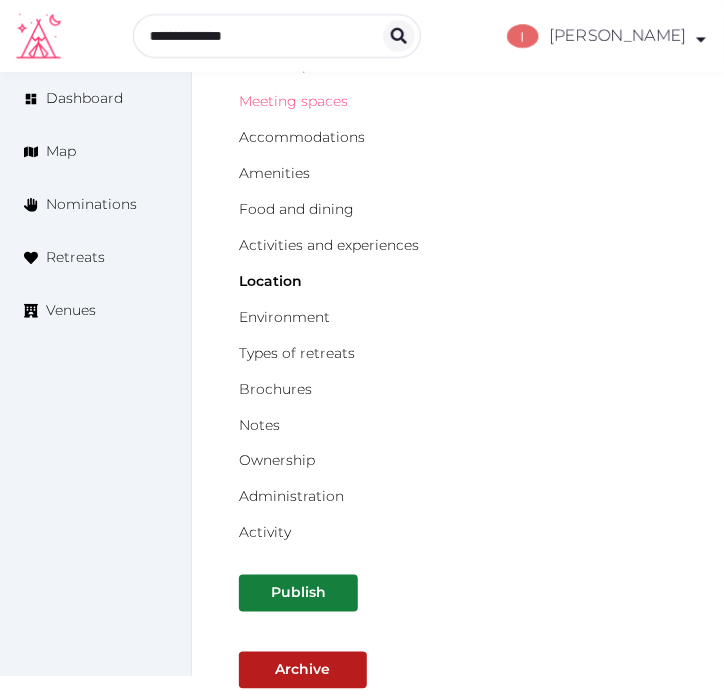 scroll, scrollTop: 676, scrollLeft: 0, axis: vertical 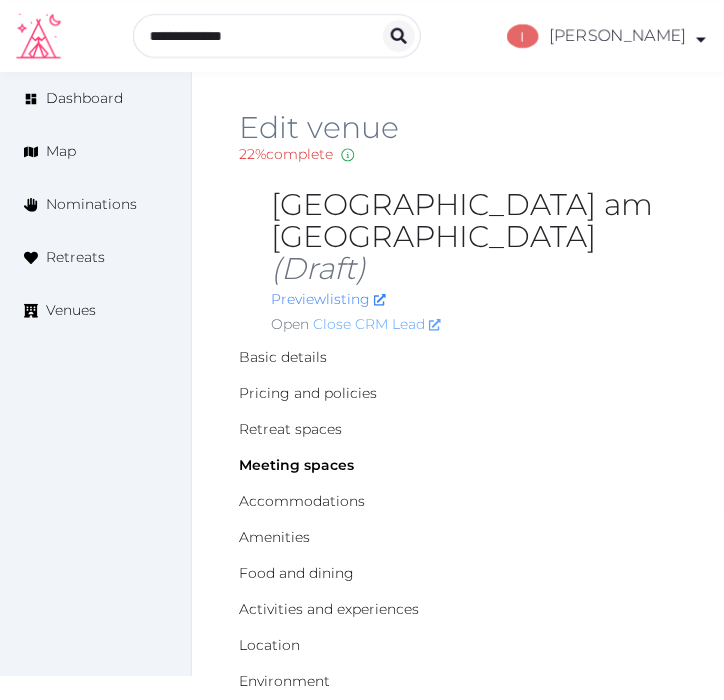 click on "Close CRM Lead" at bounding box center (377, 324) 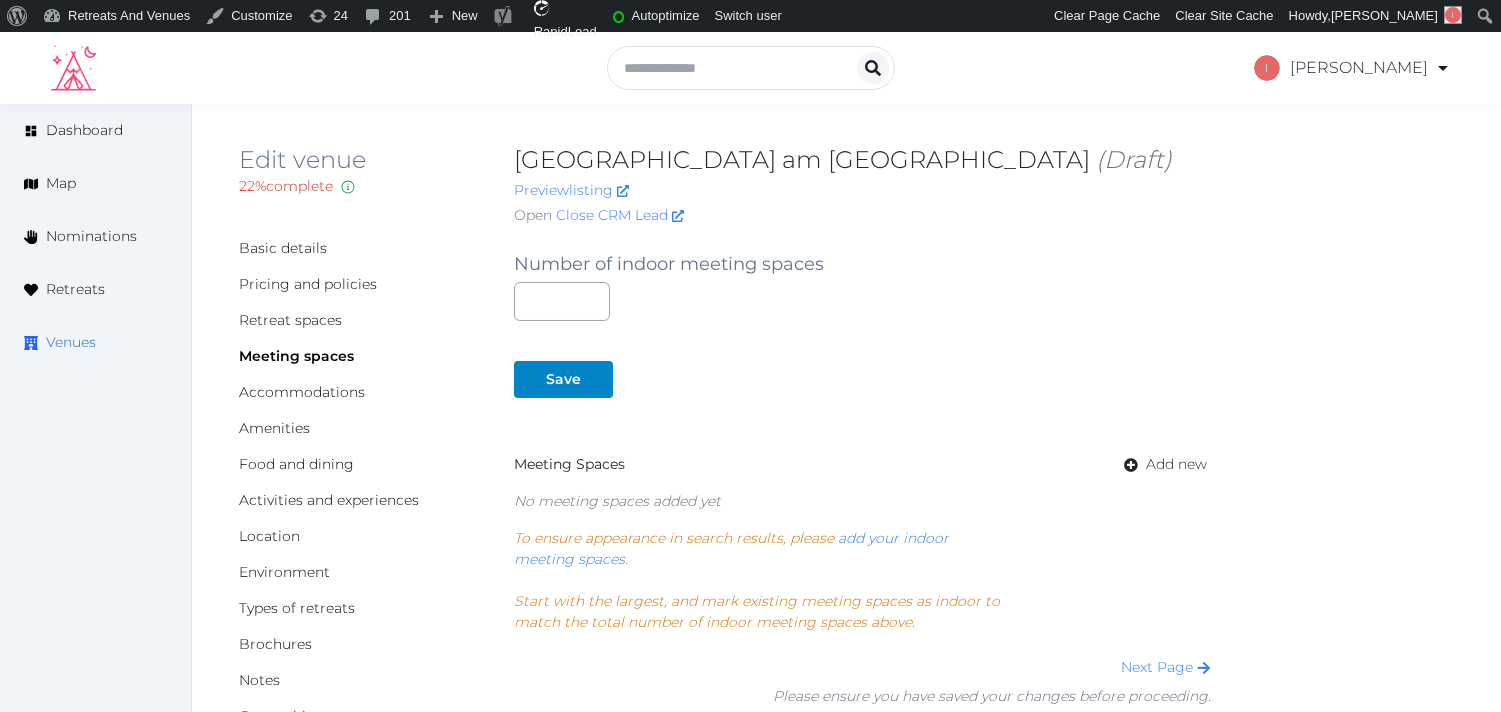 click on "Venues" at bounding box center [71, 342] 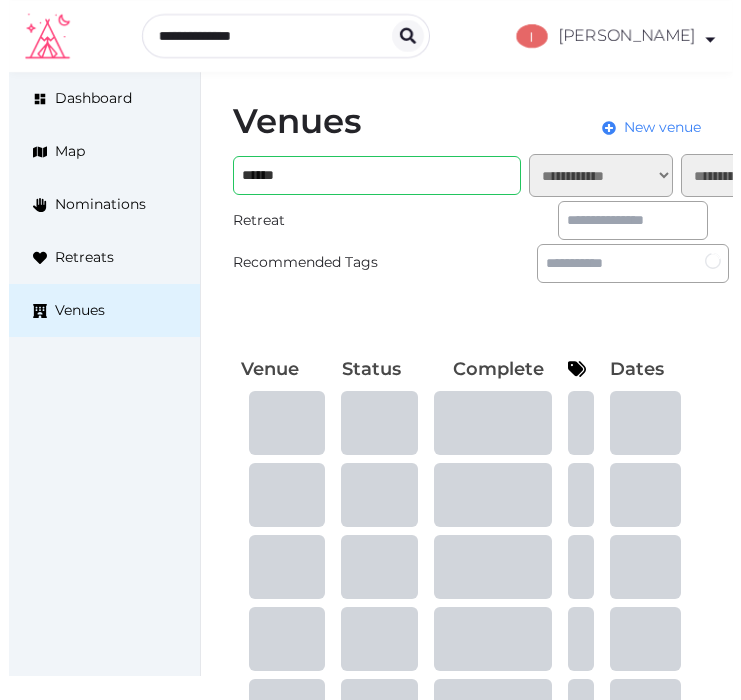 scroll, scrollTop: 0, scrollLeft: 0, axis: both 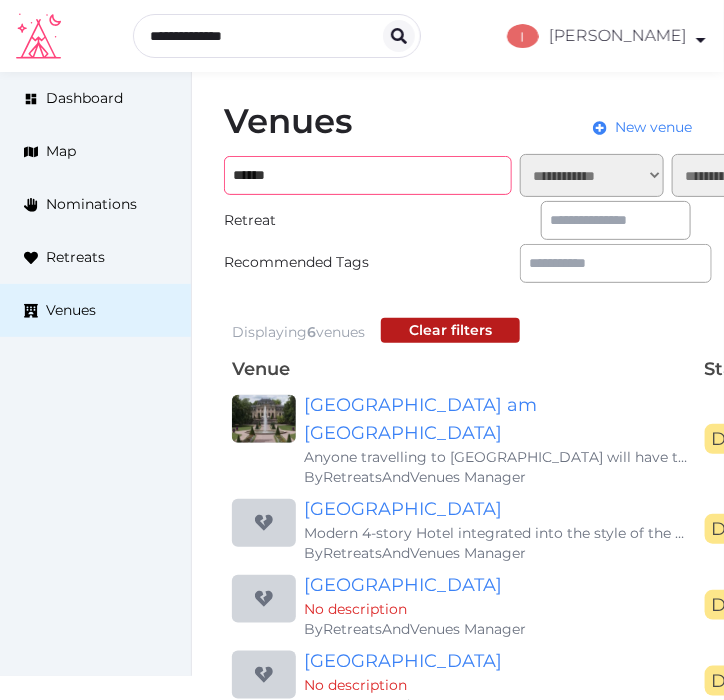 click on "*****" at bounding box center (368, 175) 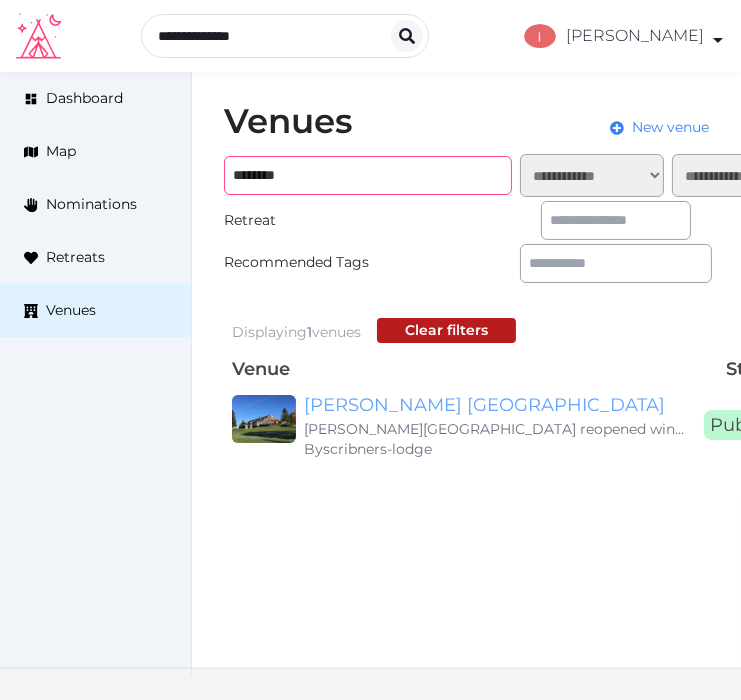 type on "********" 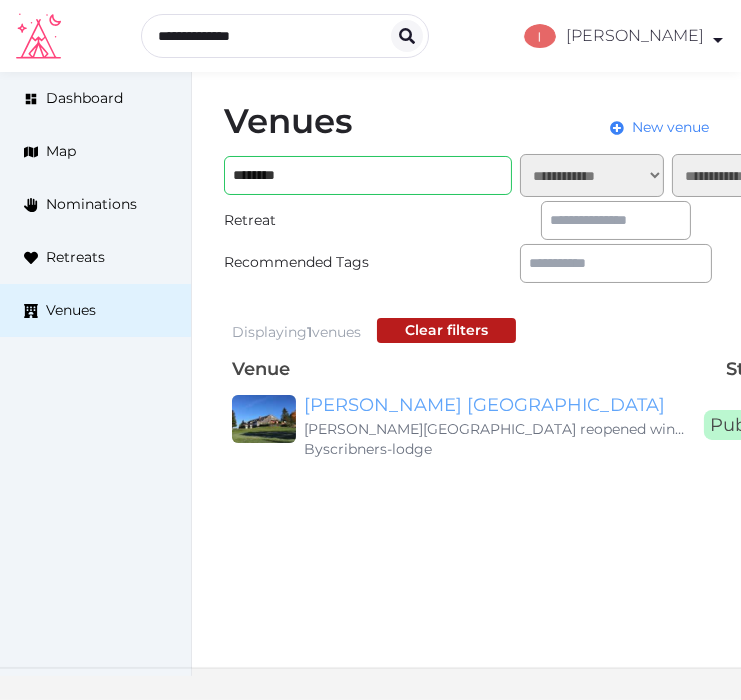 click on "Scribner's Catskill Lodge" at bounding box center [496, 405] 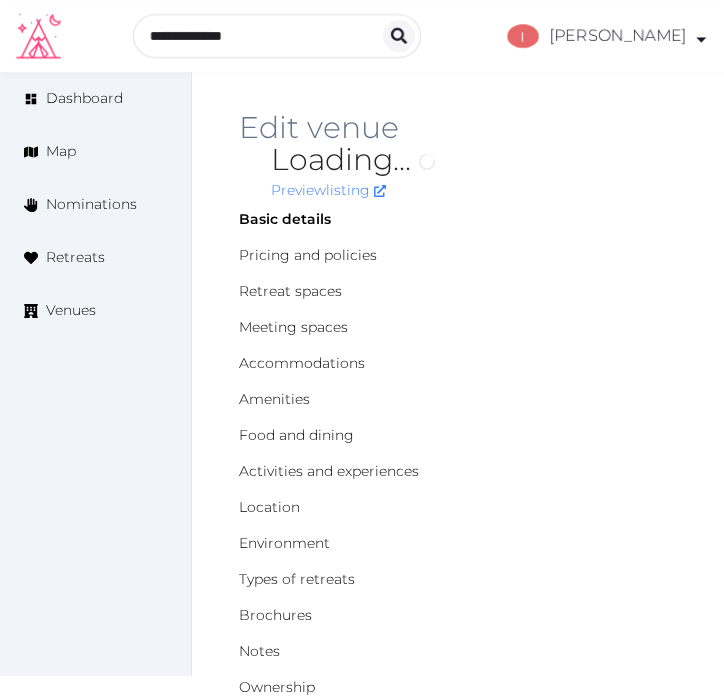 scroll, scrollTop: 0, scrollLeft: 0, axis: both 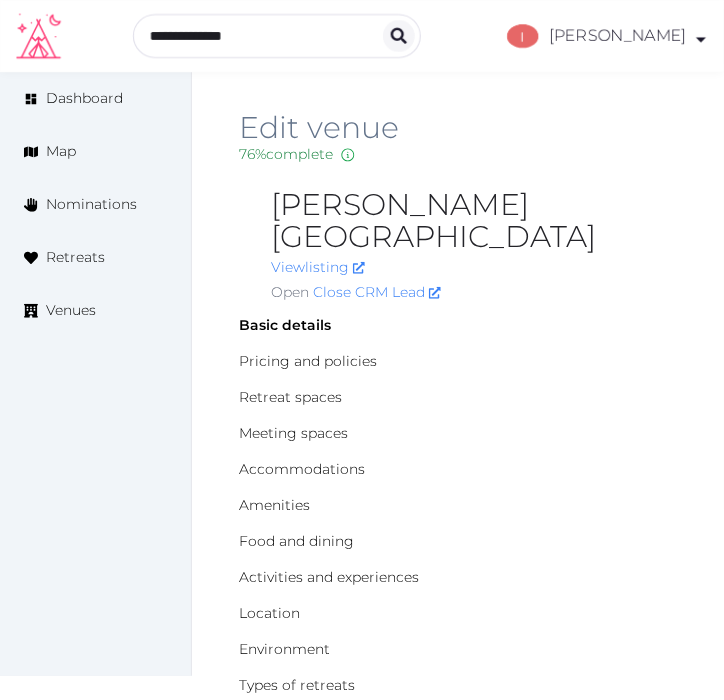type on "***" 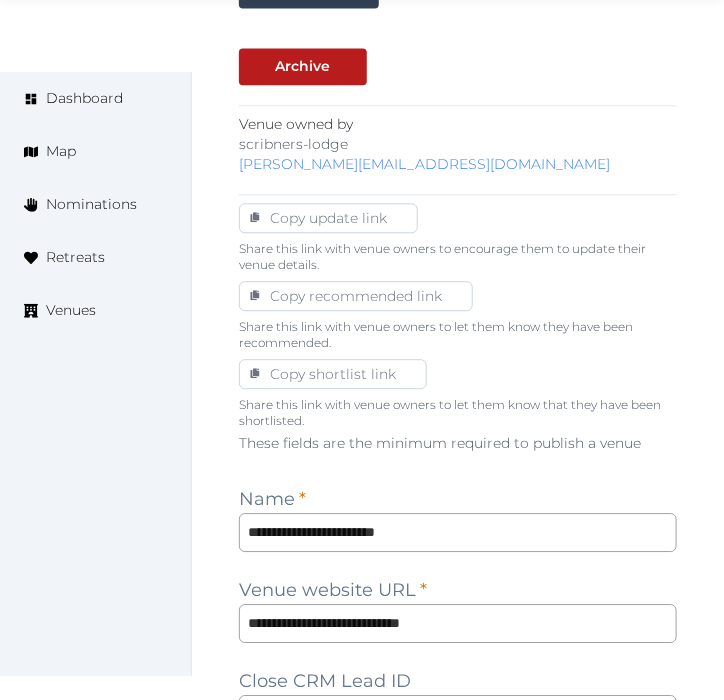 scroll, scrollTop: 1111, scrollLeft: 0, axis: vertical 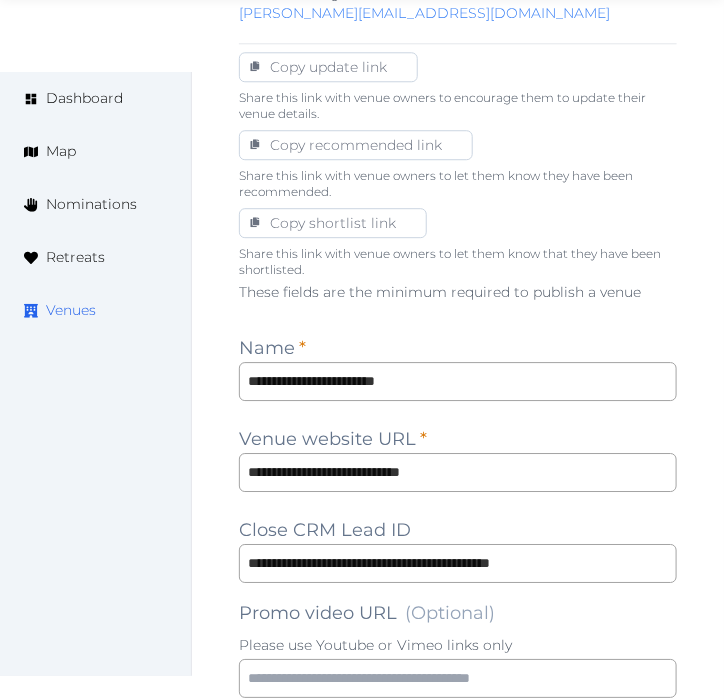 click on "Venues" at bounding box center [71, 310] 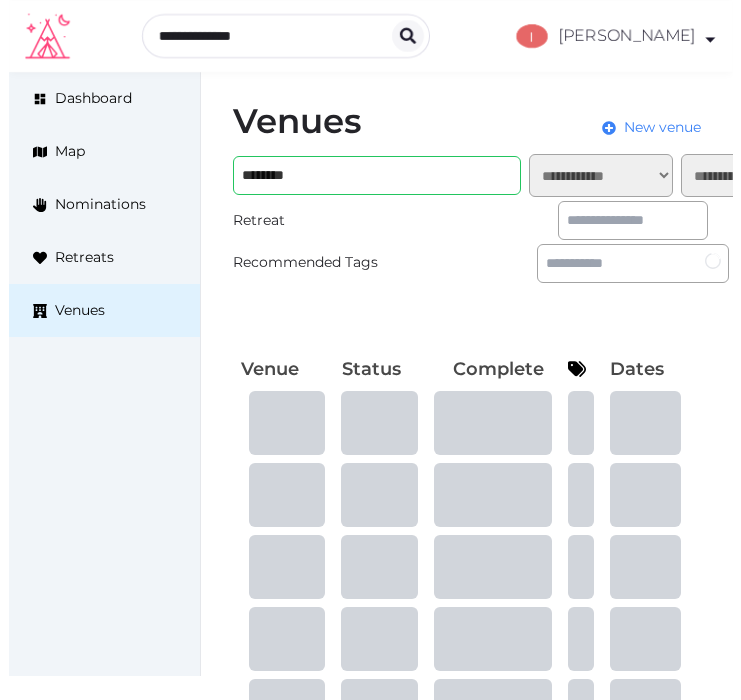 scroll, scrollTop: 0, scrollLeft: 0, axis: both 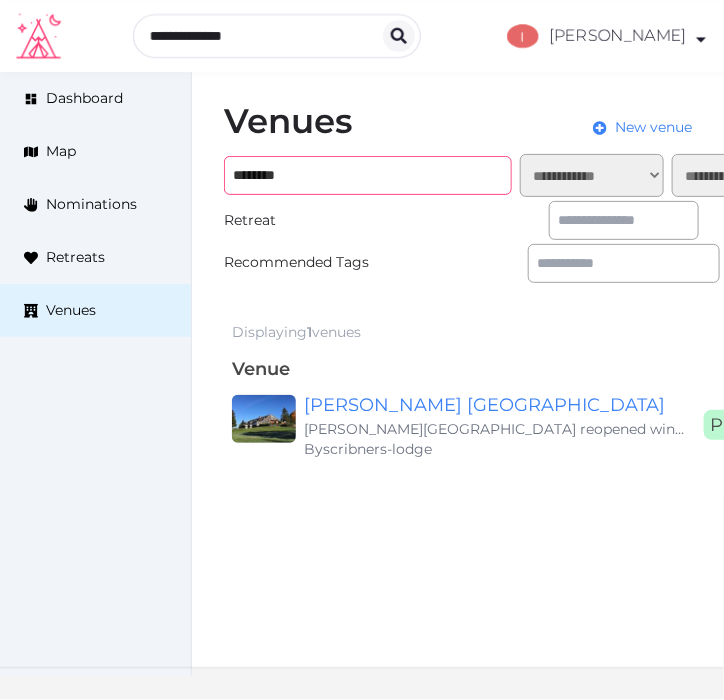 click on "********" at bounding box center (368, 175) 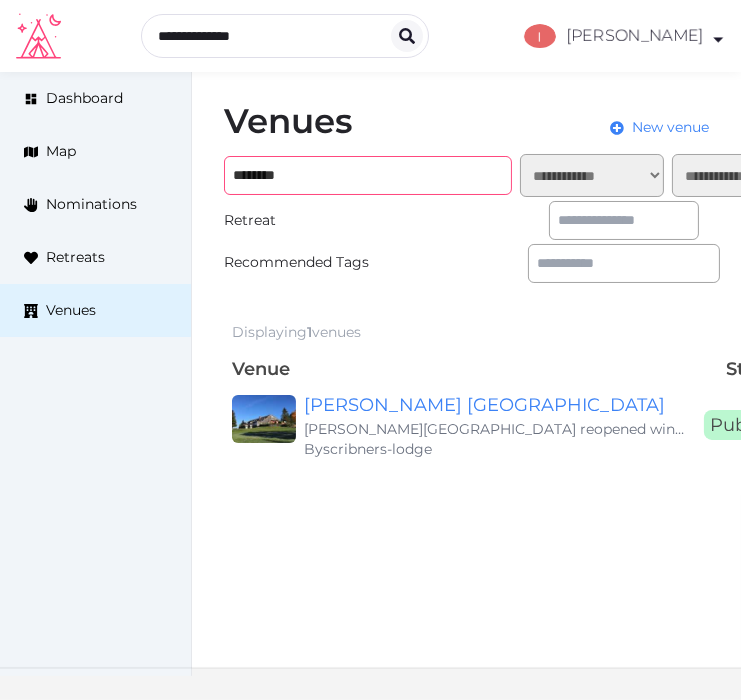 paste on "********" 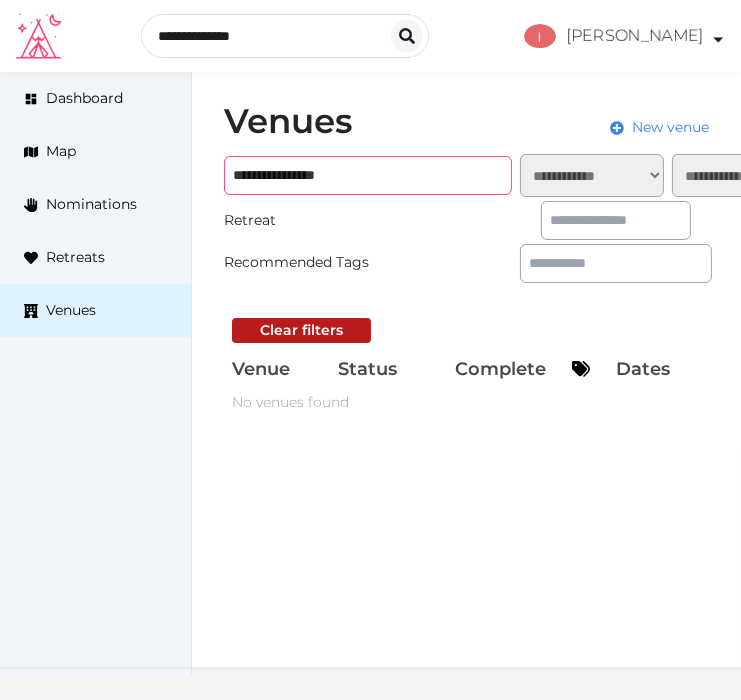 type on "**********" 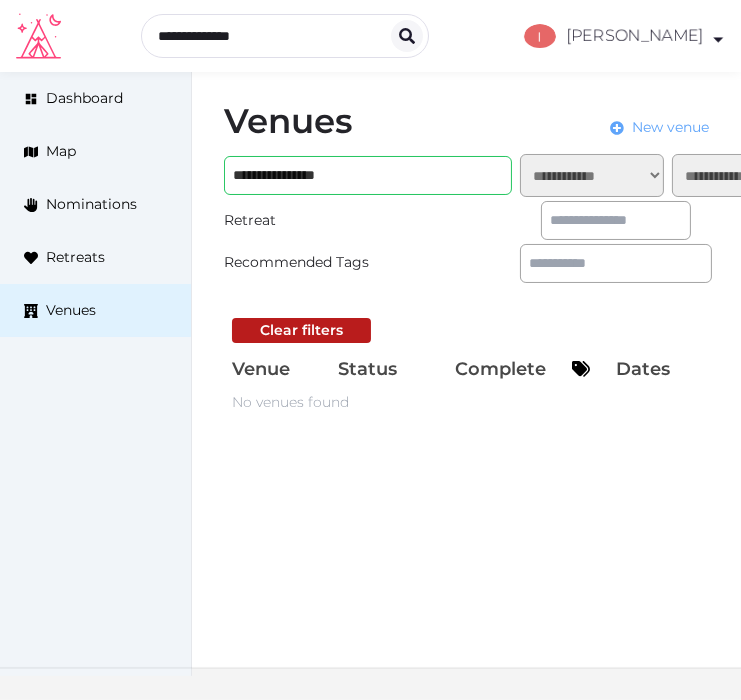 click on "New venue" at bounding box center [670, 127] 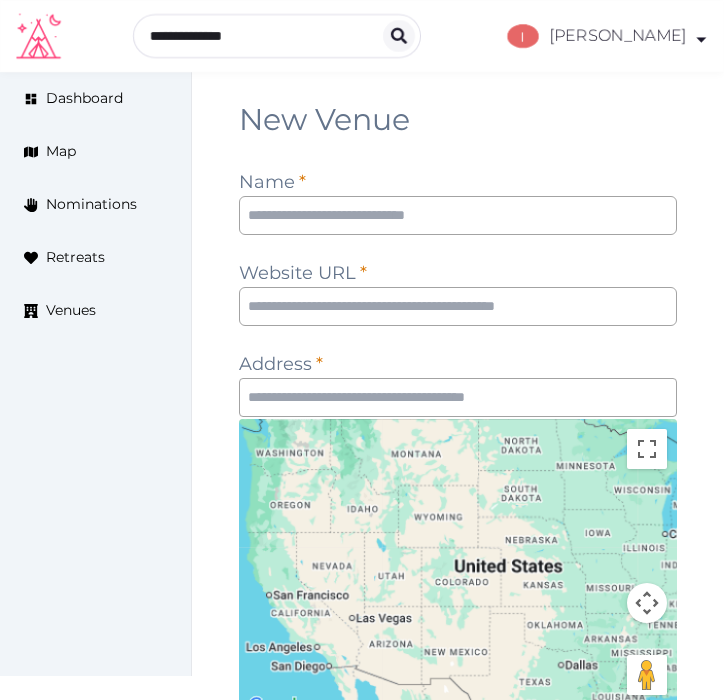 scroll, scrollTop: 0, scrollLeft: 0, axis: both 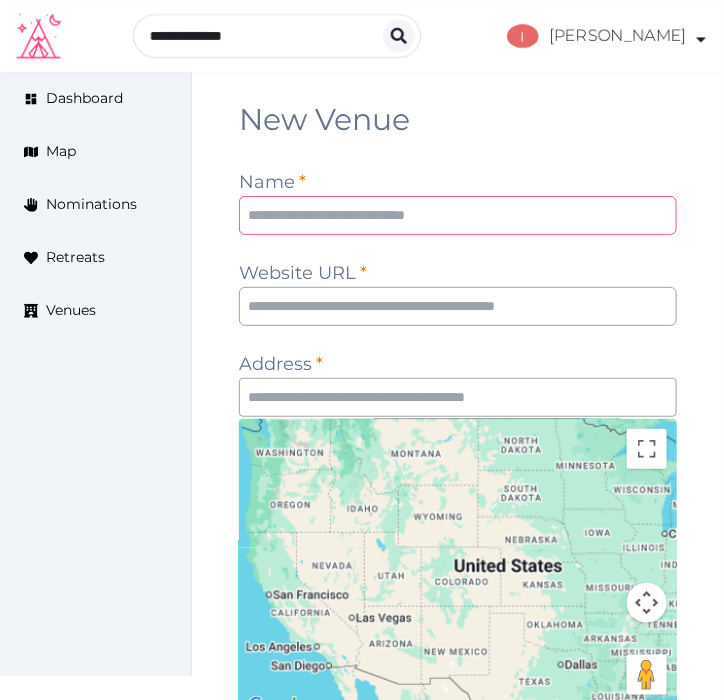 click at bounding box center [458, 215] 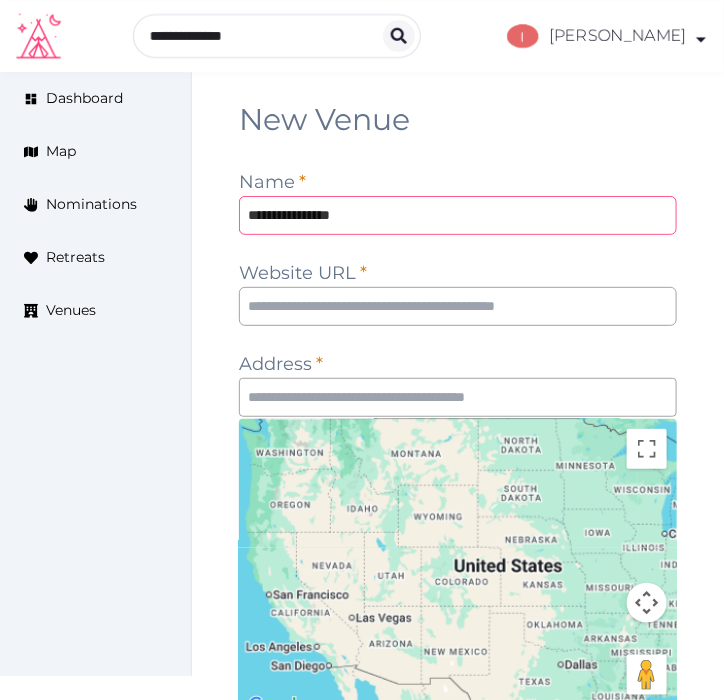 type on "**********" 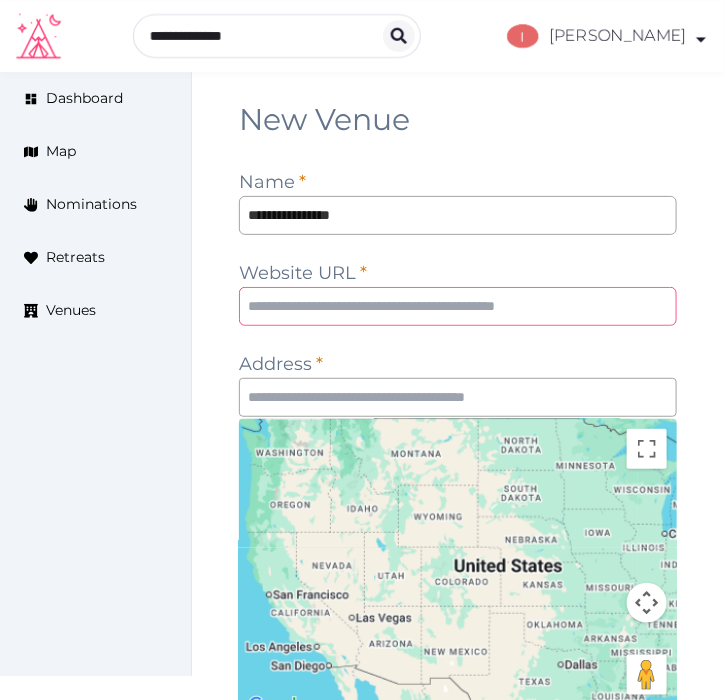 drag, startPoint x: 547, startPoint y: 292, endPoint x: 544, endPoint y: 303, distance: 11.401754 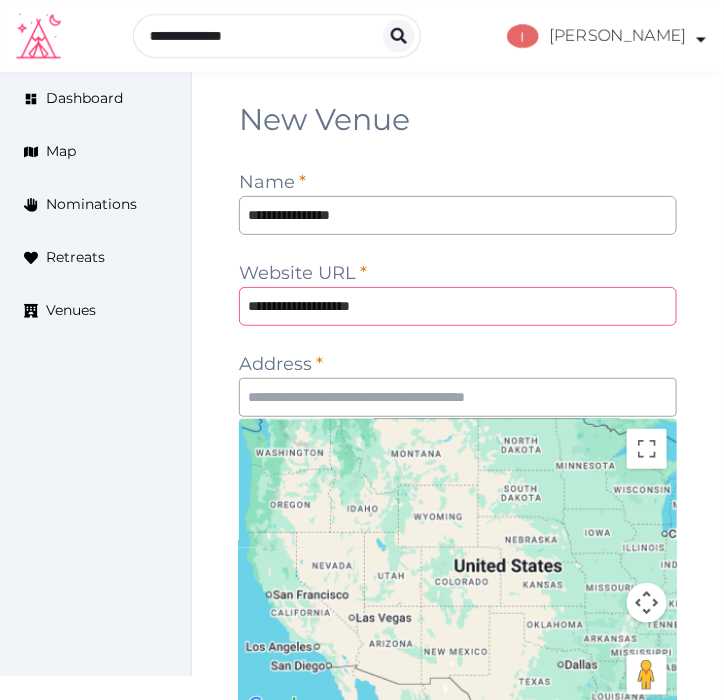 type on "**********" 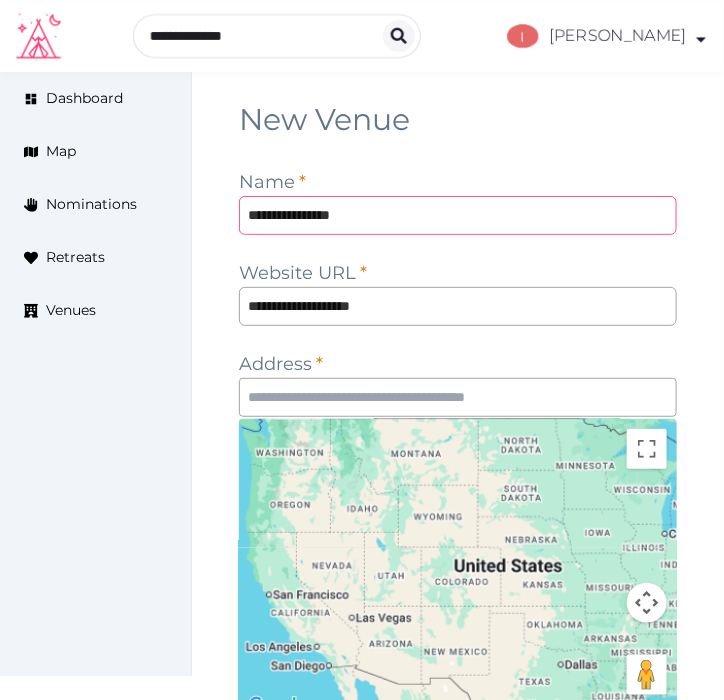 click on "**********" at bounding box center (458, 215) 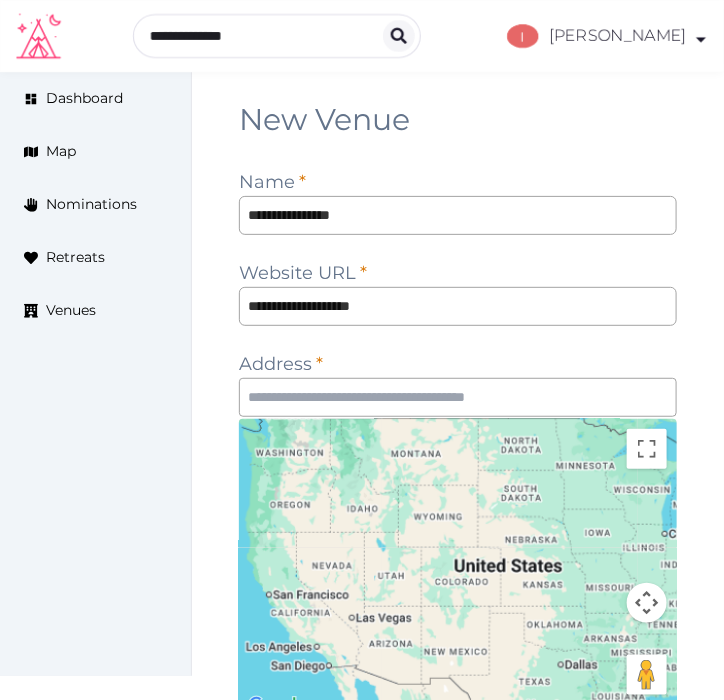 click on "**********" at bounding box center [458, 563] 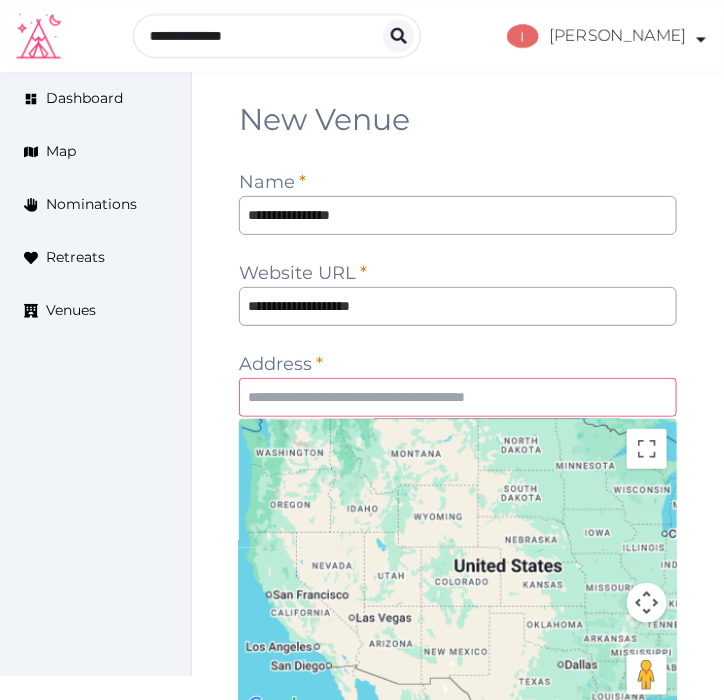 click at bounding box center (458, 397) 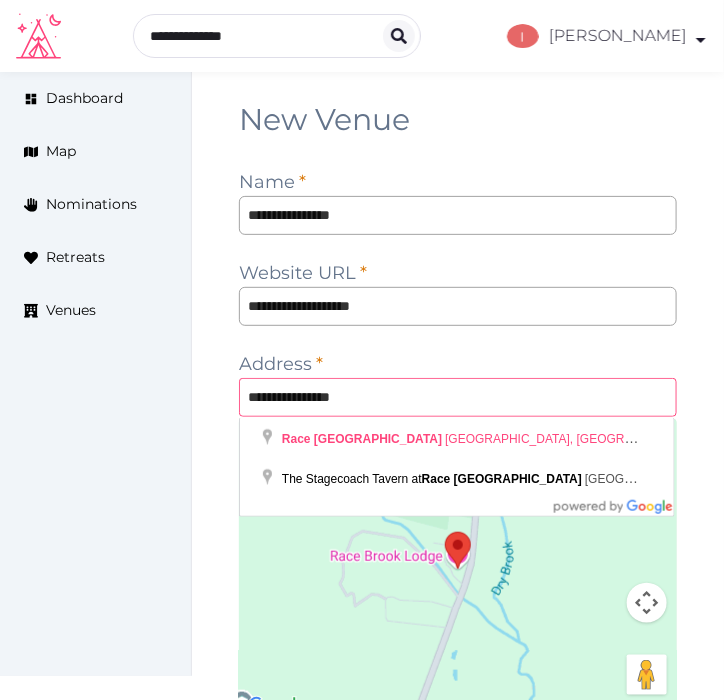 type on "**********" 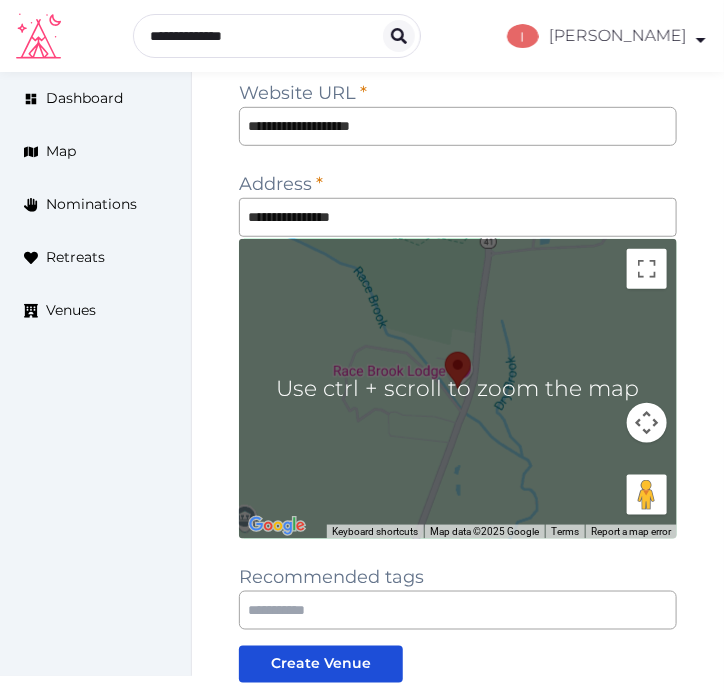 scroll, scrollTop: 333, scrollLeft: 0, axis: vertical 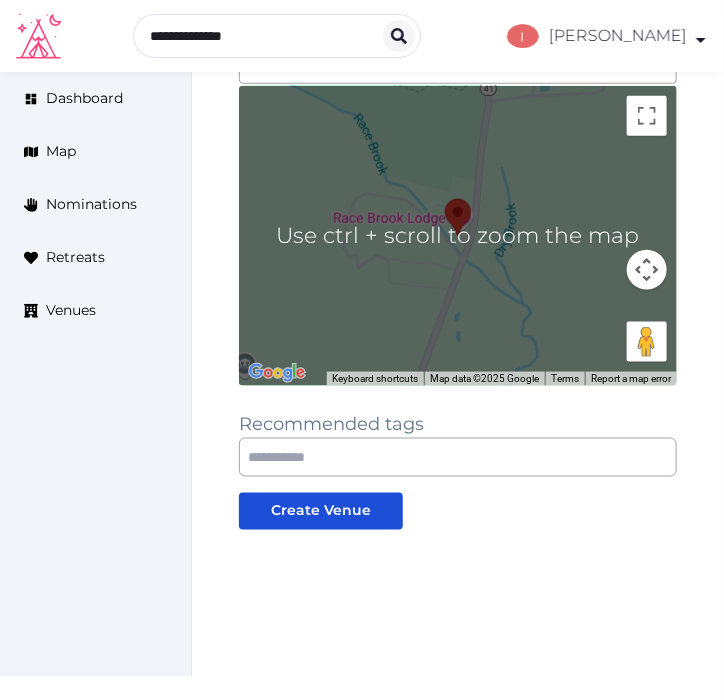 click on "**********" at bounding box center (458, 230) 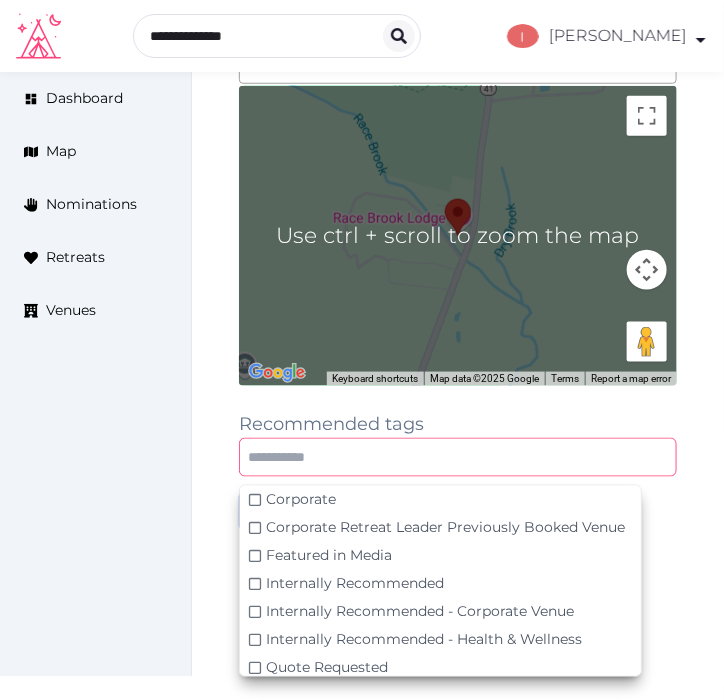 drag, startPoint x: 444, startPoint y: 458, endPoint x: 457, endPoint y: 472, distance: 19.104973 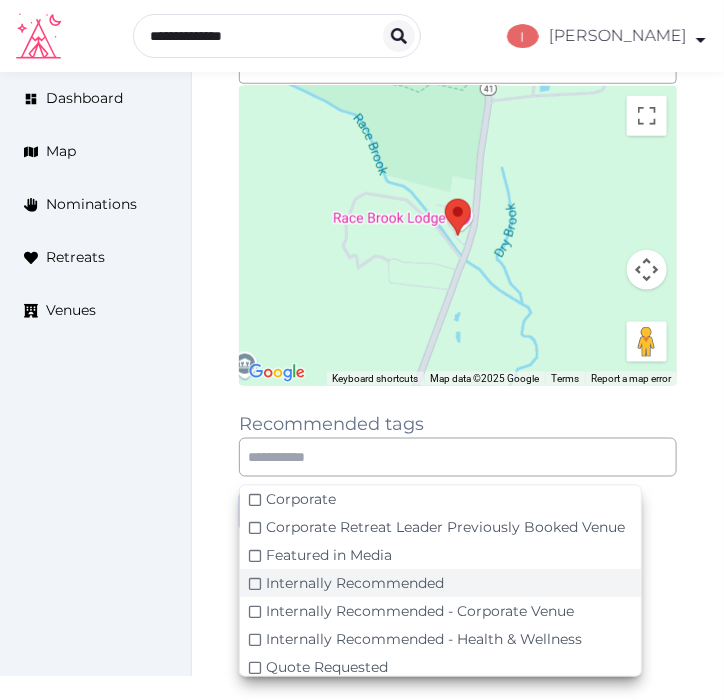 drag, startPoint x: 497, startPoint y: 608, endPoint x: 366, endPoint y: 616, distance: 131.24405 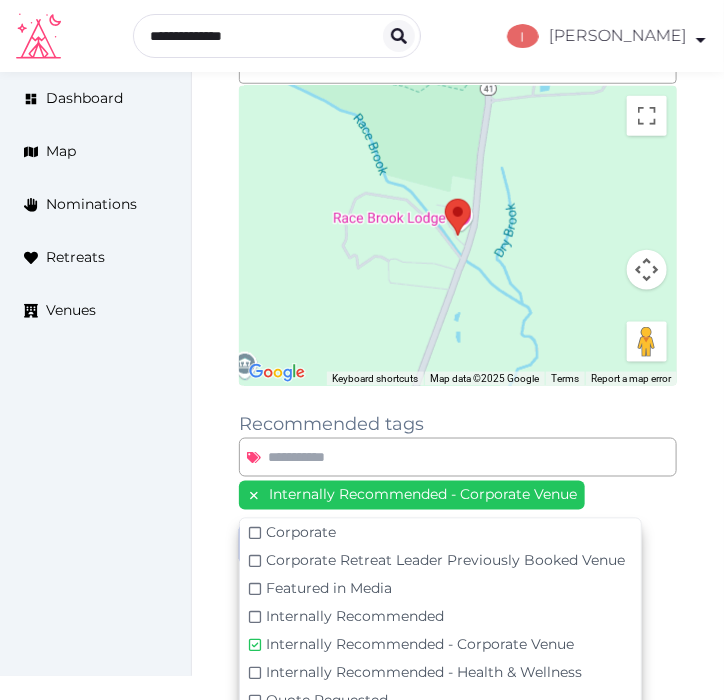 drag, startPoint x: 168, startPoint y: 570, endPoint x: 200, endPoint y: 562, distance: 32.984844 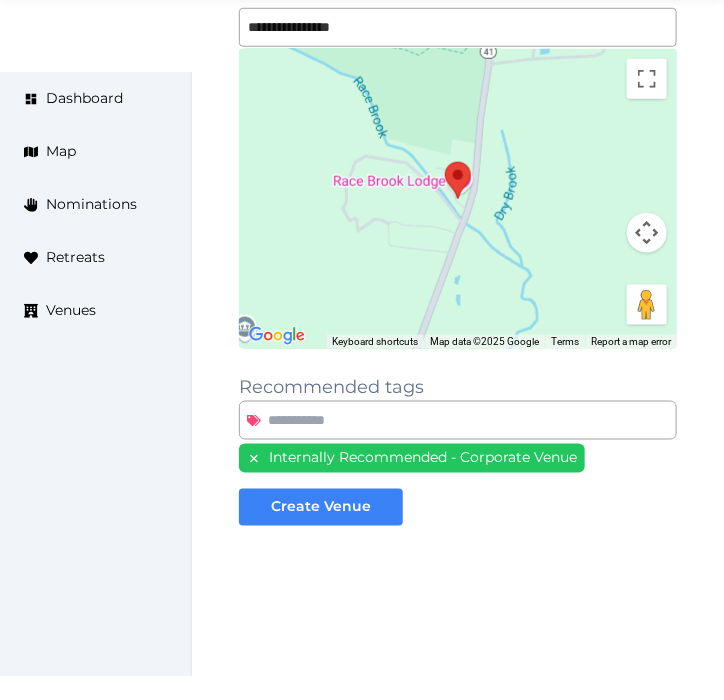 scroll, scrollTop: 388, scrollLeft: 0, axis: vertical 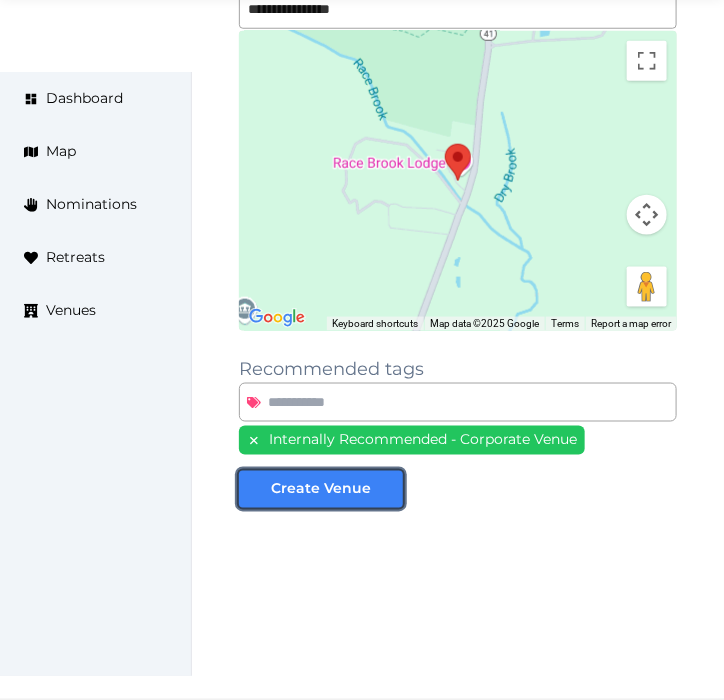click on "Create Venue" at bounding box center (321, 489) 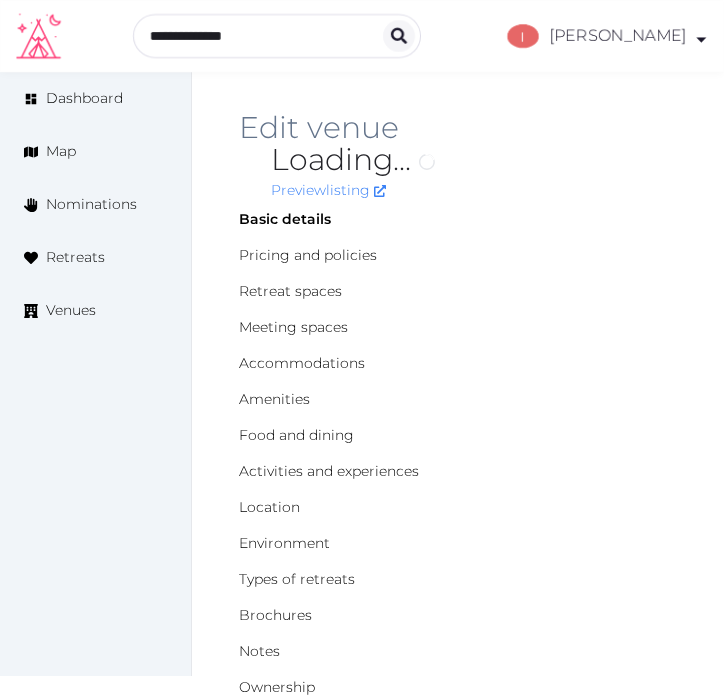 scroll, scrollTop: 0, scrollLeft: 0, axis: both 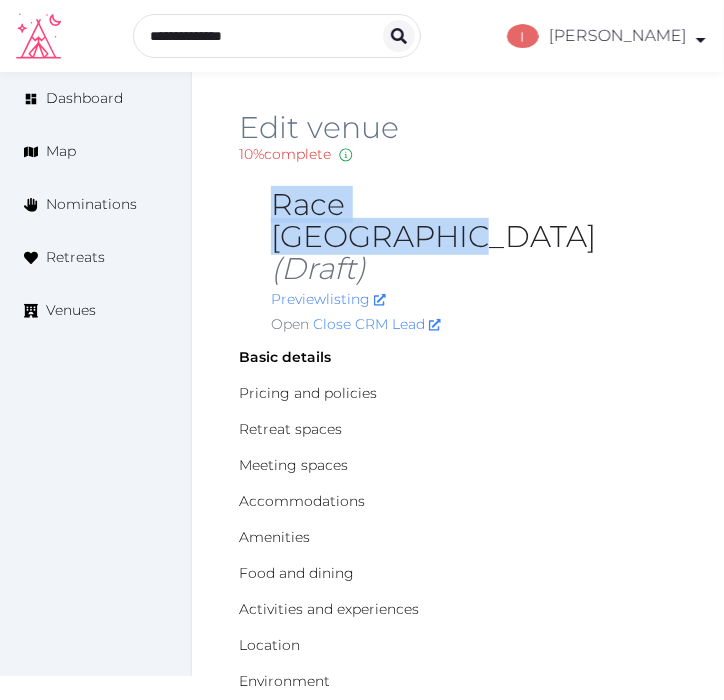 drag, startPoint x: 538, startPoint y: 198, endPoint x: 265, endPoint y: 196, distance: 273.00732 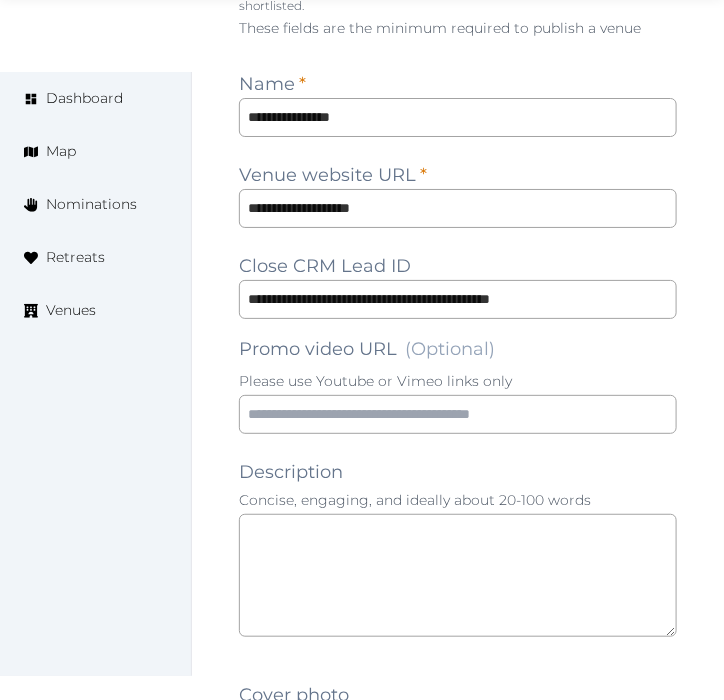scroll, scrollTop: 1777, scrollLeft: 0, axis: vertical 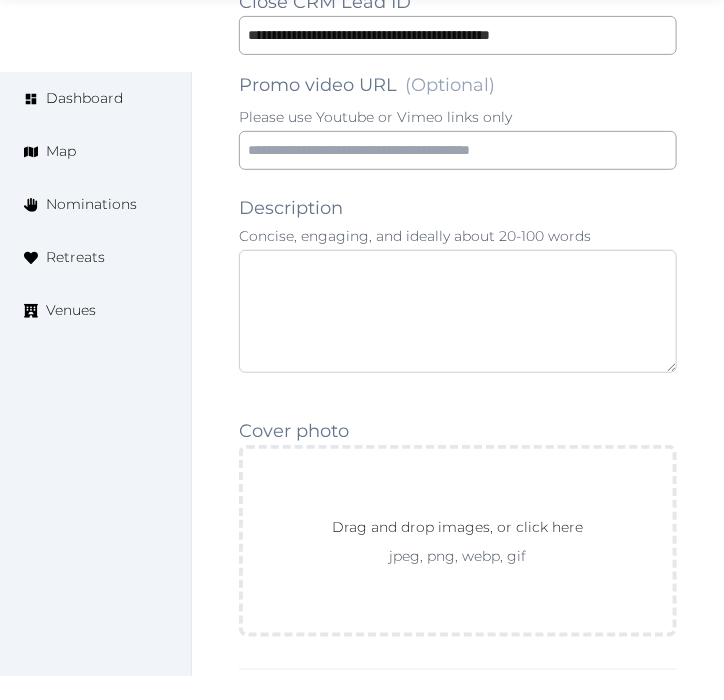 click at bounding box center (458, 311) 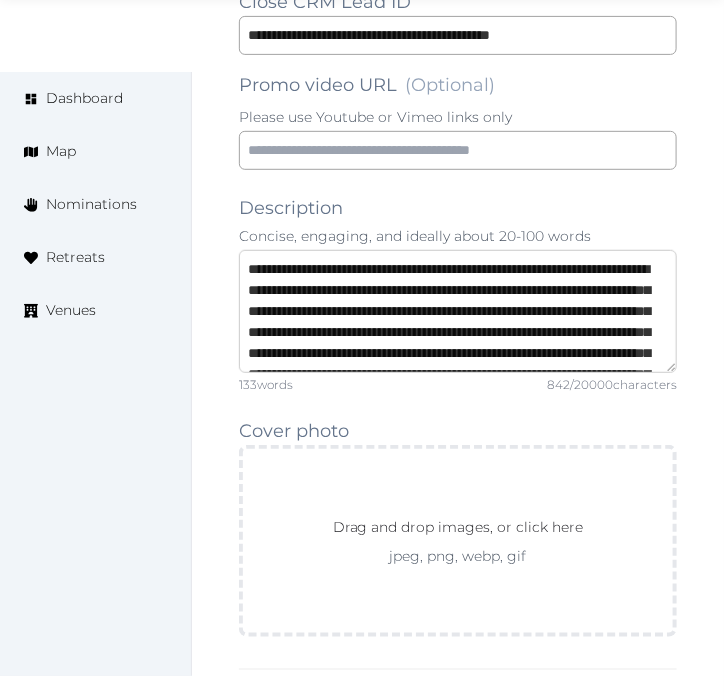 scroll, scrollTop: 220, scrollLeft: 0, axis: vertical 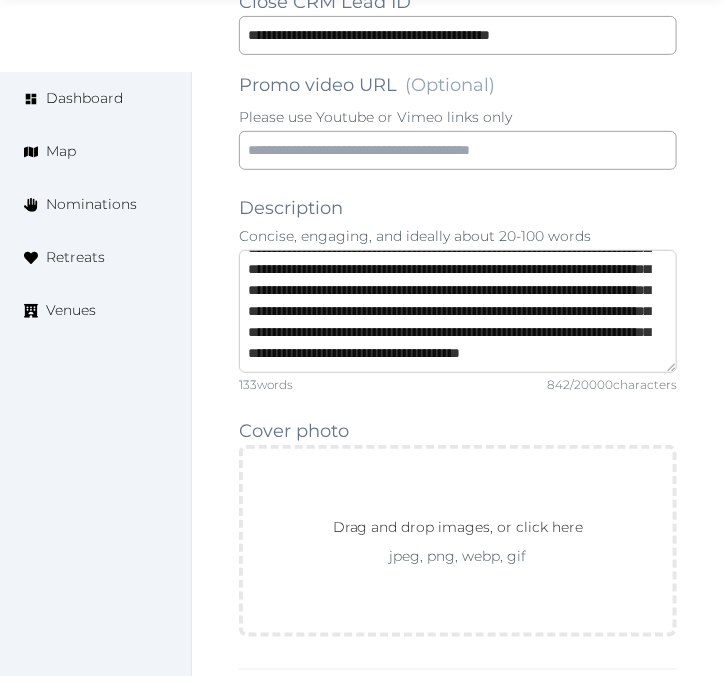 type on "**********" 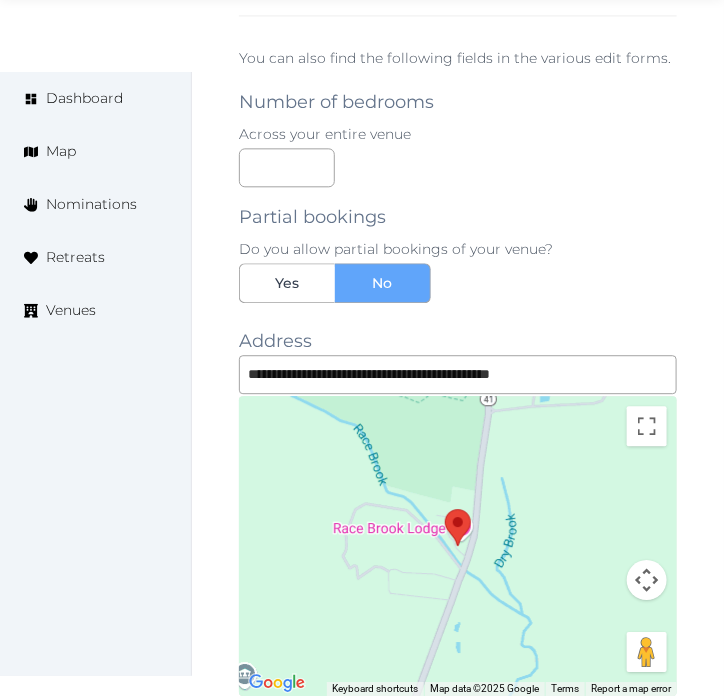 scroll, scrollTop: 2555, scrollLeft: 0, axis: vertical 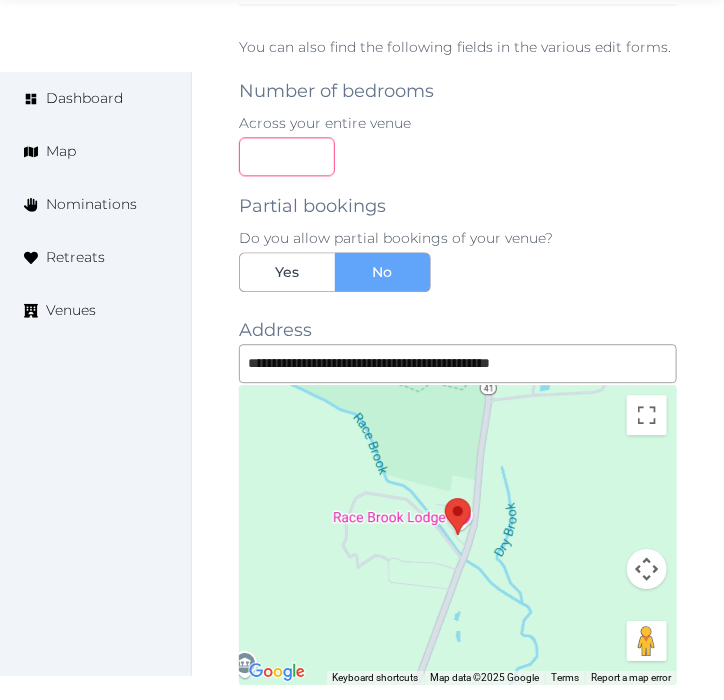 click at bounding box center [287, 156] 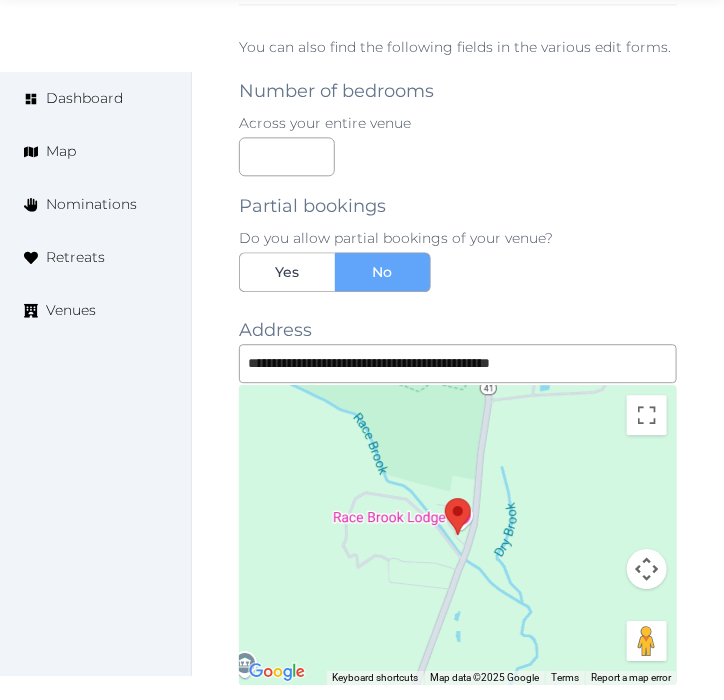 click on "Partial bookings Do you allow partial bookings of your venue? Yes No" at bounding box center (458, 234) 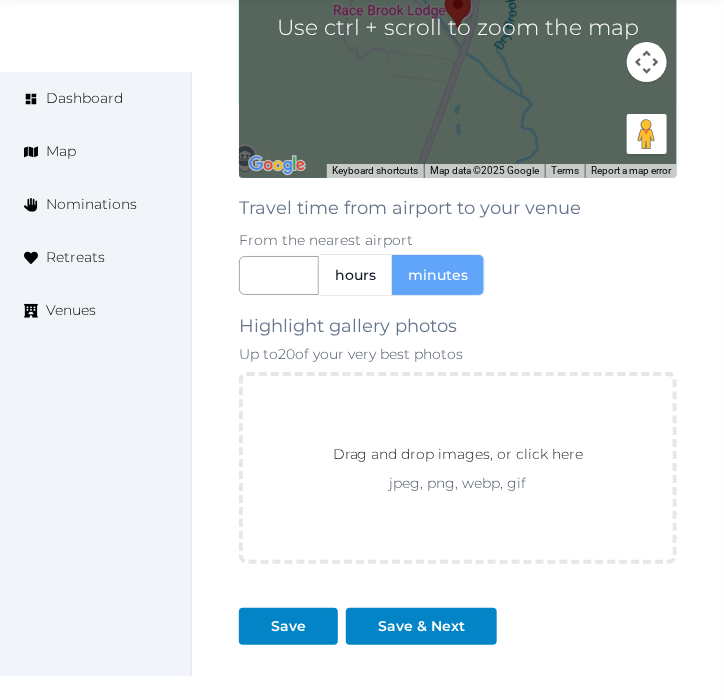 scroll, scrollTop: 3111, scrollLeft: 0, axis: vertical 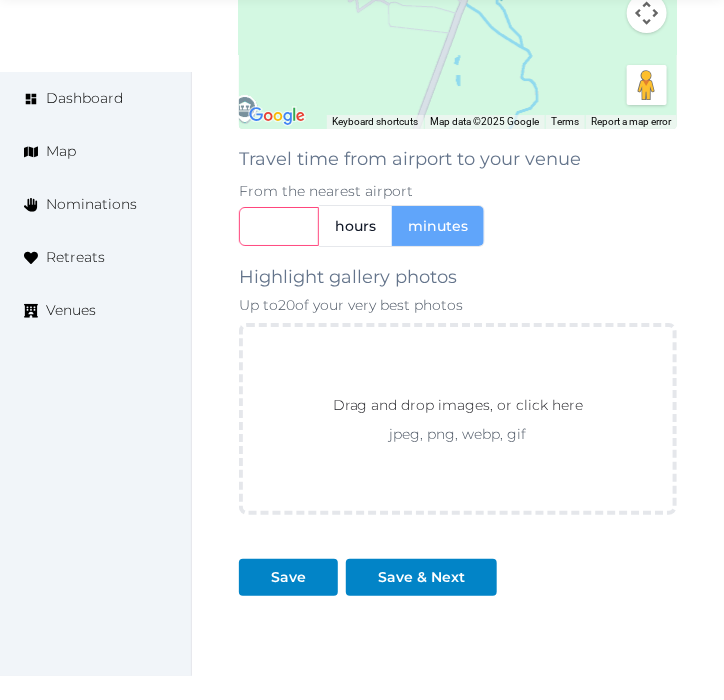 click at bounding box center (279, 226) 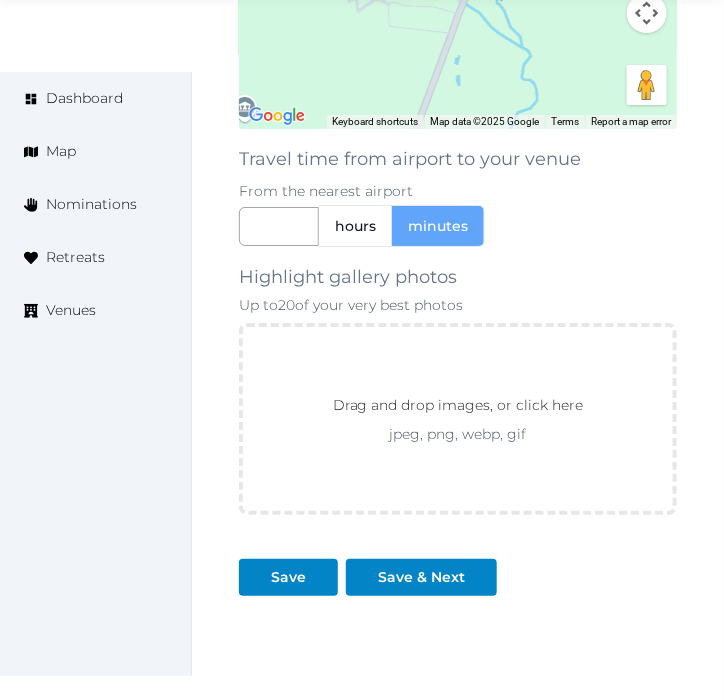 click on "**********" at bounding box center [458, -492] 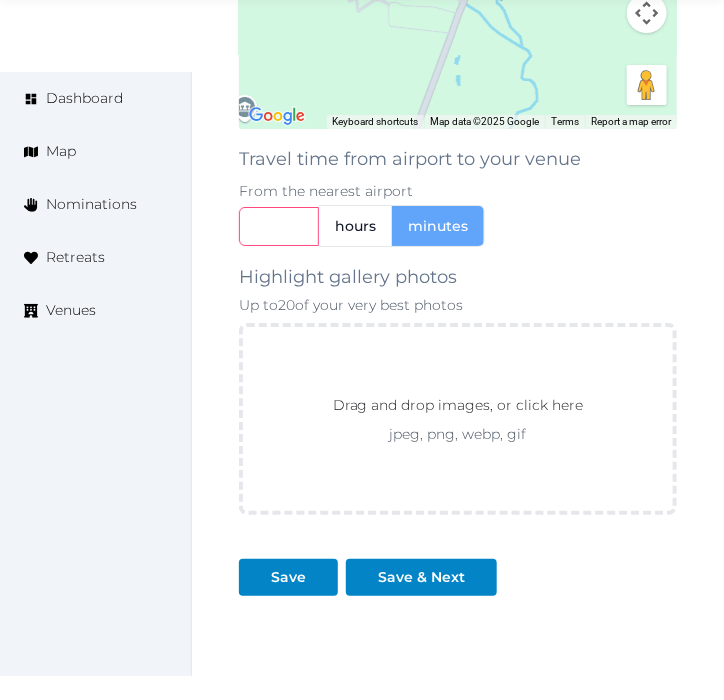 click at bounding box center (279, 226) 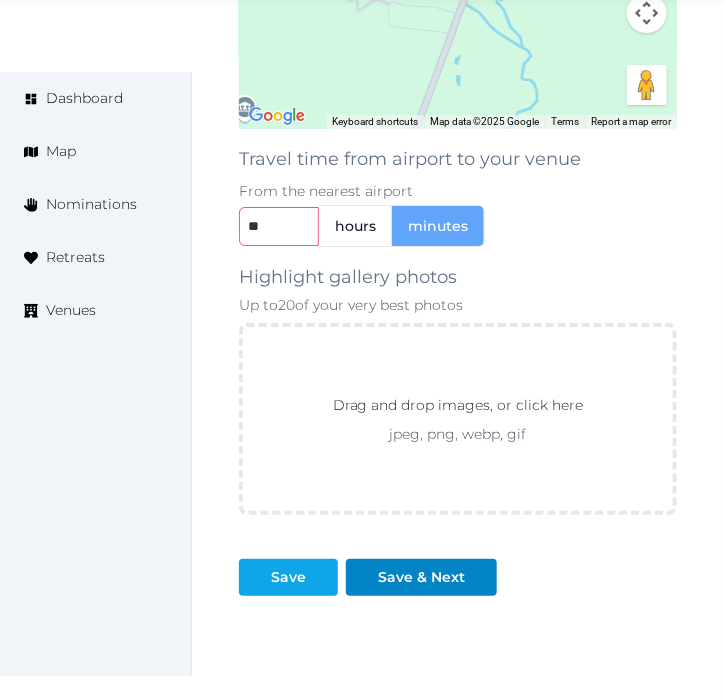 type on "**" 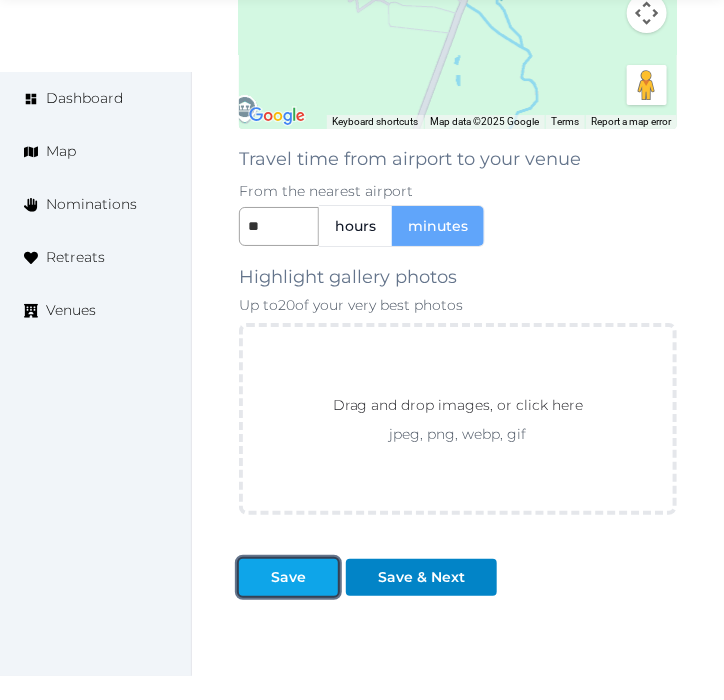 click on "Save" at bounding box center [288, 577] 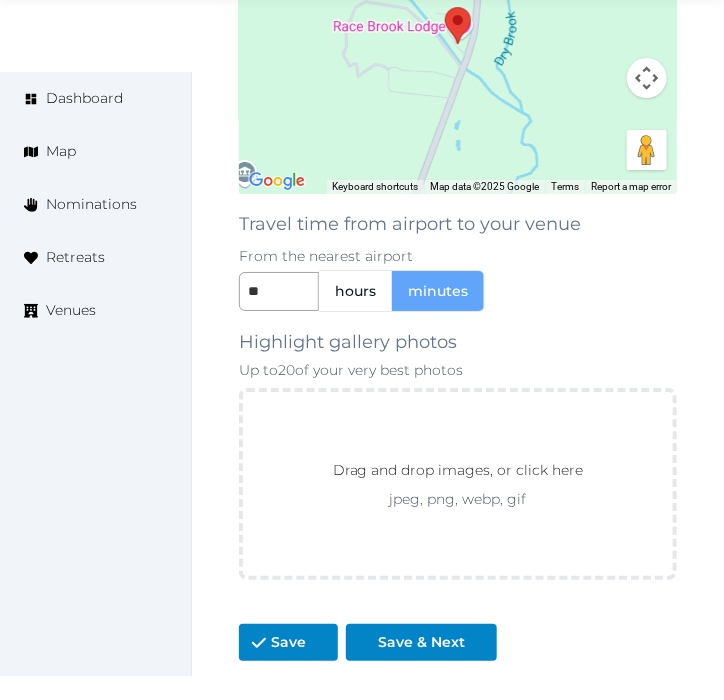 scroll, scrollTop: 3168, scrollLeft: 0, axis: vertical 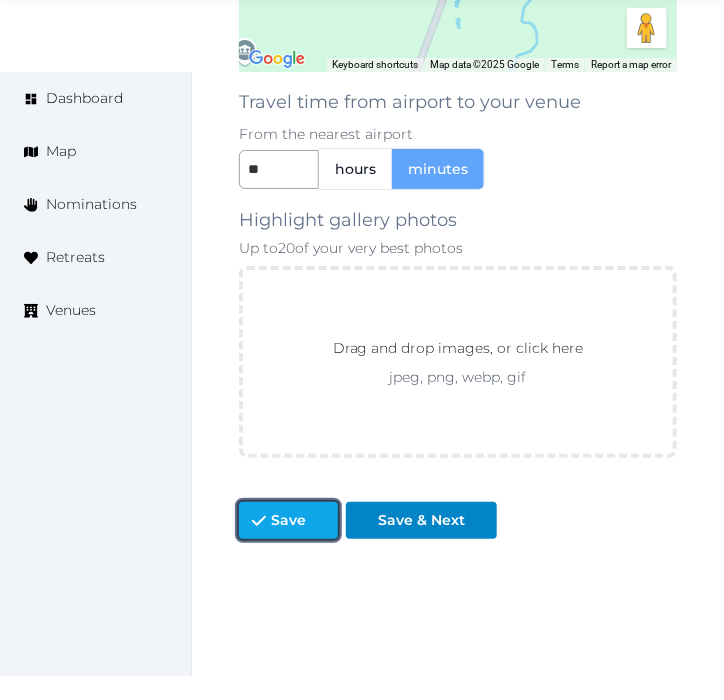 click on "Save" at bounding box center [288, 520] 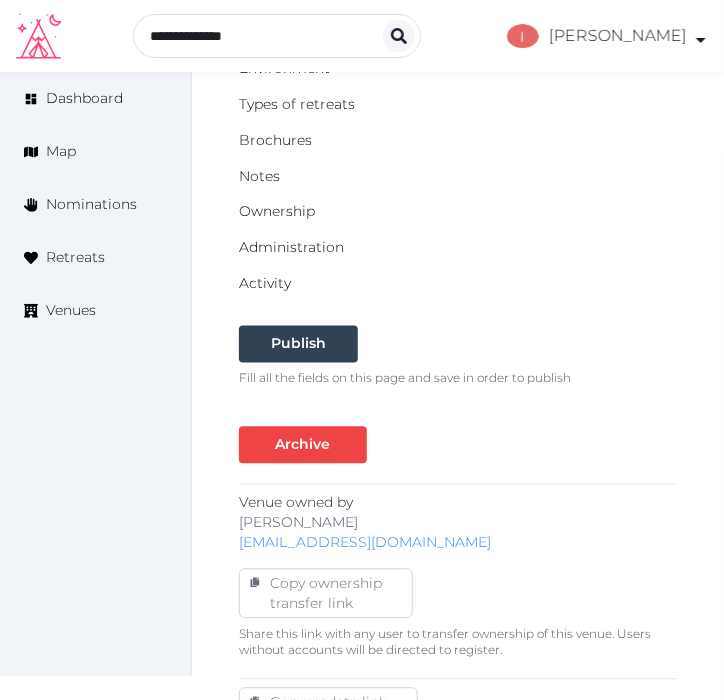 scroll, scrollTop: 391, scrollLeft: 0, axis: vertical 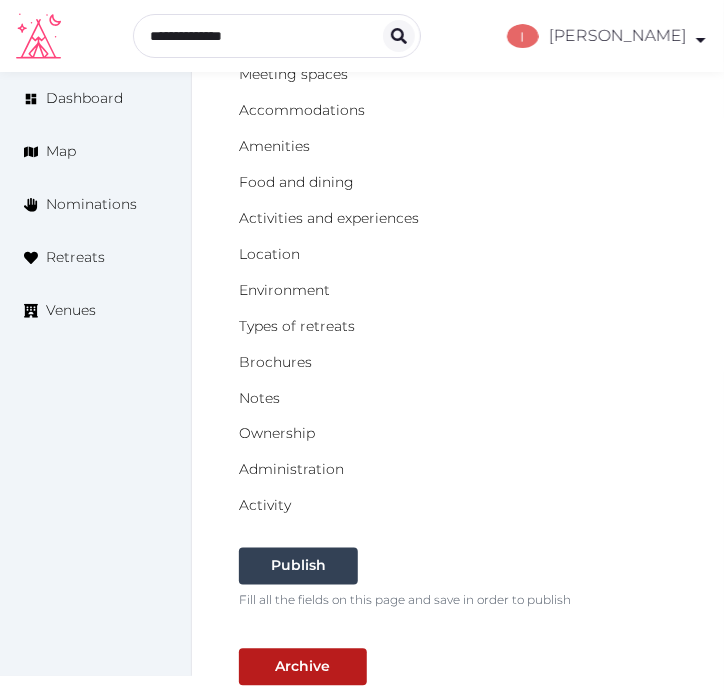 click on "Basic details Pricing and policies Retreat spaces Meeting spaces Accommodations Amenities Food and dining Activities and experiences Location Environment Types of retreats Brochures Notes Ownership Administration Activity" at bounding box center (458, 236) 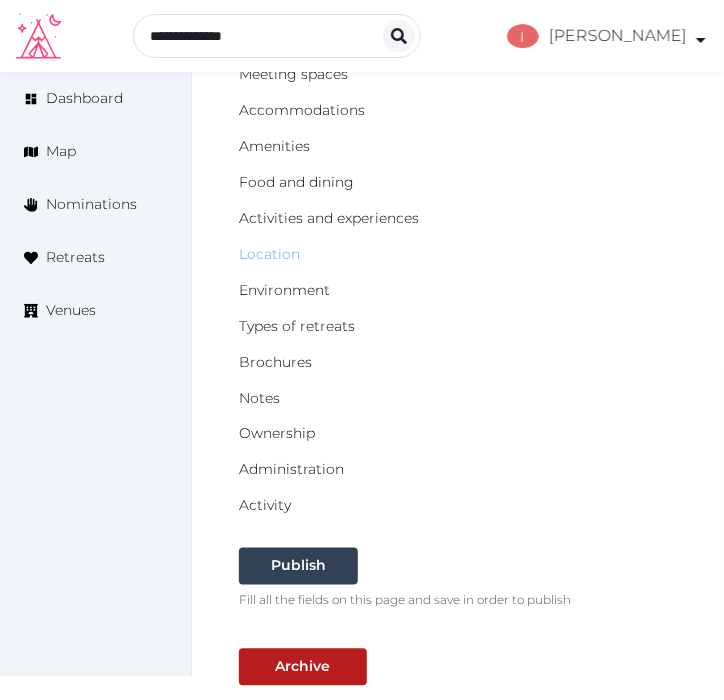 click on "Location" at bounding box center (269, 254) 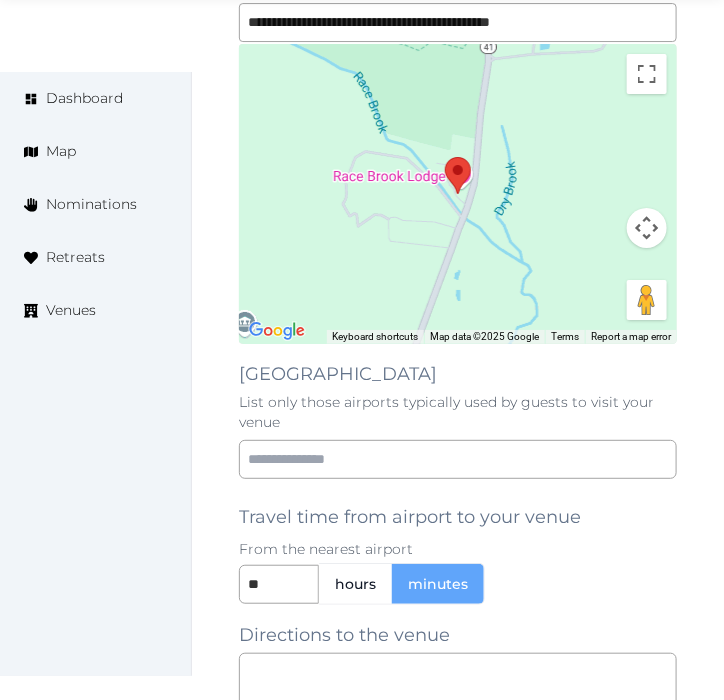 scroll, scrollTop: 1666, scrollLeft: 0, axis: vertical 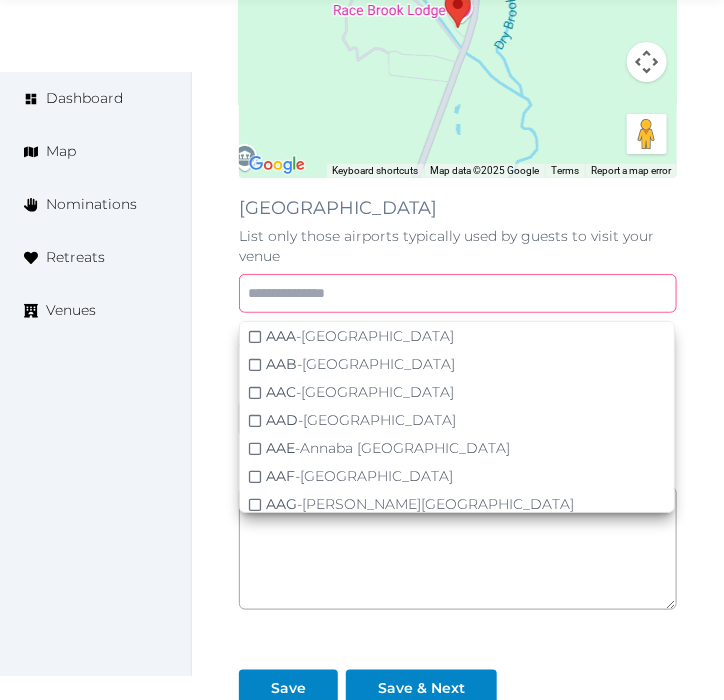 click at bounding box center (458, 293) 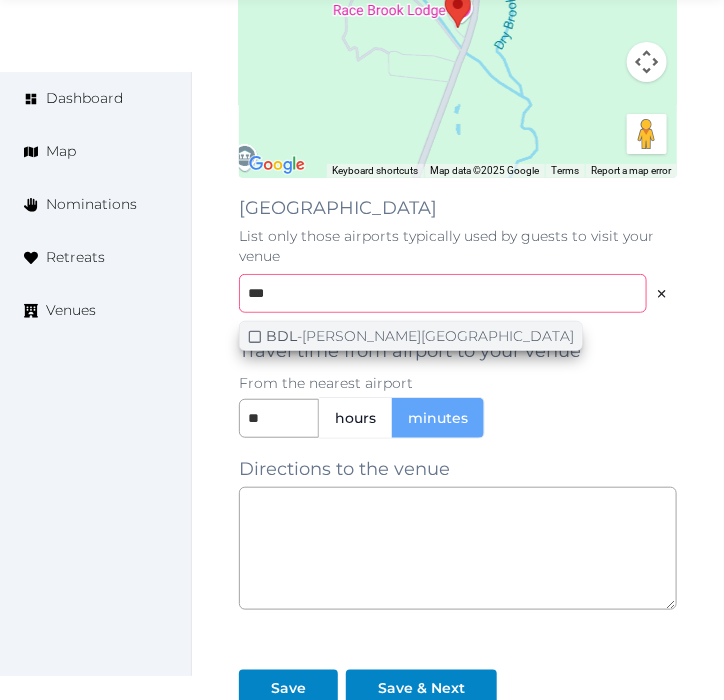 type on "***" 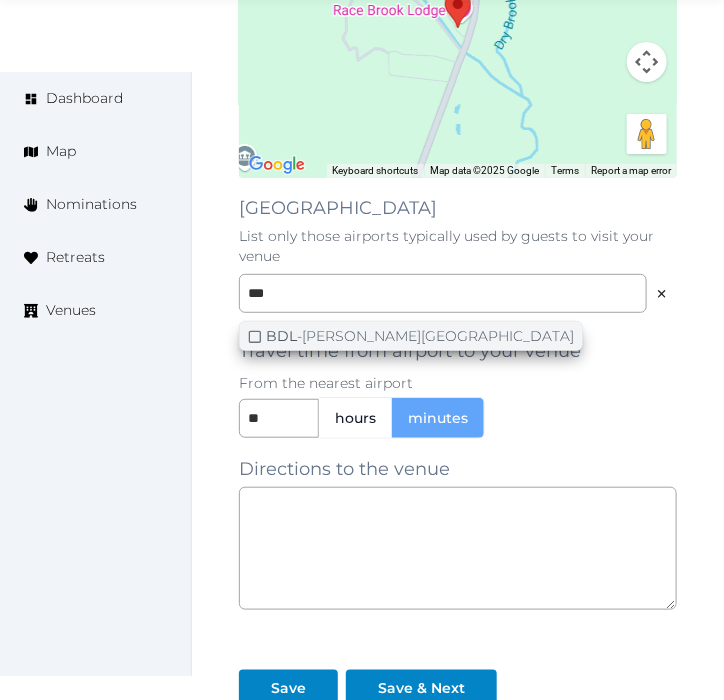 click 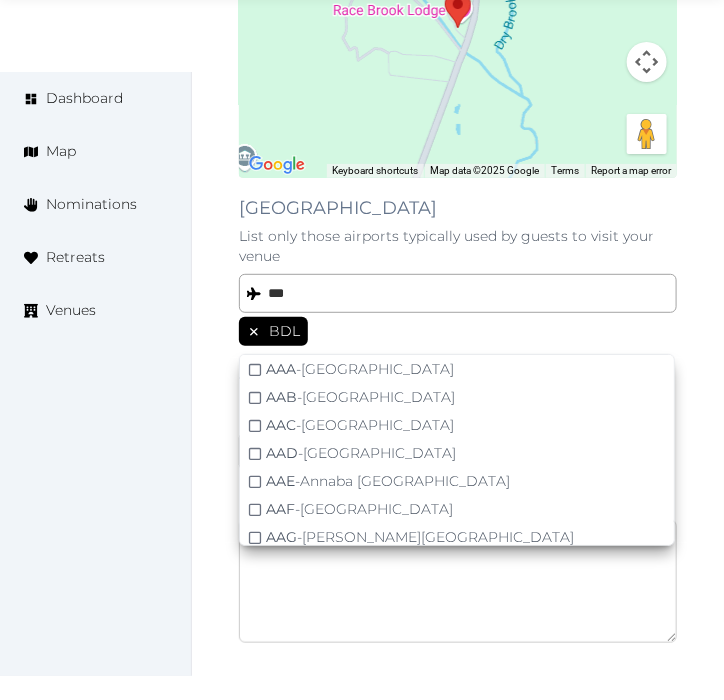 click at bounding box center [458, 581] 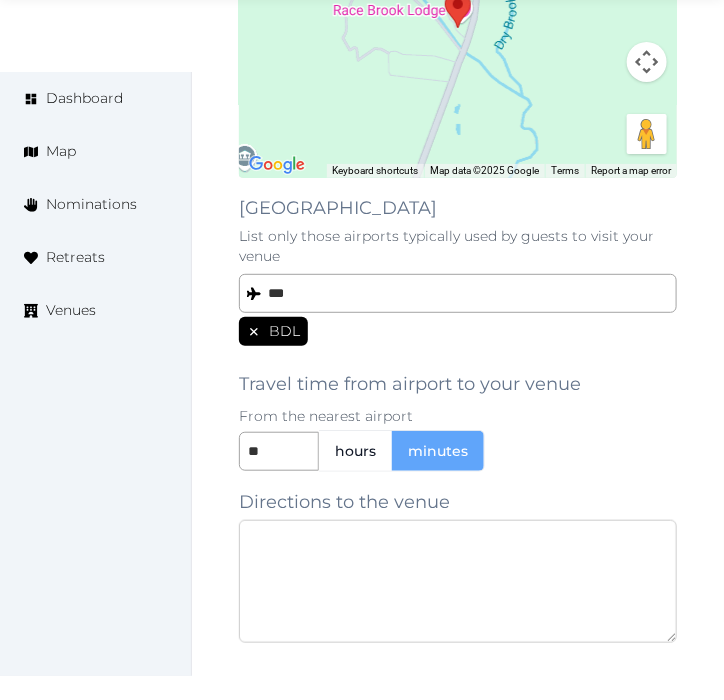 paste on "**********" 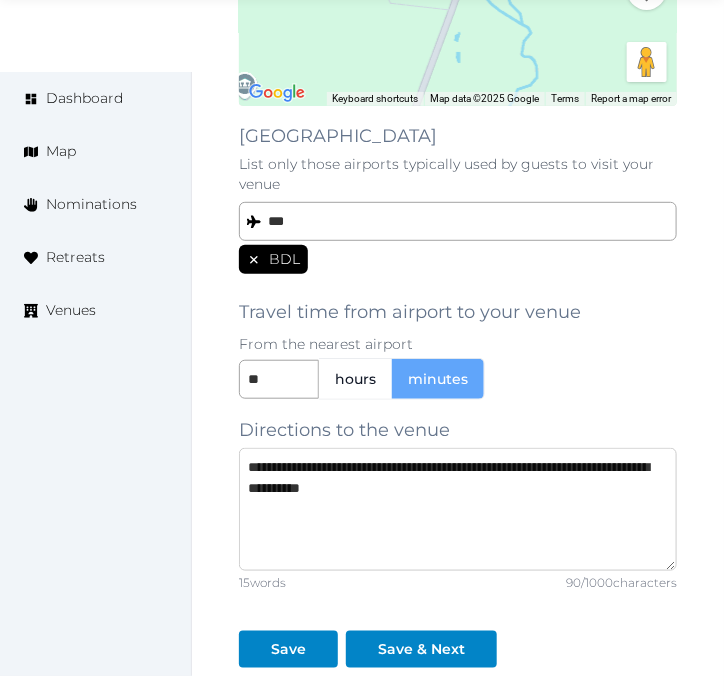 scroll, scrollTop: 1777, scrollLeft: 0, axis: vertical 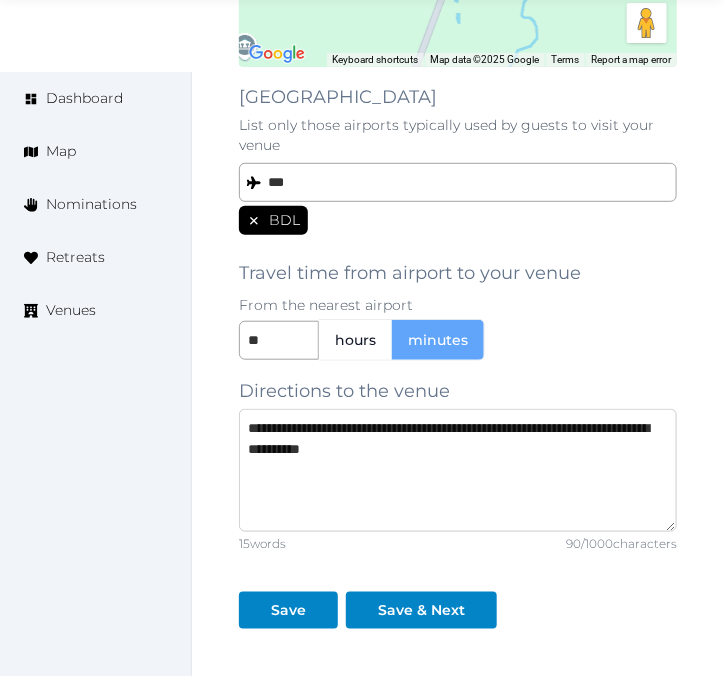 click on "**********" at bounding box center [458, 470] 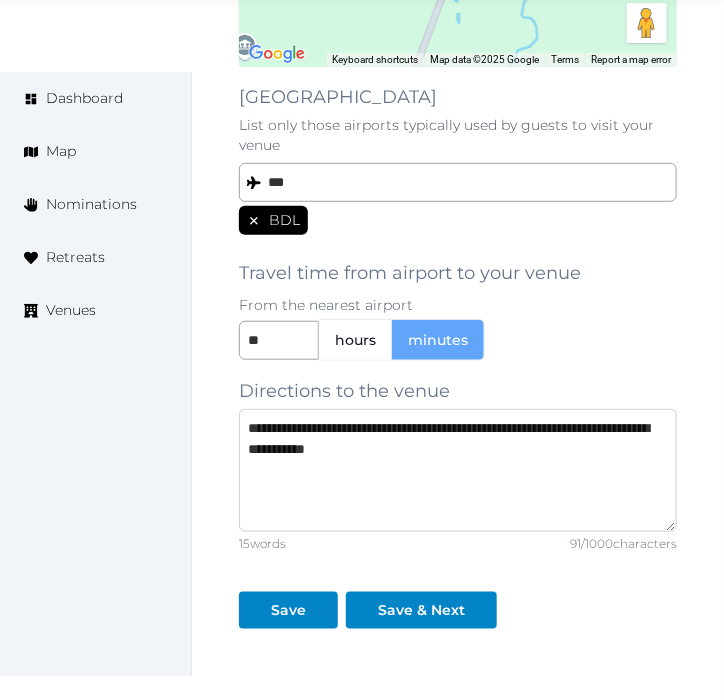 click on "**********" at bounding box center [458, 470] 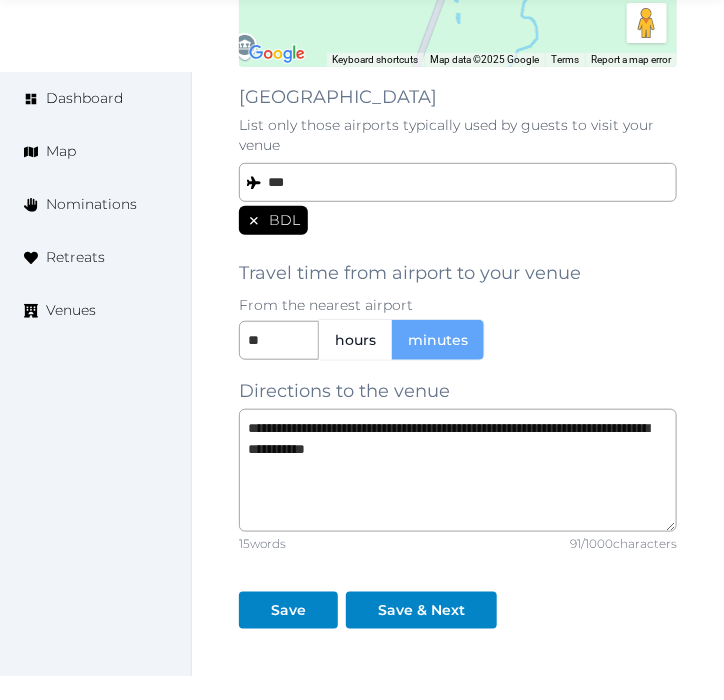 click on "Save" at bounding box center [292, 602] 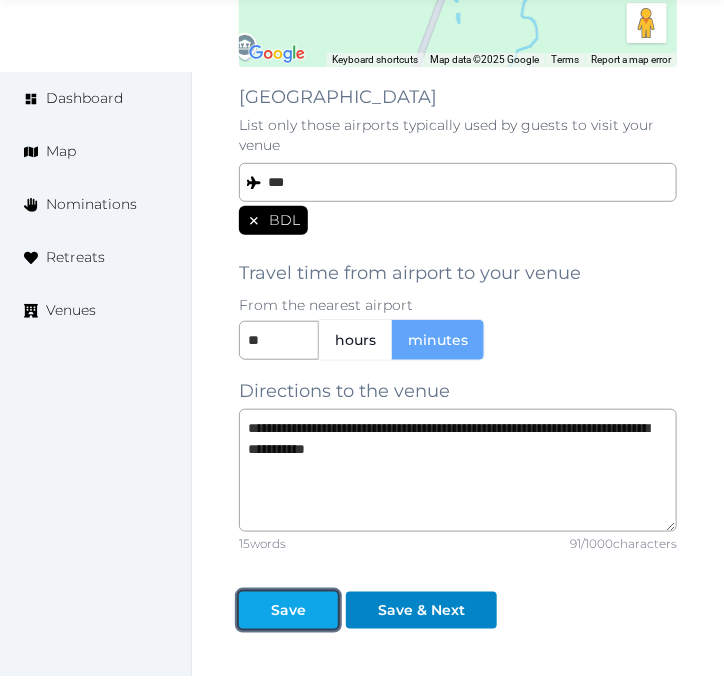 click on "Save" at bounding box center (288, 610) 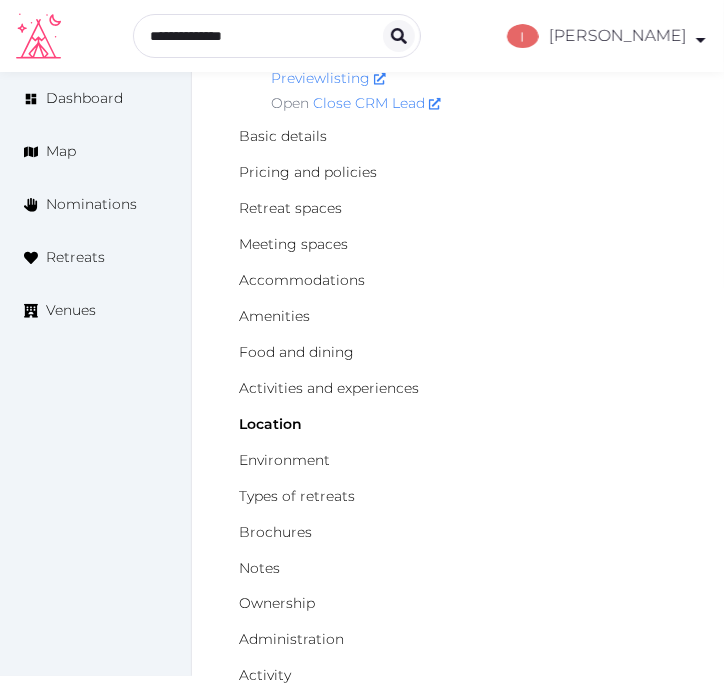 scroll, scrollTop: 0, scrollLeft: 0, axis: both 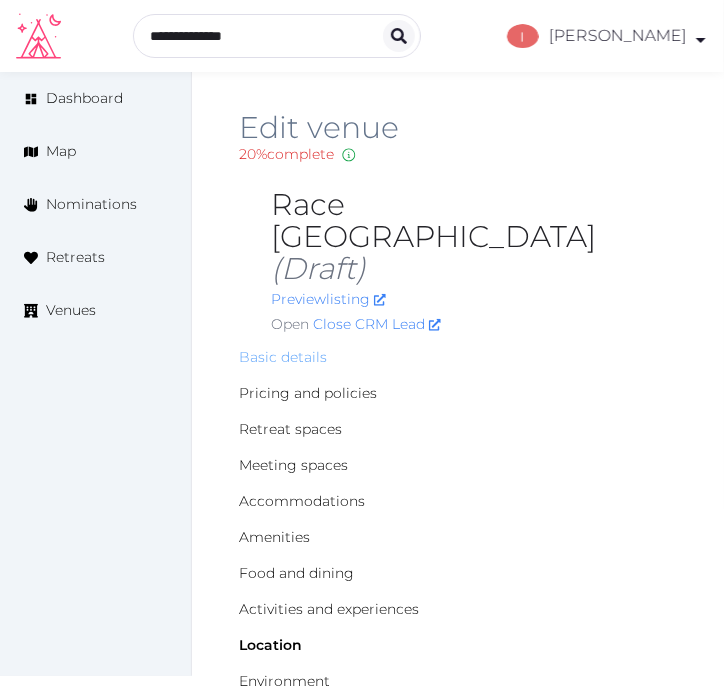 click on "Basic details" at bounding box center [283, 357] 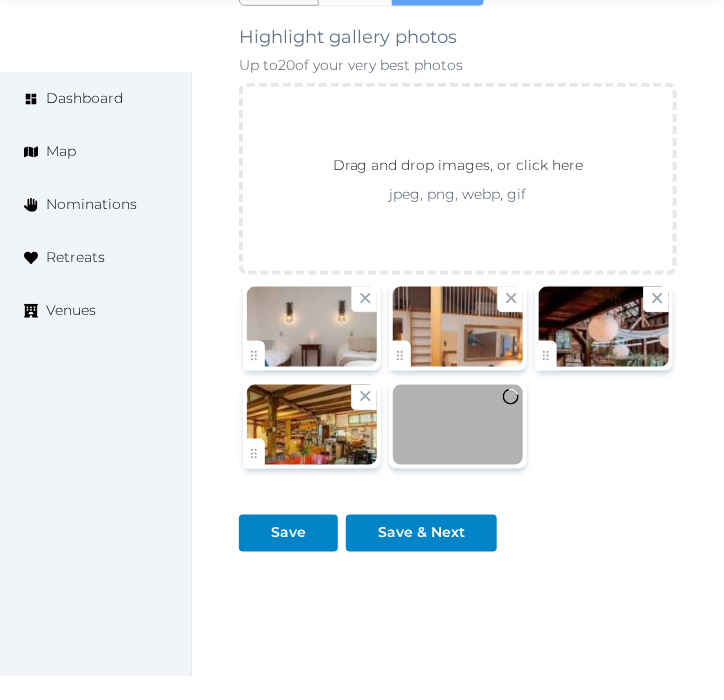 scroll, scrollTop: 3111, scrollLeft: 0, axis: vertical 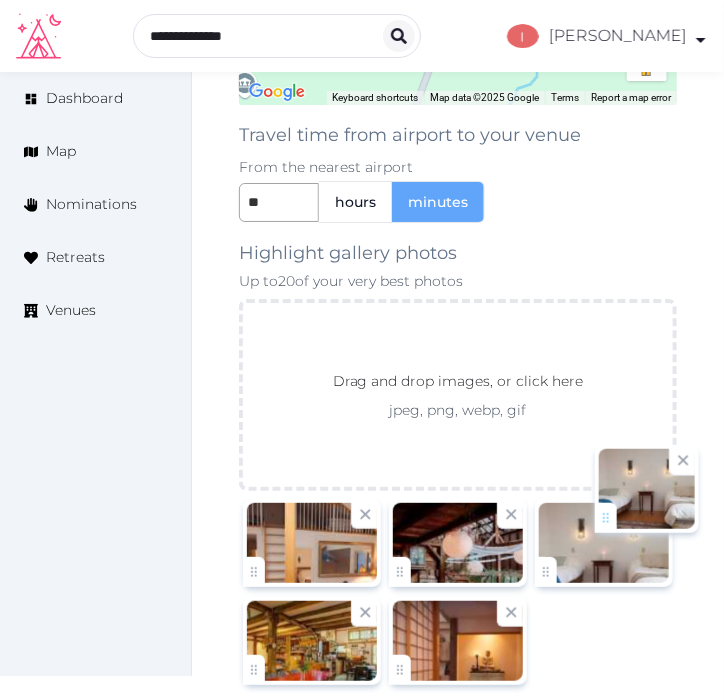 drag, startPoint x: 248, startPoint y: 513, endPoint x: 601, endPoint y: 521, distance: 353.09064 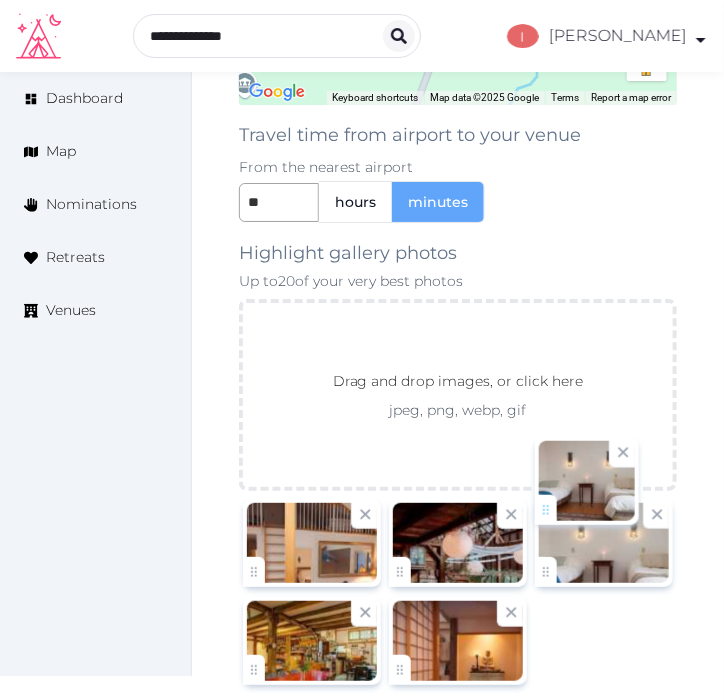 click on "[PERSON_NAME]   Account My Venue Listings My Retreats Logout      Dashboard Map Nominations Retreats Venues Edit venue 20 %  complete Fill out all the fields in your listing to increase its completion percentage.   A higher completion percentage will make your listing more attractive and result in better matches. [GEOGRAPHIC_DATA]   (Draft) Preview  listing   Open    Close CRM Lead Basic details Pricing and policies Retreat spaces Meeting spaces Accommodations Amenities Food and dining Activities and experiences Location Environment Types of retreats Brochures Notes Ownership Administration Activity Publish Archive Venue owned by [PERSON_NAME] [PERSON_NAME][EMAIL_ADDRESS][DOMAIN_NAME] Copy ownership transfer link Share this link with any user to transfer ownership of this venue. Users without accounts will be directed to register. Copy update link Share this link with venue owners to encourage them to update their venue details. Copy recommended link Name * * /" at bounding box center [362, -1060] 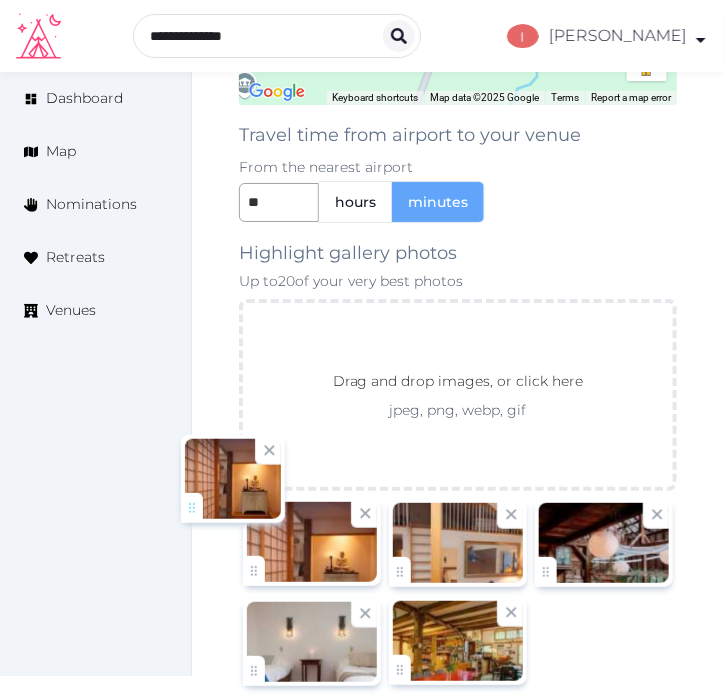 drag, startPoint x: 400, startPoint y: 615, endPoint x: 253, endPoint y: 500, distance: 186.63869 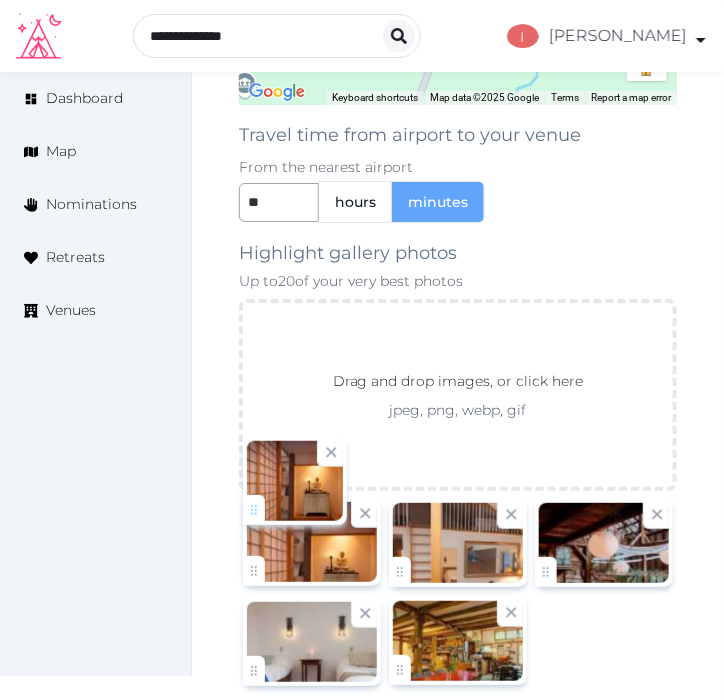 click on "[PERSON_NAME]   Account My Venue Listings My Retreats Logout      Dashboard Map Nominations Retreats Venues Edit venue 20 %  complete Fill out all the fields in your listing to increase its completion percentage.   A higher completion percentage will make your listing more attractive and result in better matches. [GEOGRAPHIC_DATA]   (Draft) Preview  listing   Open    Close CRM Lead Basic details Pricing and policies Retreat spaces Meeting spaces Accommodations Amenities Food and dining Activities and experiences Location Environment Types of retreats Brochures Notes Ownership Administration Activity Publish Archive Venue owned by [PERSON_NAME] [PERSON_NAME][EMAIL_ADDRESS][DOMAIN_NAME] Copy ownership transfer link Share this link with any user to transfer ownership of this venue. Users without accounts will be directed to register. Copy update link Share this link with venue owners to encourage them to update their venue details. Copy recommended link Name * * /" at bounding box center (362, -1060) 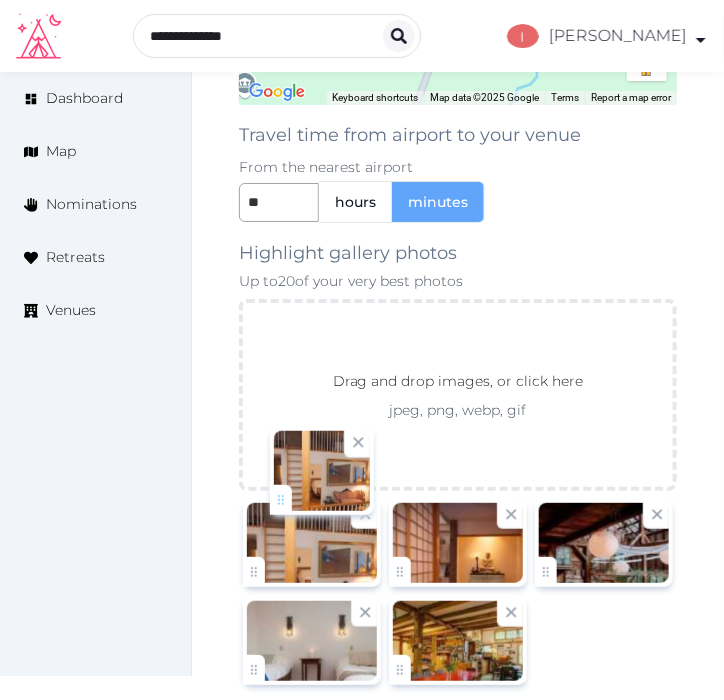 drag, startPoint x: 407, startPoint y: 508, endPoint x: 285, endPoint y: 496, distance: 122.588745 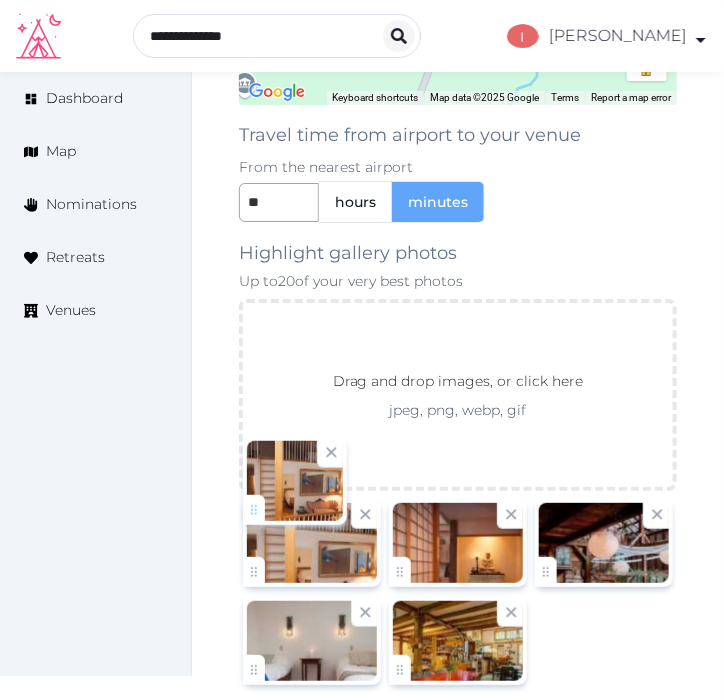 click on "[PERSON_NAME]   Account My Venue Listings My Retreats Logout      Dashboard Map Nominations Retreats Venues Edit venue 20 %  complete Fill out all the fields in your listing to increase its completion percentage.   A higher completion percentage will make your listing more attractive and result in better matches. [GEOGRAPHIC_DATA]   (Draft) Preview  listing   Open    Close CRM Lead Basic details Pricing and policies Retreat spaces Meeting spaces Accommodations Amenities Food and dining Activities and experiences Location Environment Types of retreats Brochures Notes Ownership Administration Activity Publish Archive Venue owned by [PERSON_NAME] [PERSON_NAME][EMAIL_ADDRESS][DOMAIN_NAME] Copy ownership transfer link Share this link with any user to transfer ownership of this venue. Users without accounts will be directed to register. Copy update link Share this link with venue owners to encourage them to update their venue details. Copy recommended link Name * * /" at bounding box center [362, -1060] 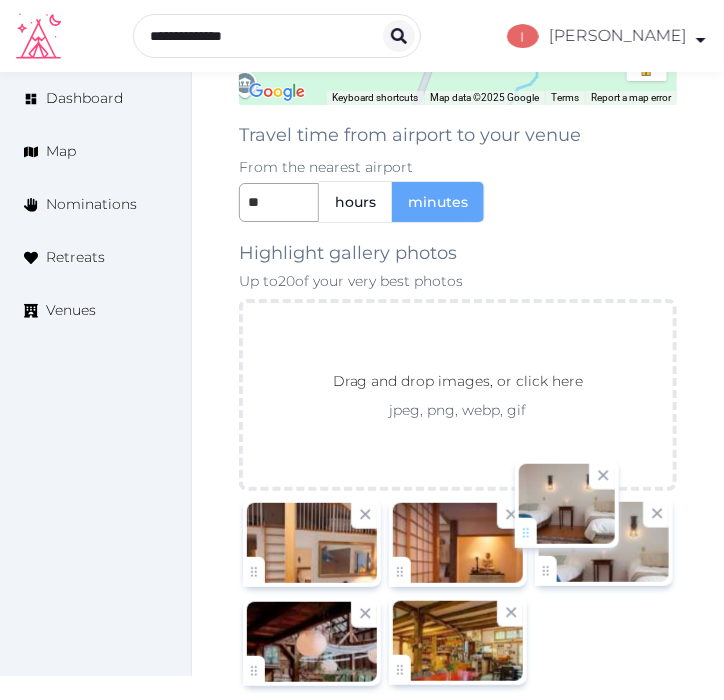 drag, startPoint x: 256, startPoint y: 607, endPoint x: 528, endPoint y: 532, distance: 282.15067 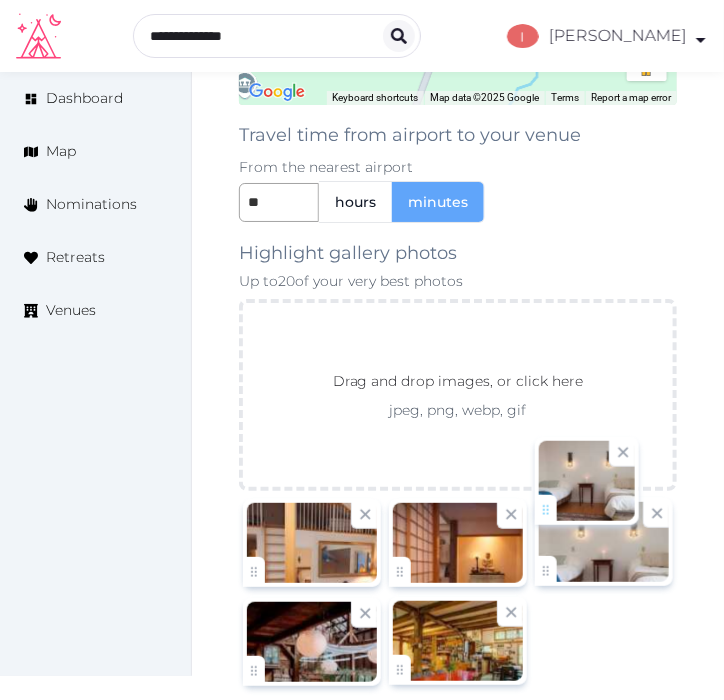 click on "[PERSON_NAME]   Account My Venue Listings My Retreats Logout      Dashboard Map Nominations Retreats Venues Edit venue 20 %  complete Fill out all the fields in your listing to increase its completion percentage.   A higher completion percentage will make your listing more attractive and result in better matches. [GEOGRAPHIC_DATA]   (Draft) Preview  listing   Open    Close CRM Lead Basic details Pricing and policies Retreat spaces Meeting spaces Accommodations Amenities Food and dining Activities and experiences Location Environment Types of retreats Brochures Notes Ownership Administration Activity Publish Archive Venue owned by [PERSON_NAME] [PERSON_NAME][EMAIL_ADDRESS][DOMAIN_NAME] Copy ownership transfer link Share this link with any user to transfer ownership of this venue. Users without accounts will be directed to register. Copy update link Share this link with venue owners to encourage them to update their venue details. Copy recommended link Name * * /" at bounding box center (362, -1060) 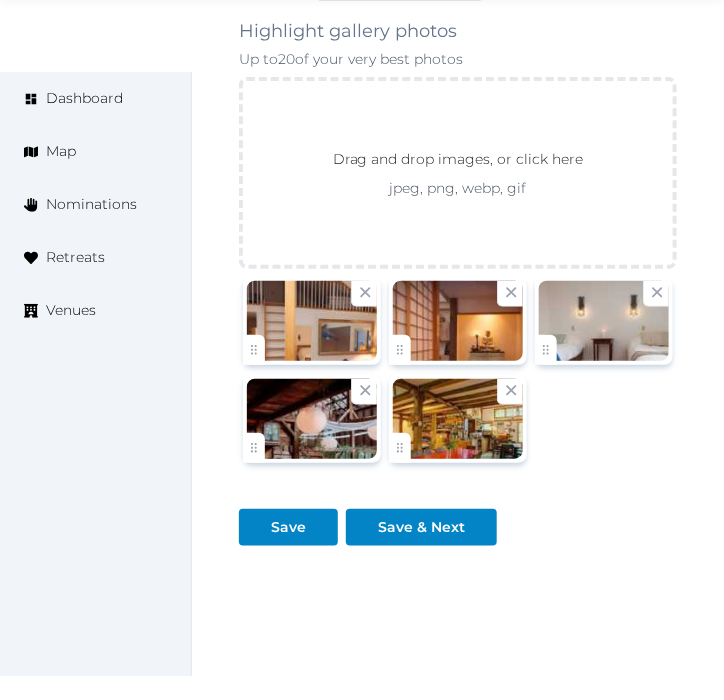 scroll, scrollTop: 3342, scrollLeft: 0, axis: vertical 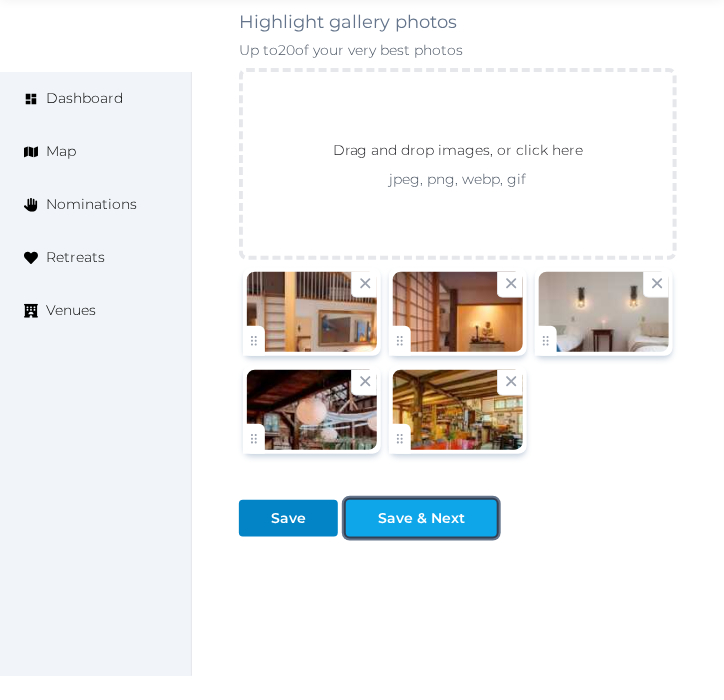click on "Save & Next" at bounding box center (421, 518) 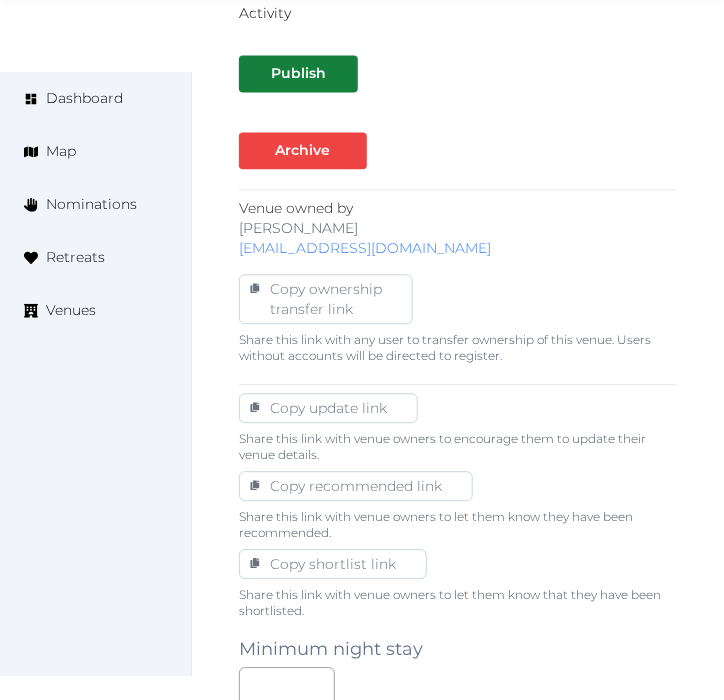 scroll, scrollTop: 777, scrollLeft: 0, axis: vertical 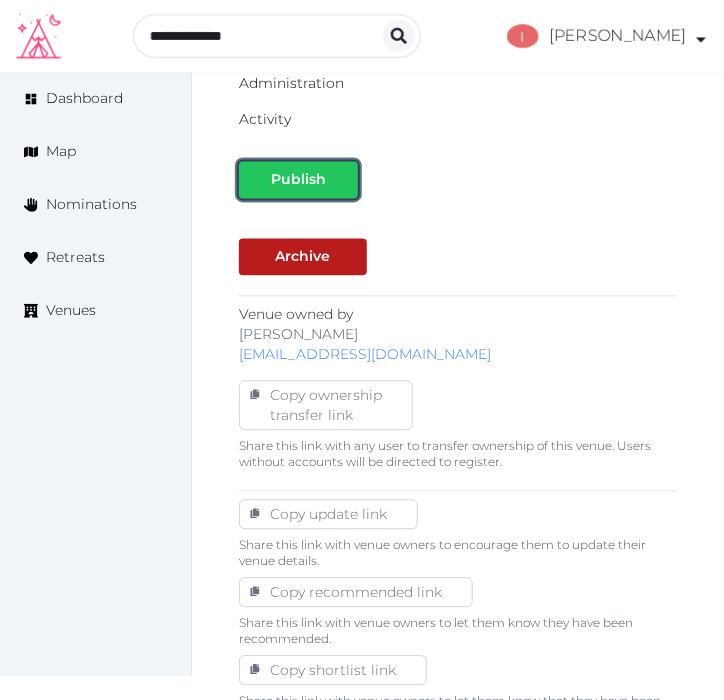 click at bounding box center (342, 180) 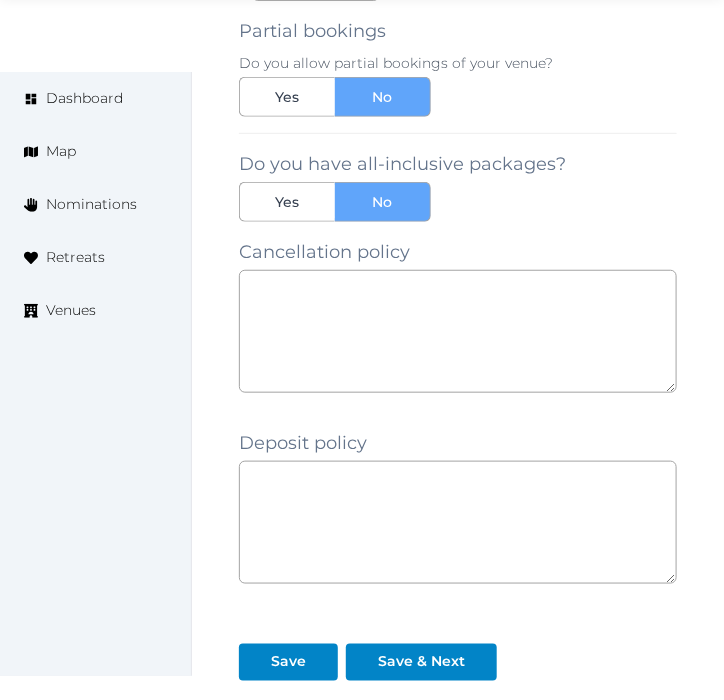 scroll, scrollTop: 1957, scrollLeft: 0, axis: vertical 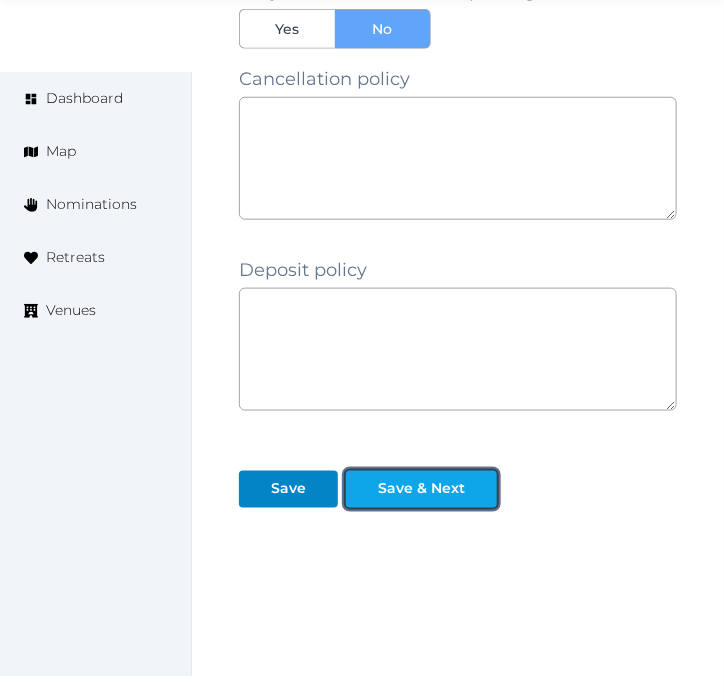 click on "Save & Next" at bounding box center [421, 489] 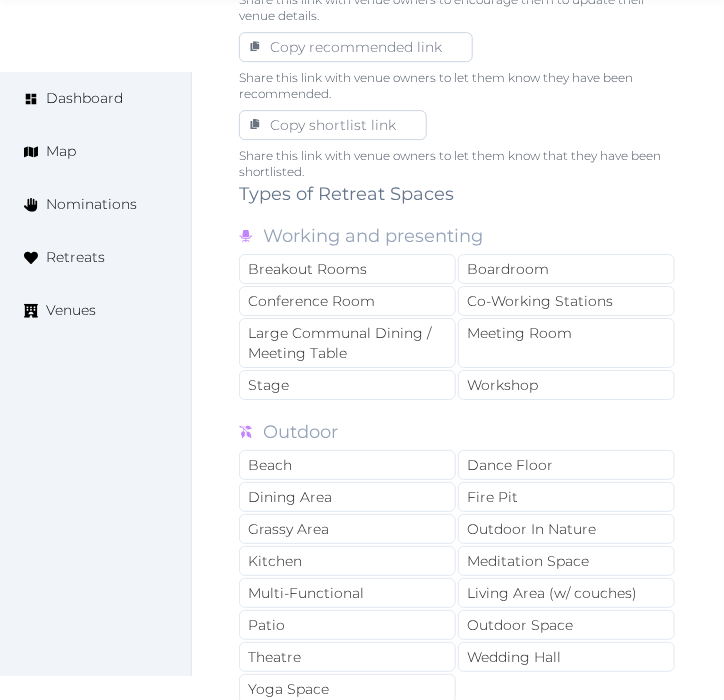 scroll, scrollTop: 1444, scrollLeft: 0, axis: vertical 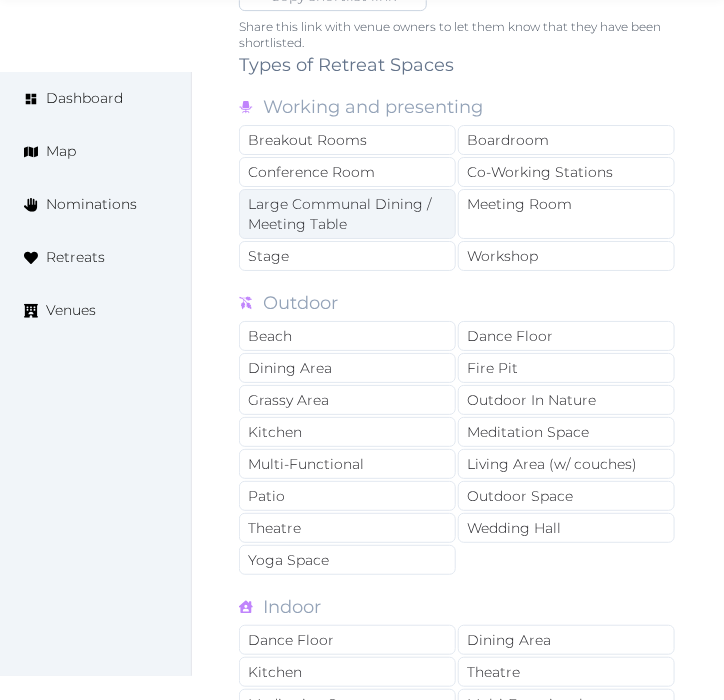 click on "Large Communal Dining / Meeting Table" at bounding box center [347, 214] 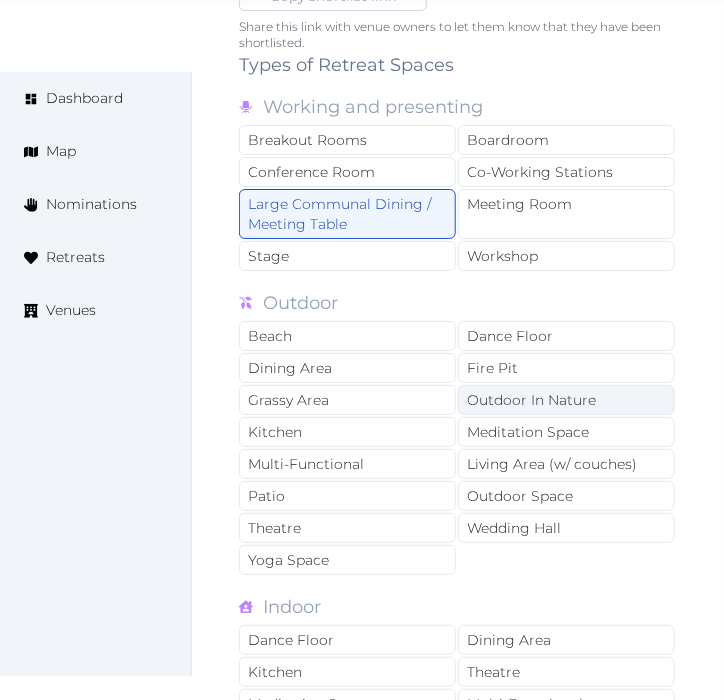 click on "Outdoor In Nature" at bounding box center [566, 400] 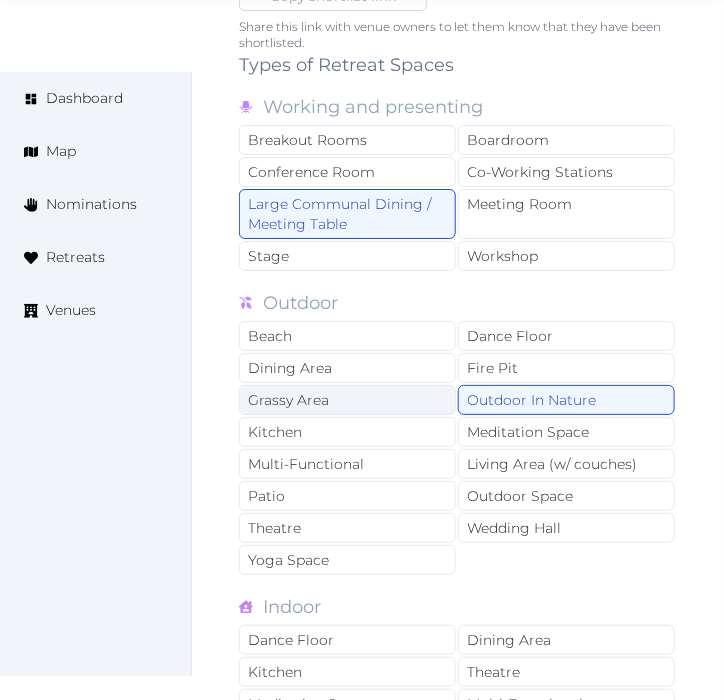 click on "Grassy Area" at bounding box center [347, 400] 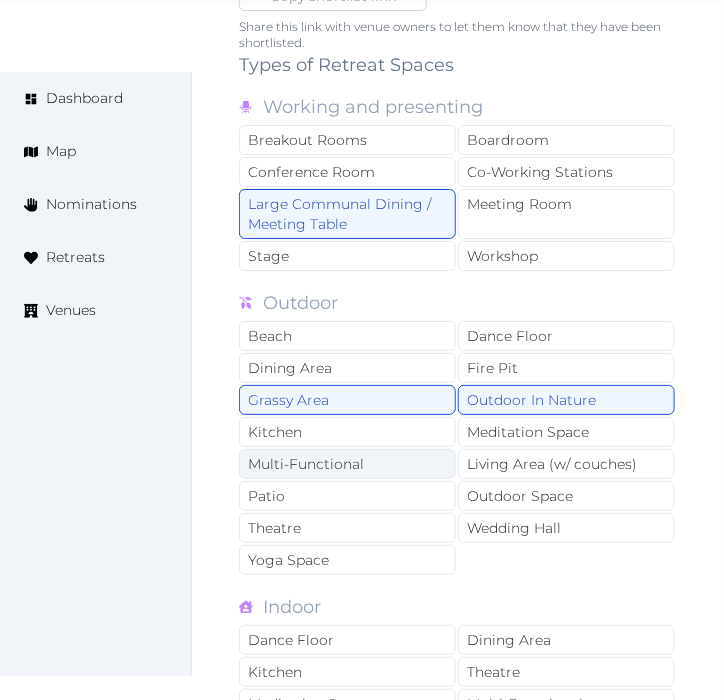 click on "Multi-Functional" at bounding box center [347, 464] 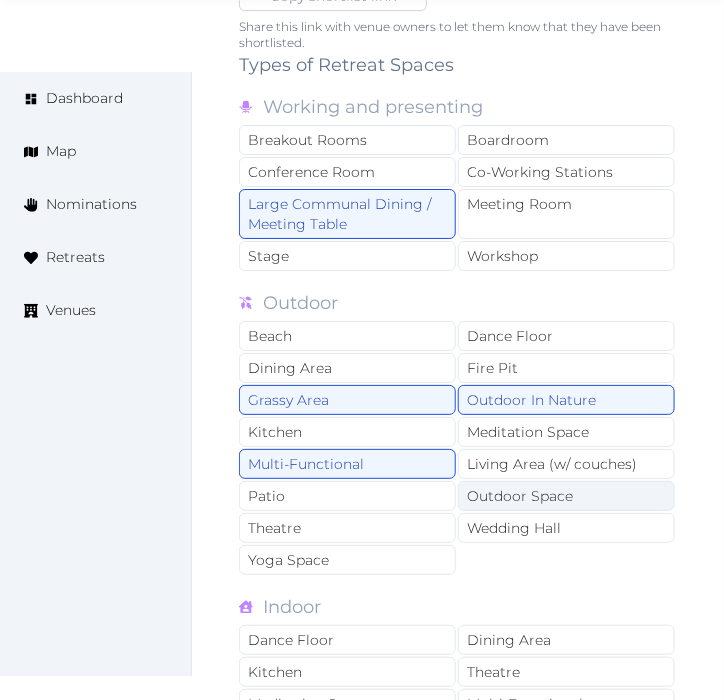 click on "Outdoor Space" at bounding box center [566, 496] 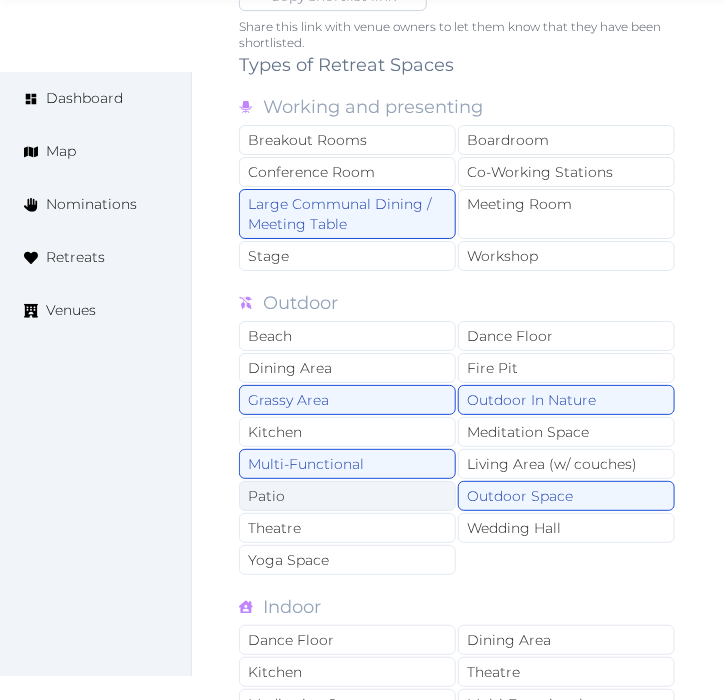 click on "Patio" at bounding box center (347, 496) 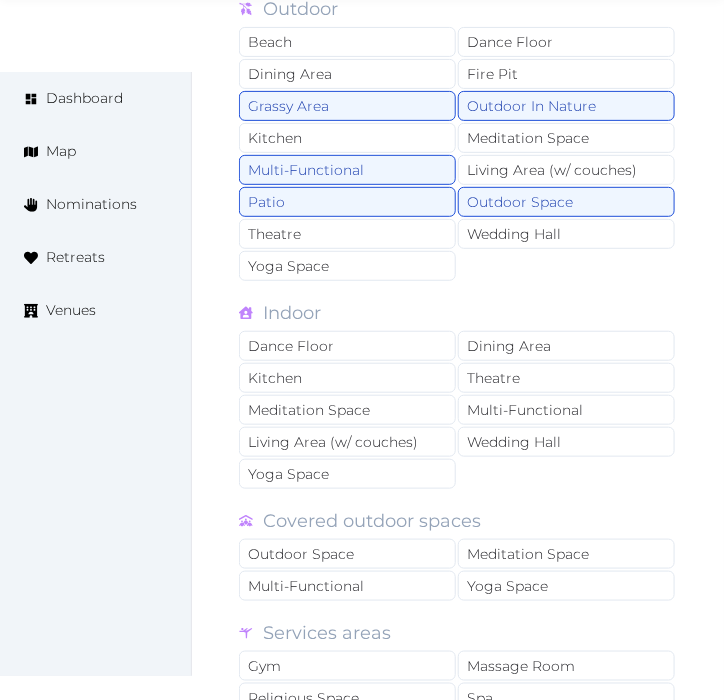 scroll, scrollTop: 1777, scrollLeft: 0, axis: vertical 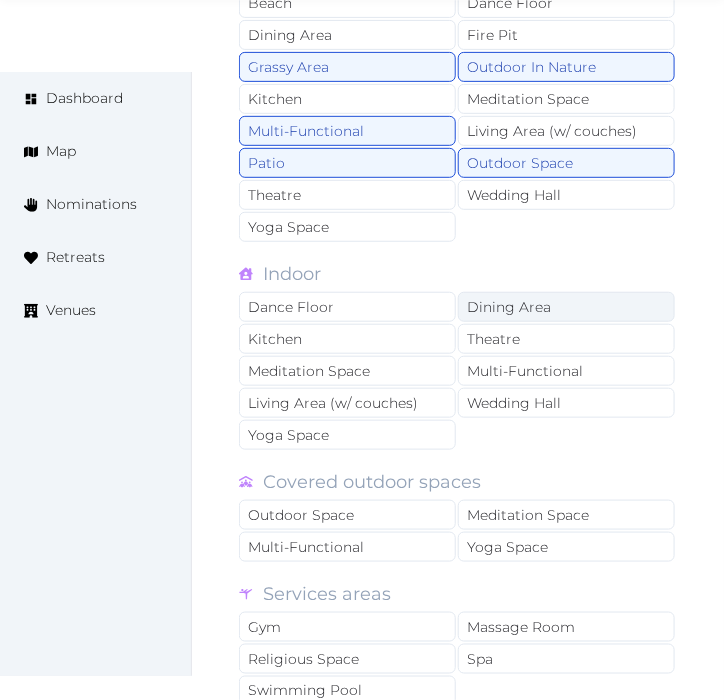 click on "Dining Area" at bounding box center [566, 307] 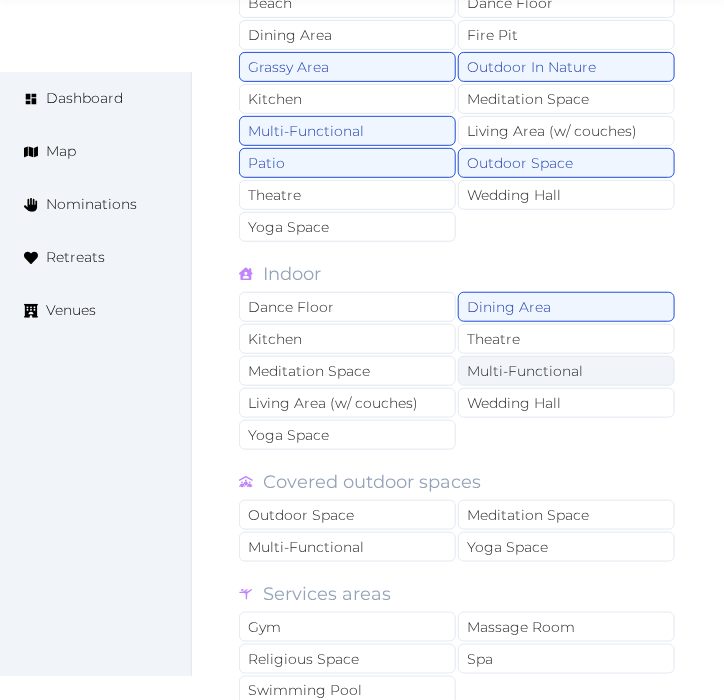 click on "Multi-Functional" at bounding box center (566, 371) 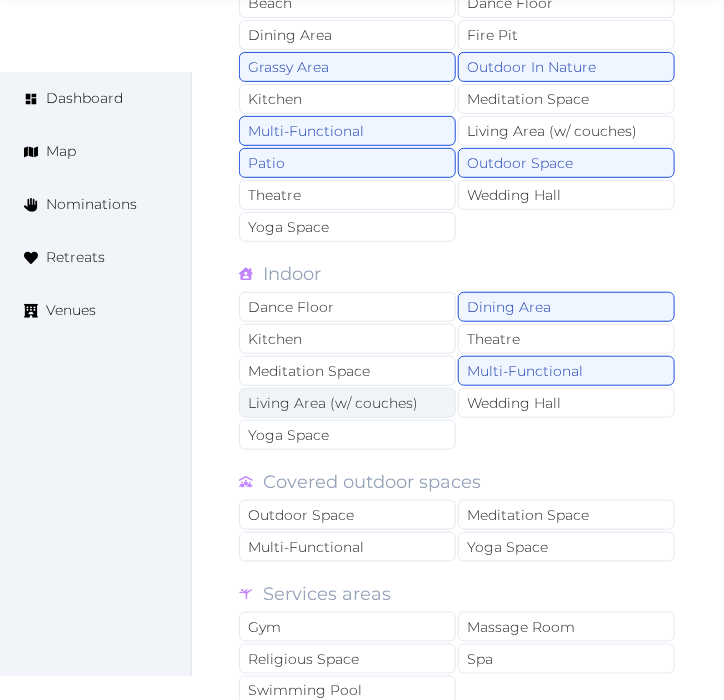 drag, startPoint x: 422, startPoint y: 370, endPoint x: 405, endPoint y: 377, distance: 18.384777 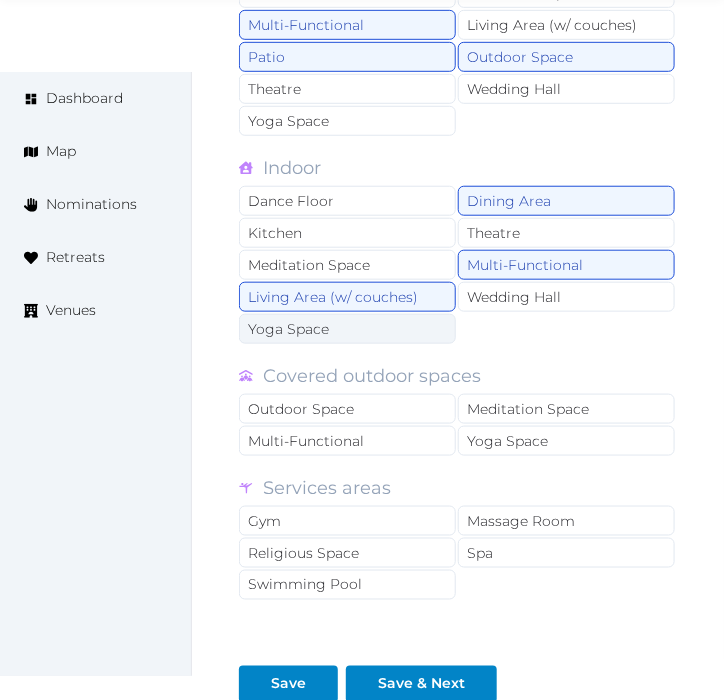 scroll, scrollTop: 2000, scrollLeft: 0, axis: vertical 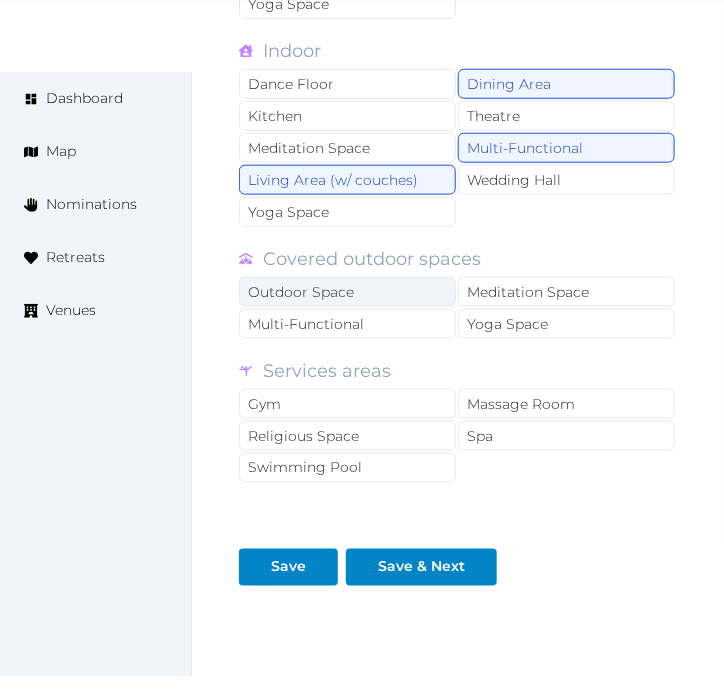 click on "Outdoor Space" at bounding box center (347, 292) 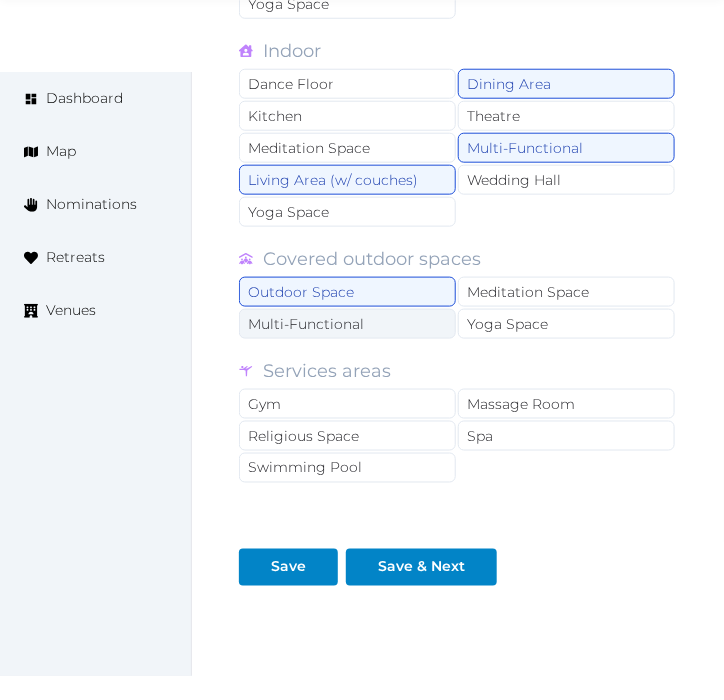 click on "Multi-Functional" at bounding box center (347, 324) 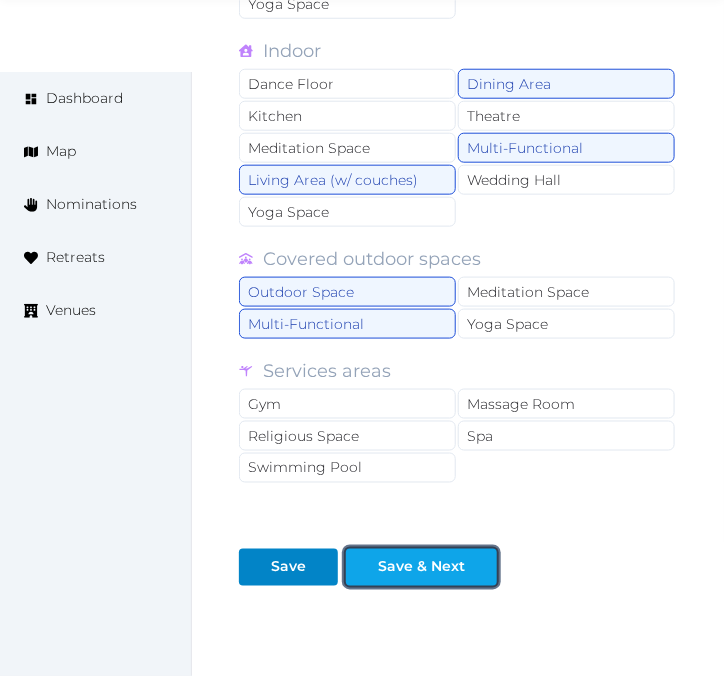 click on "Save & Next" at bounding box center [421, 567] 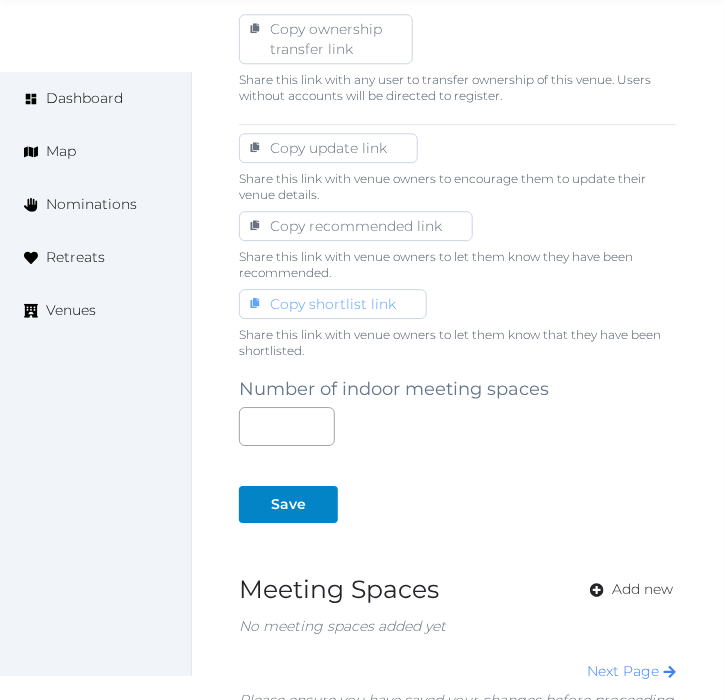 scroll, scrollTop: 1333, scrollLeft: 0, axis: vertical 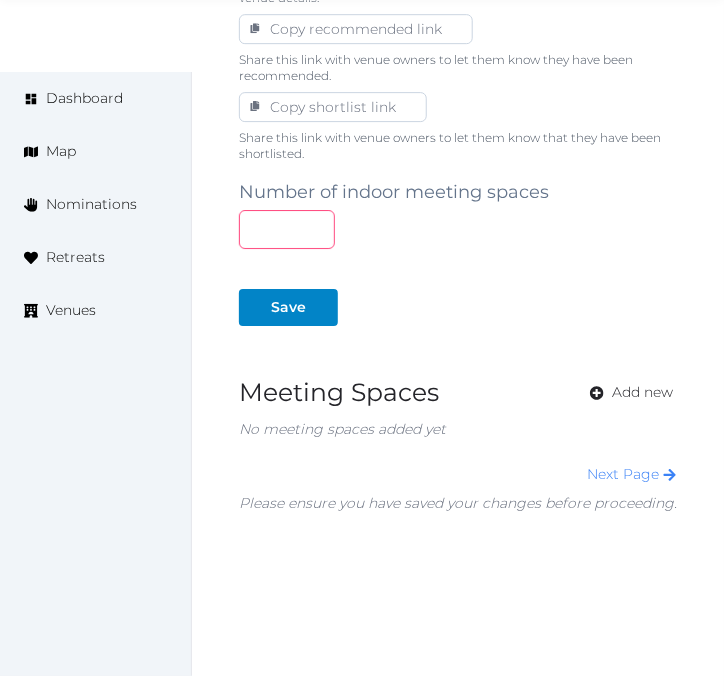 click at bounding box center (287, 229) 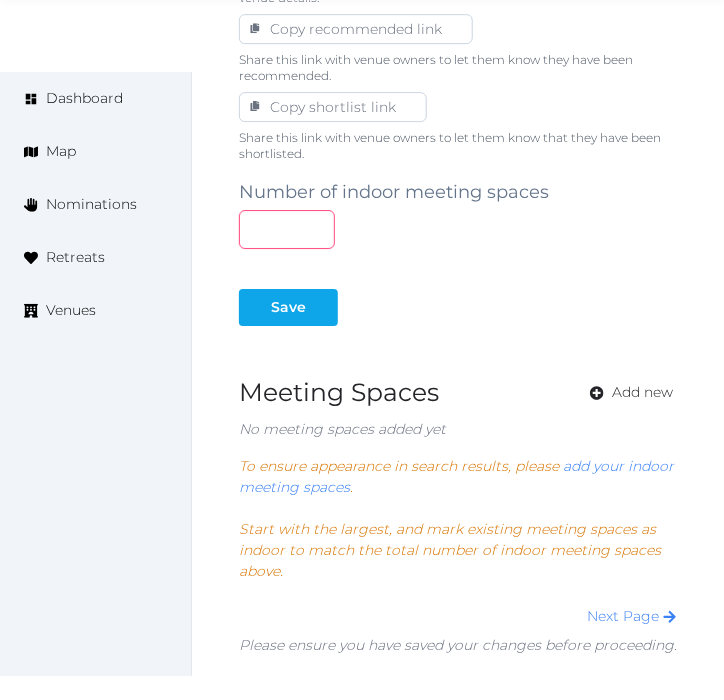 type on "*" 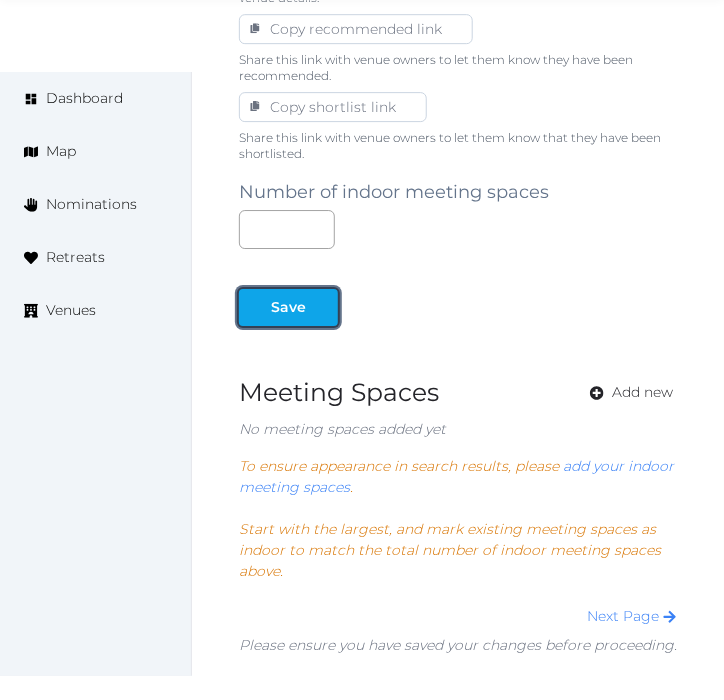 click on "Save" at bounding box center [288, 307] 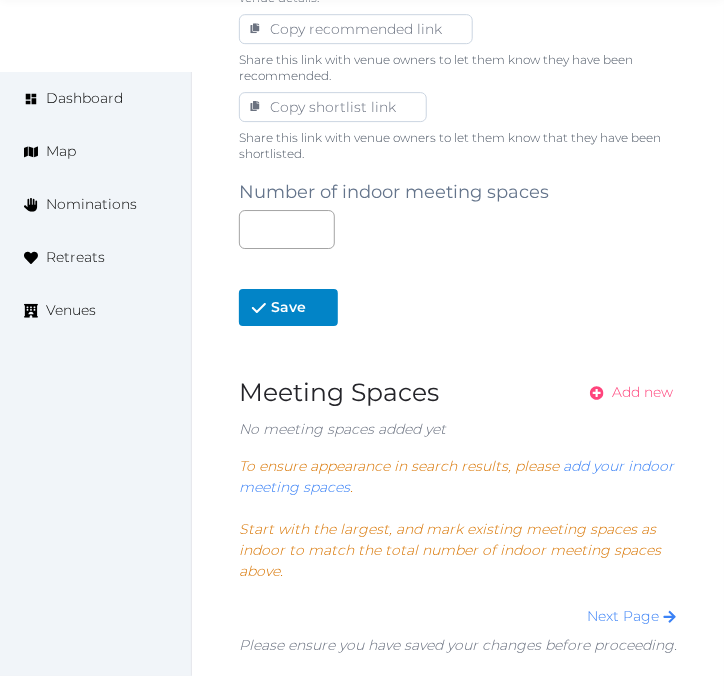 click on "Add new" at bounding box center (642, 392) 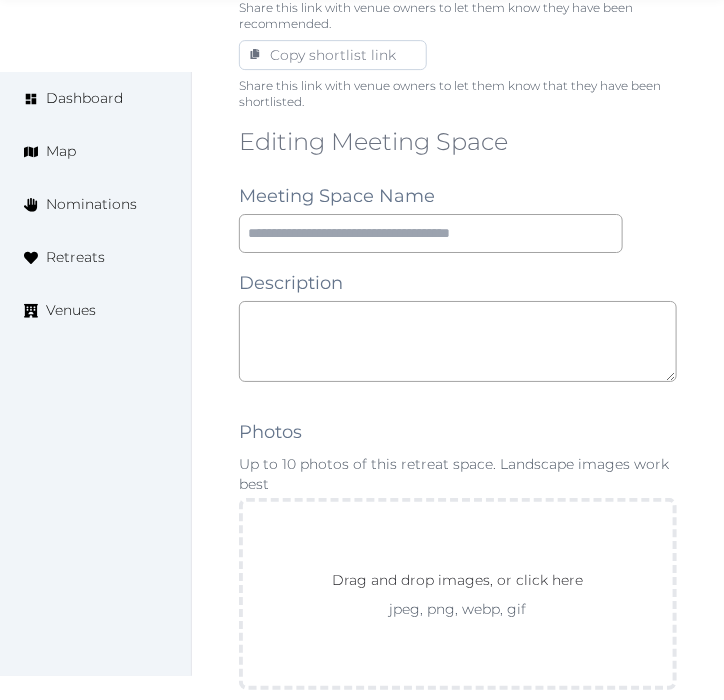 scroll, scrollTop: 1555, scrollLeft: 0, axis: vertical 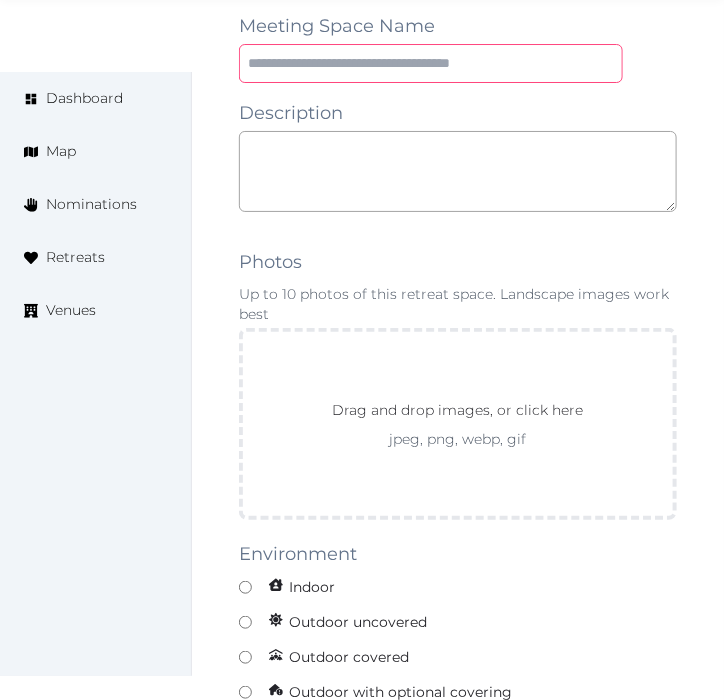 click at bounding box center [431, 63] 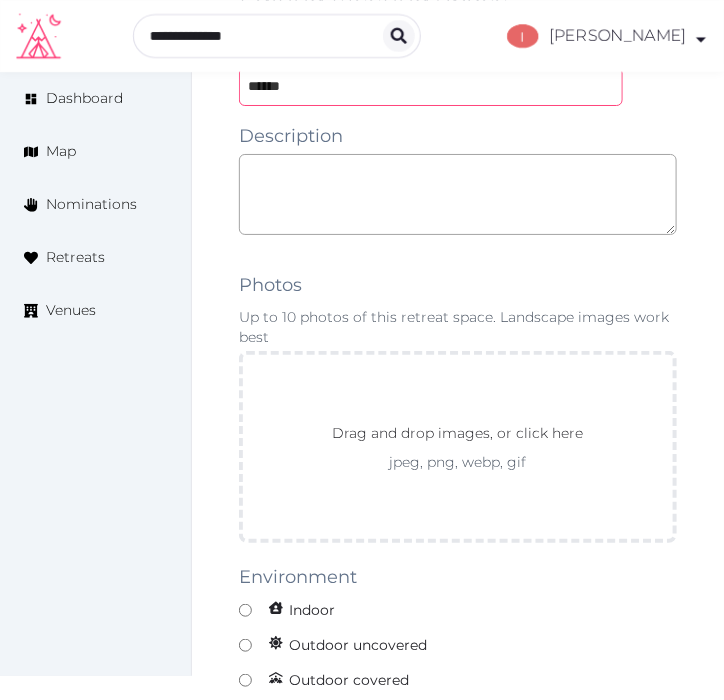 scroll, scrollTop: 1421, scrollLeft: 0, axis: vertical 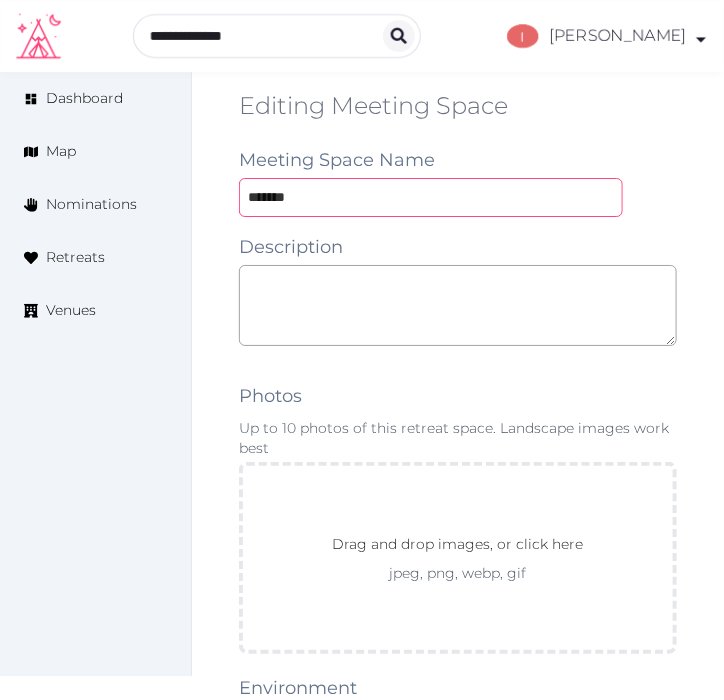 type on "**********" 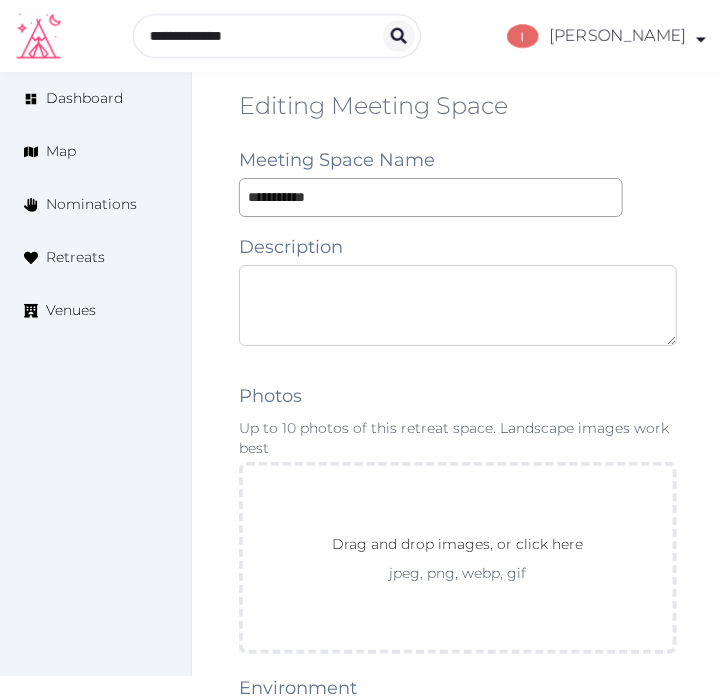 click at bounding box center (458, 305) 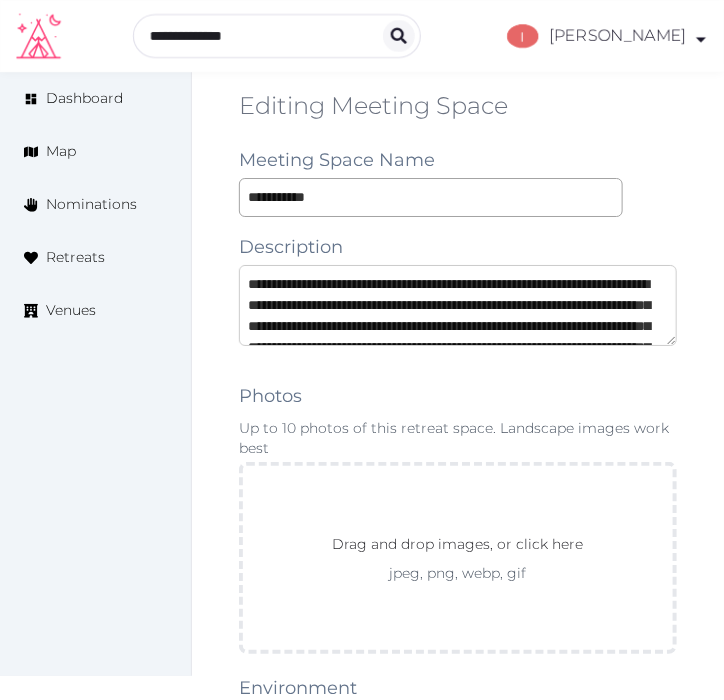 scroll, scrollTop: 73, scrollLeft: 0, axis: vertical 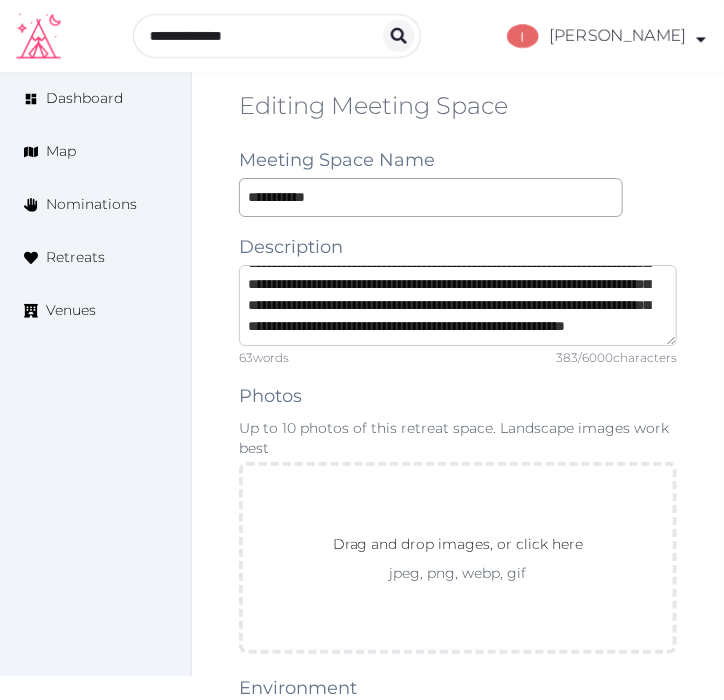 type on "**********" 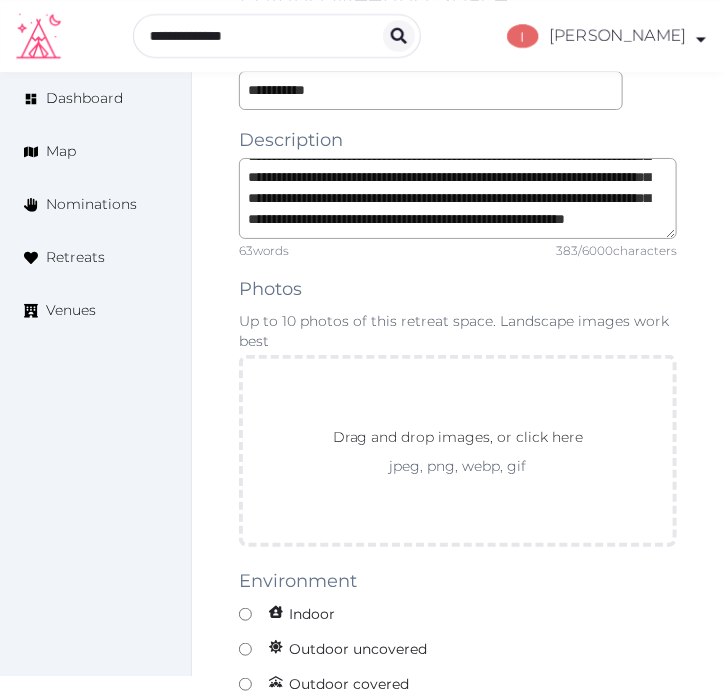 scroll, scrollTop: 1643, scrollLeft: 0, axis: vertical 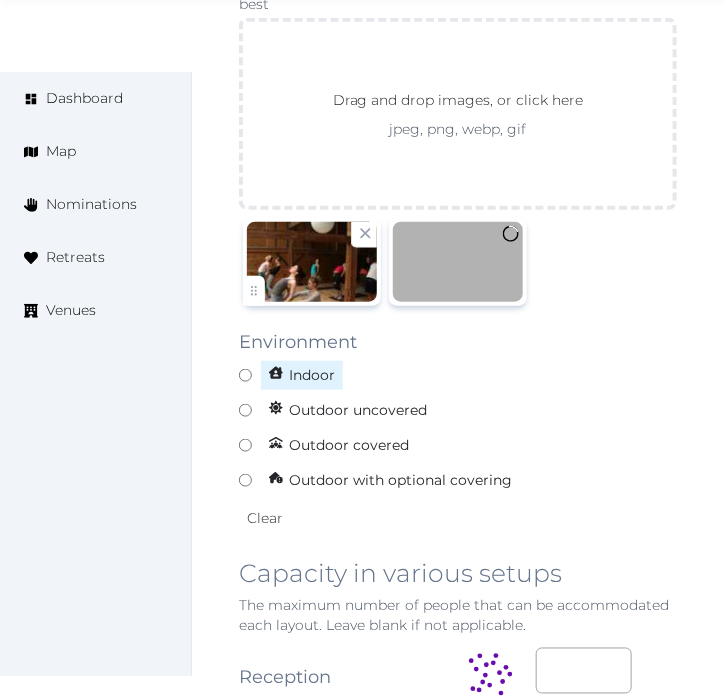 click on "Indoor" at bounding box center [458, 375] 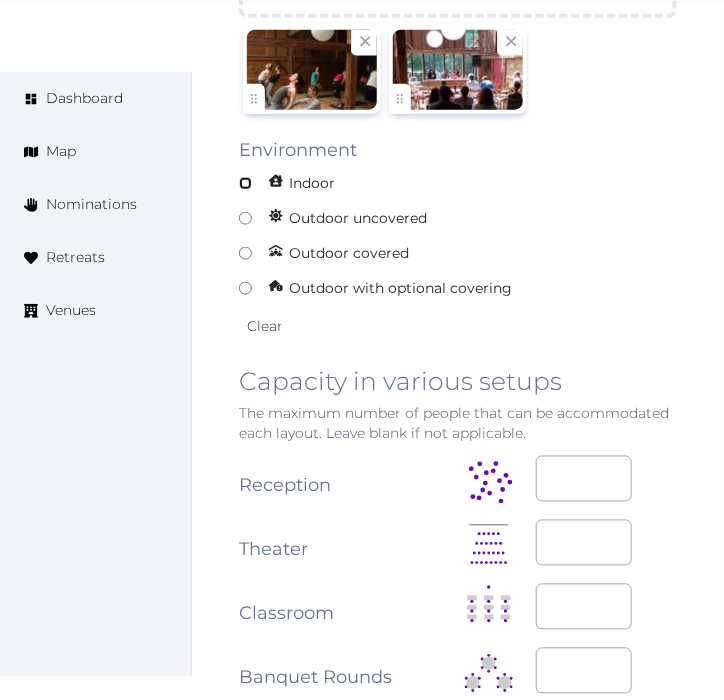 scroll, scrollTop: 2087, scrollLeft: 0, axis: vertical 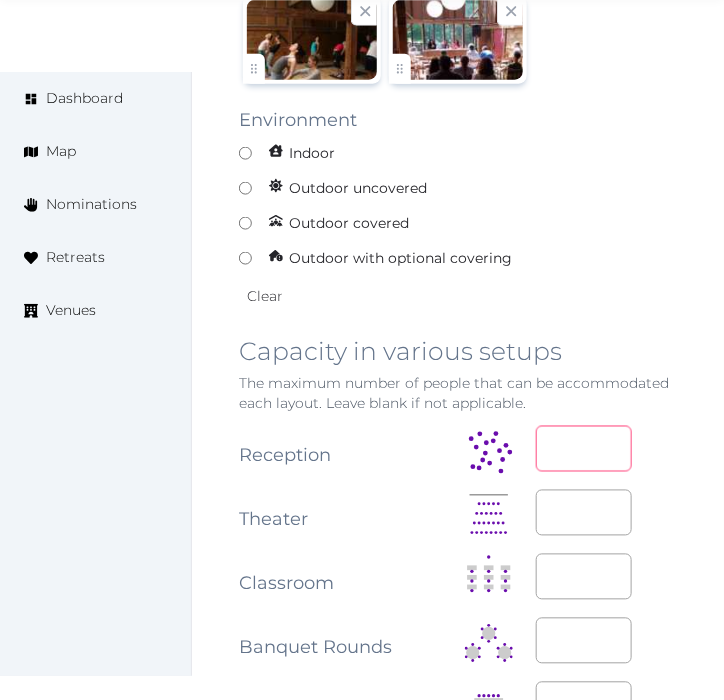 click at bounding box center (584, 449) 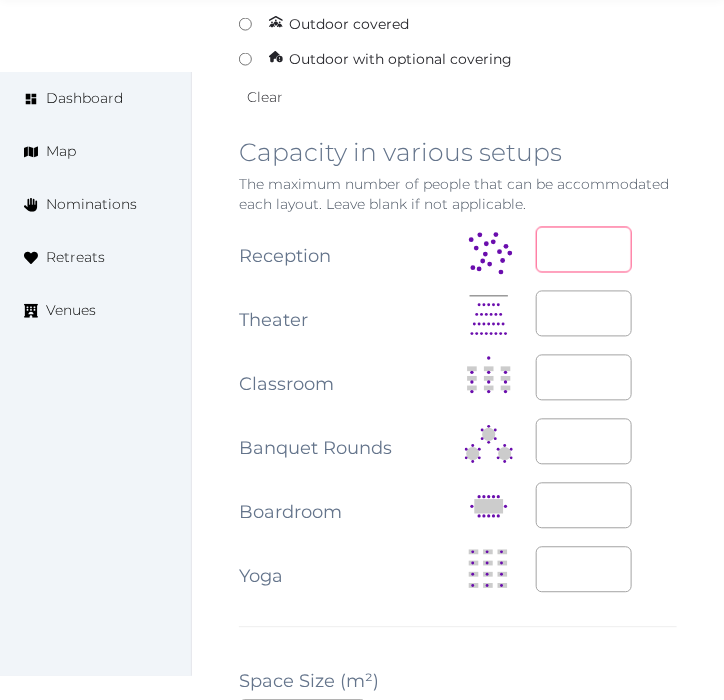 scroll, scrollTop: 2310, scrollLeft: 0, axis: vertical 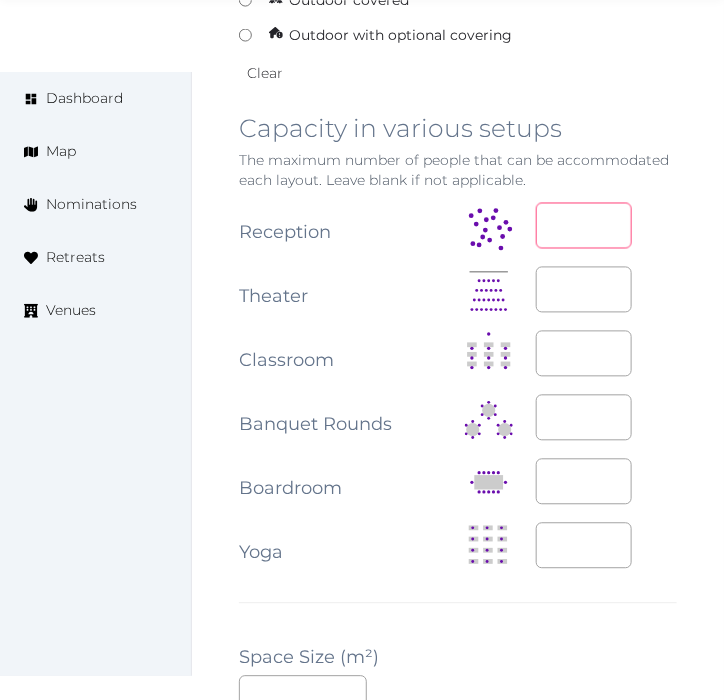 type on "**" 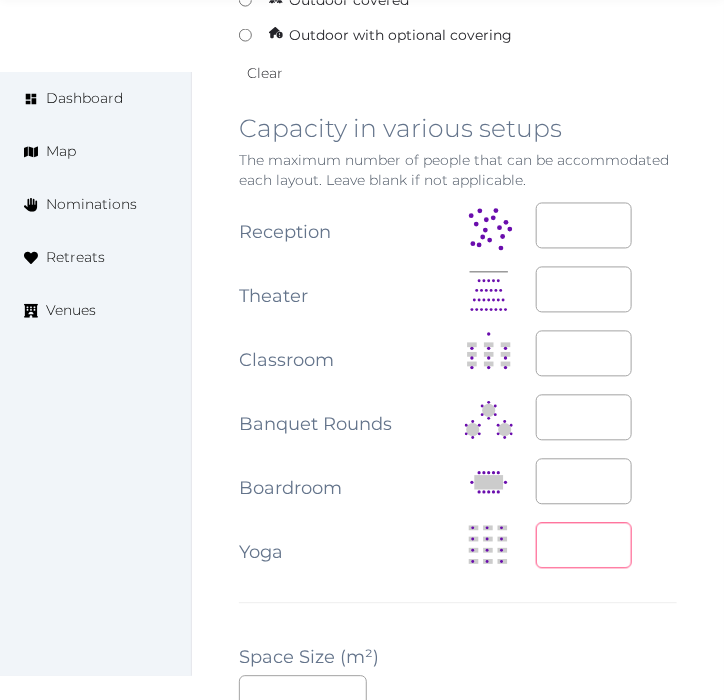 click at bounding box center (584, 546) 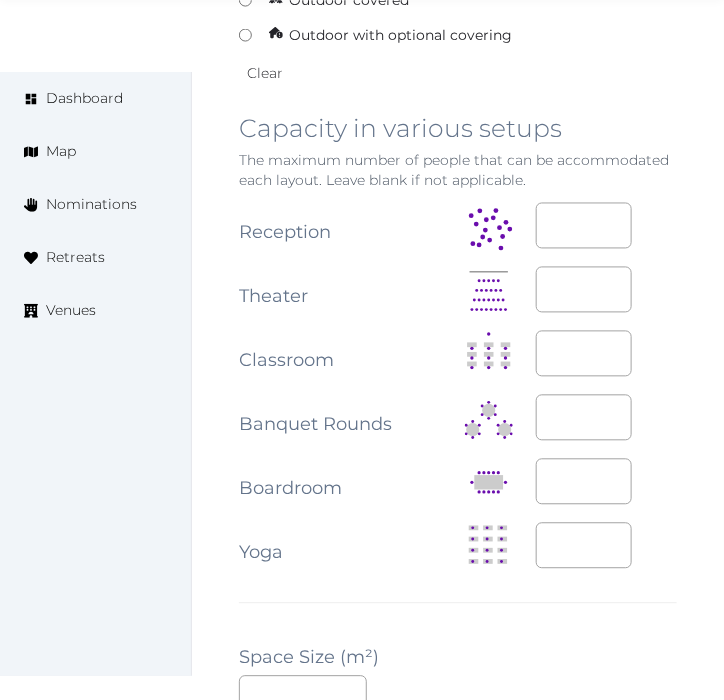 click at bounding box center [607, 483] 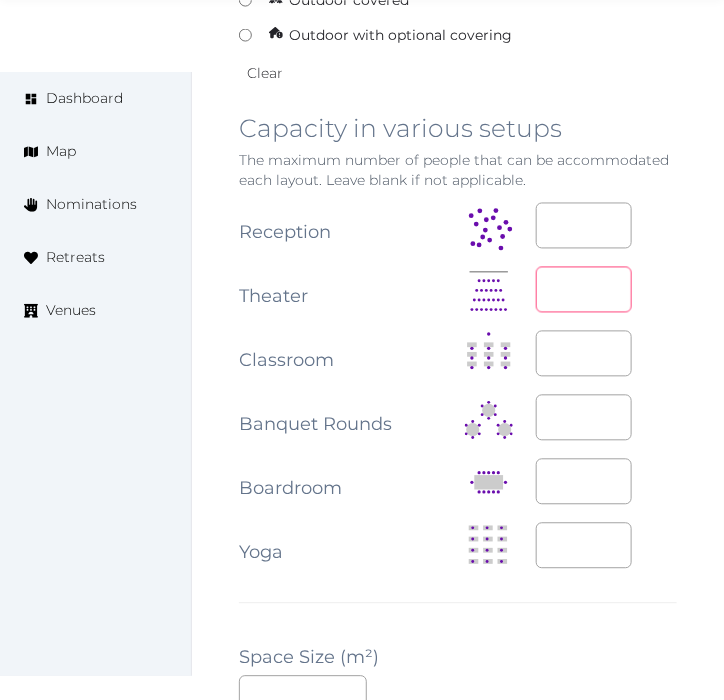 click at bounding box center [584, 290] 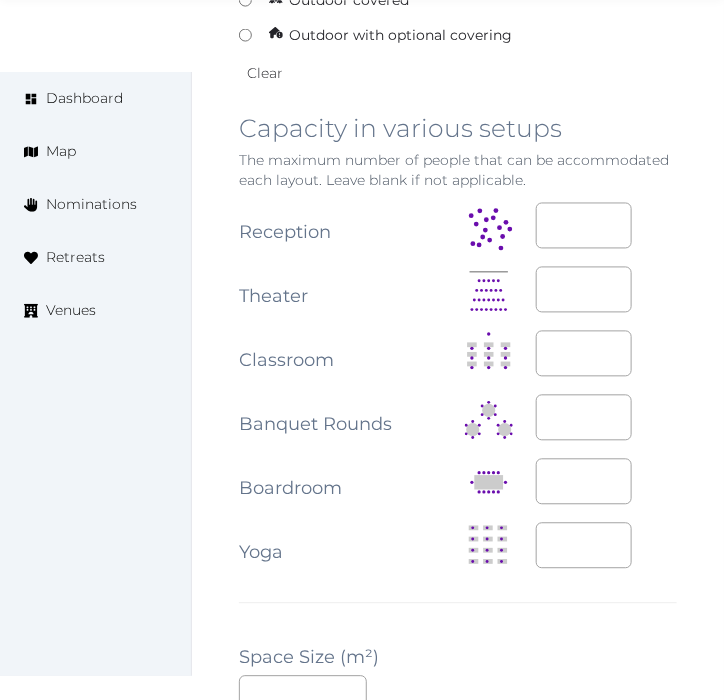 click at bounding box center [607, 355] 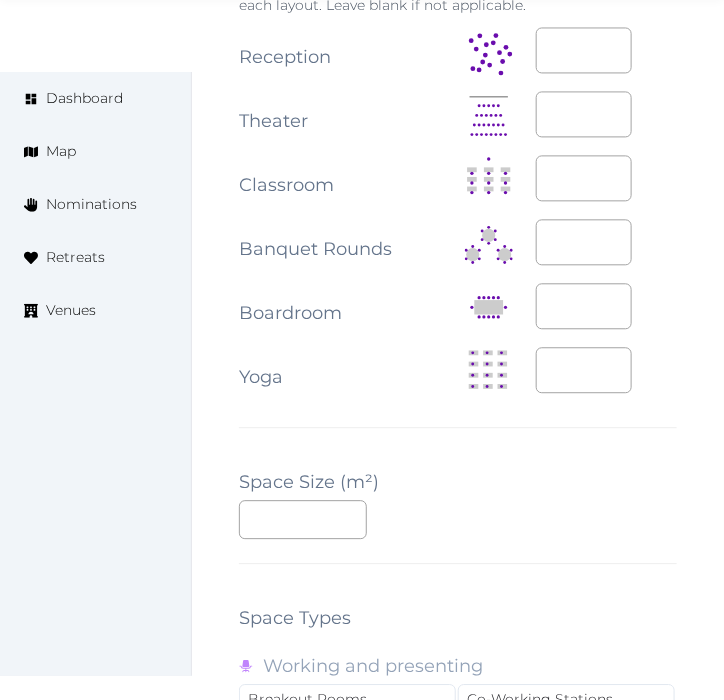 scroll, scrollTop: 2532, scrollLeft: 0, axis: vertical 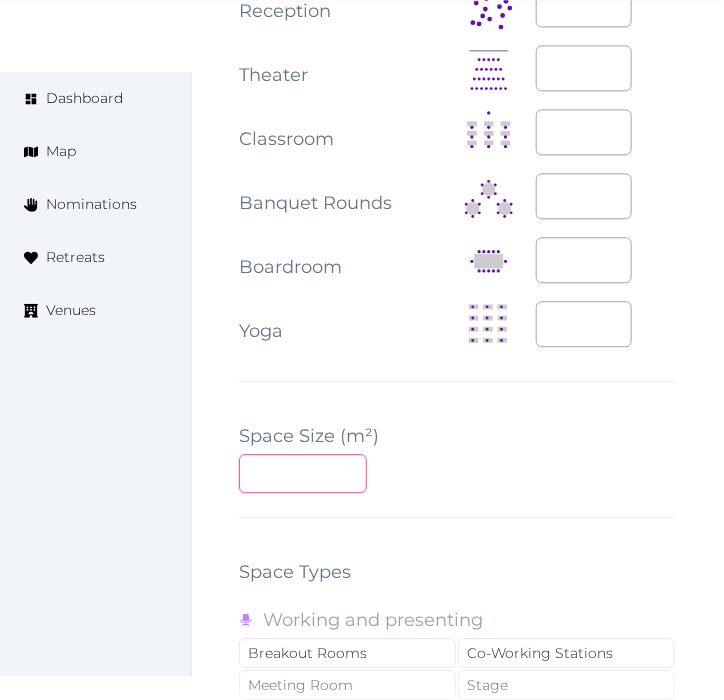 click at bounding box center (303, 473) 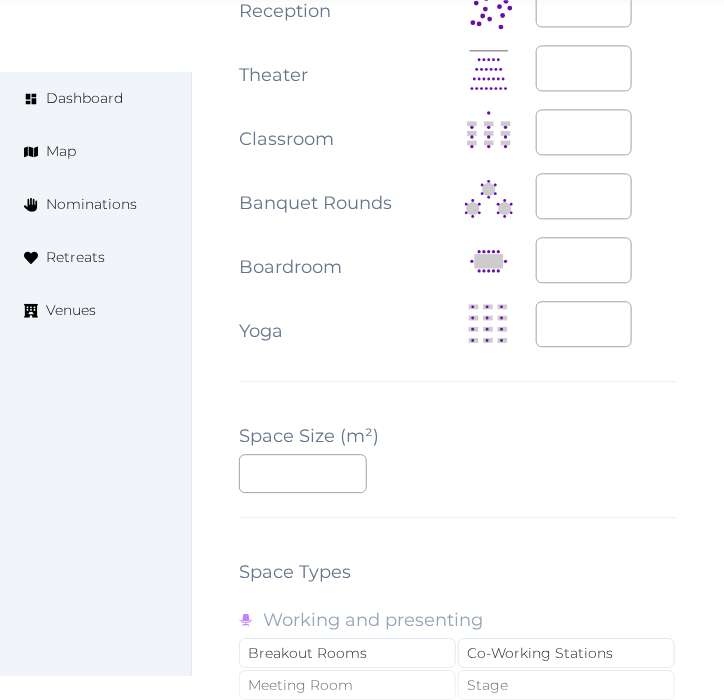 click on "**********" at bounding box center [458, 166] 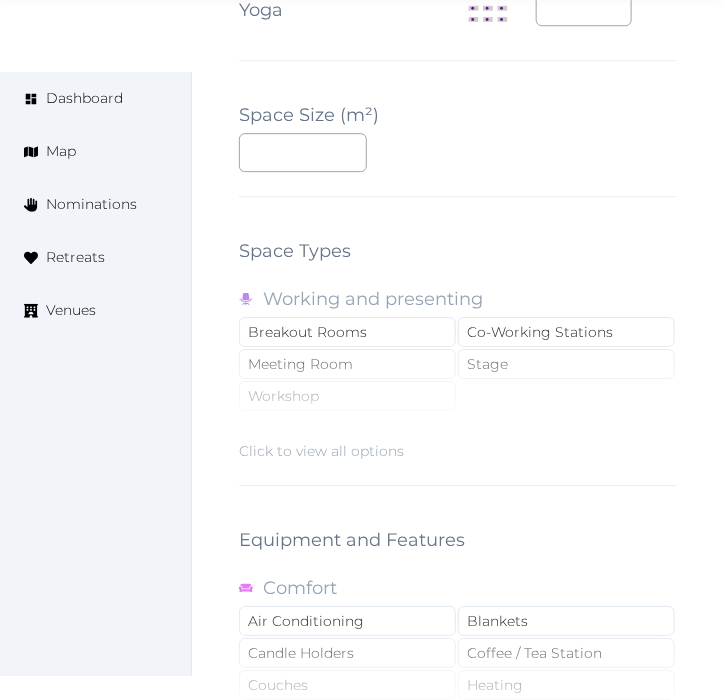 scroll, scrollTop: 2865, scrollLeft: 0, axis: vertical 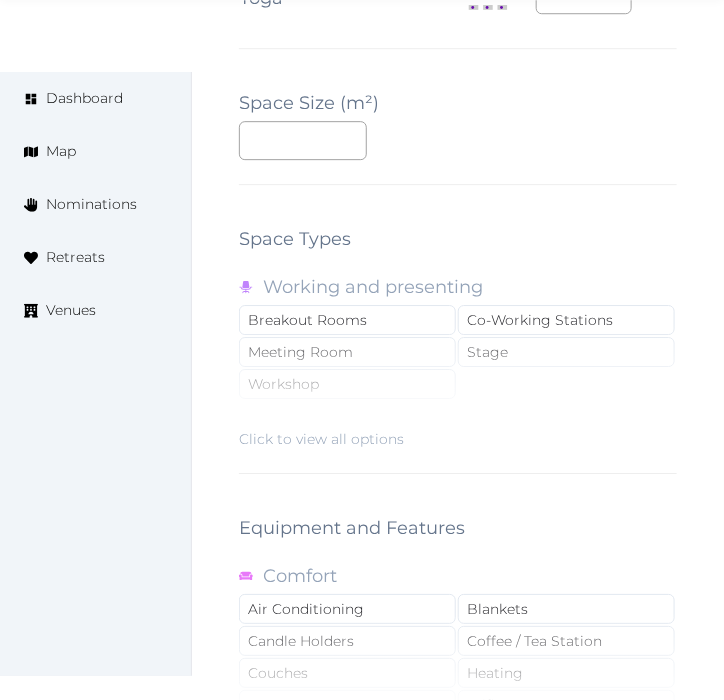 click on "Click to view all options" at bounding box center (458, 385) 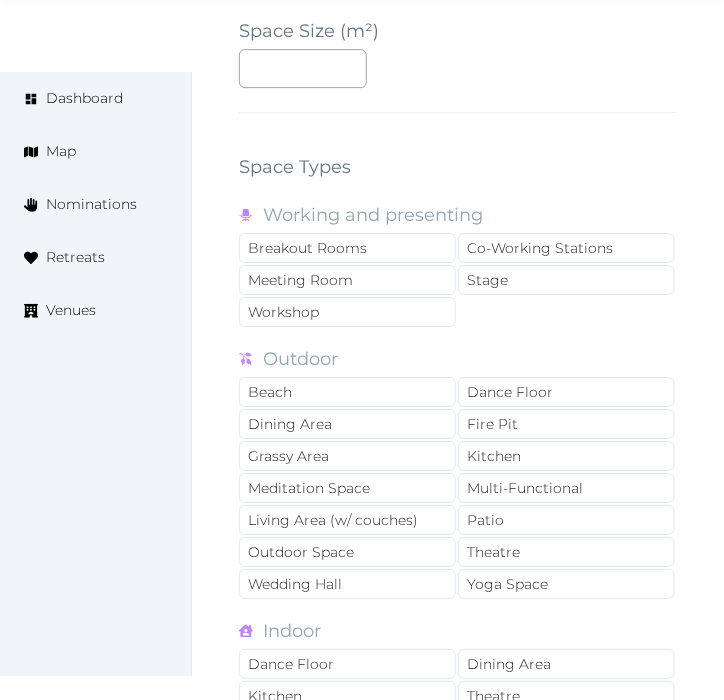 scroll, scrollTop: 2976, scrollLeft: 0, axis: vertical 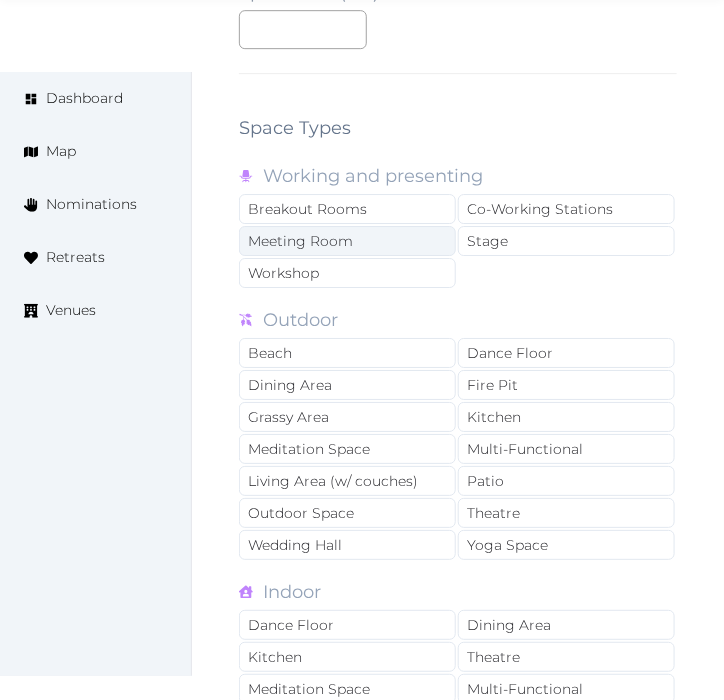 click on "Meeting Room" at bounding box center [347, 241] 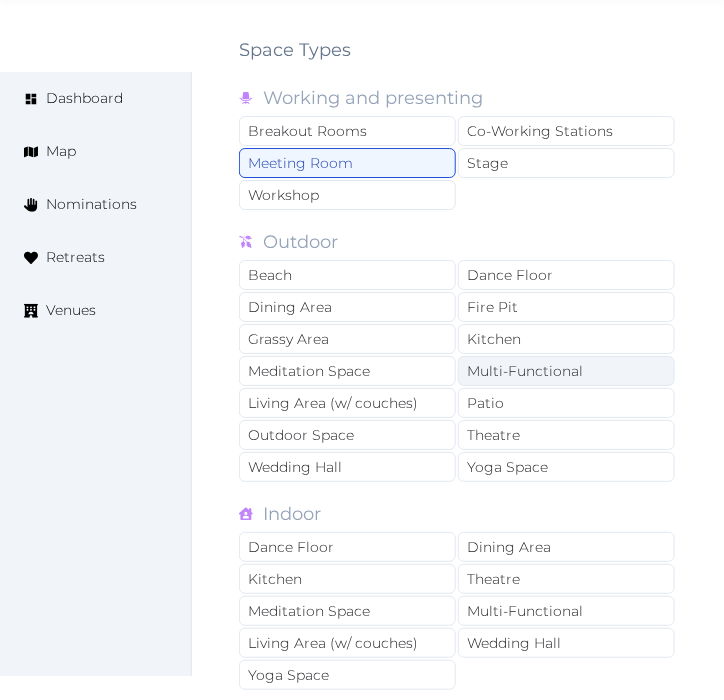 scroll, scrollTop: 3087, scrollLeft: 0, axis: vertical 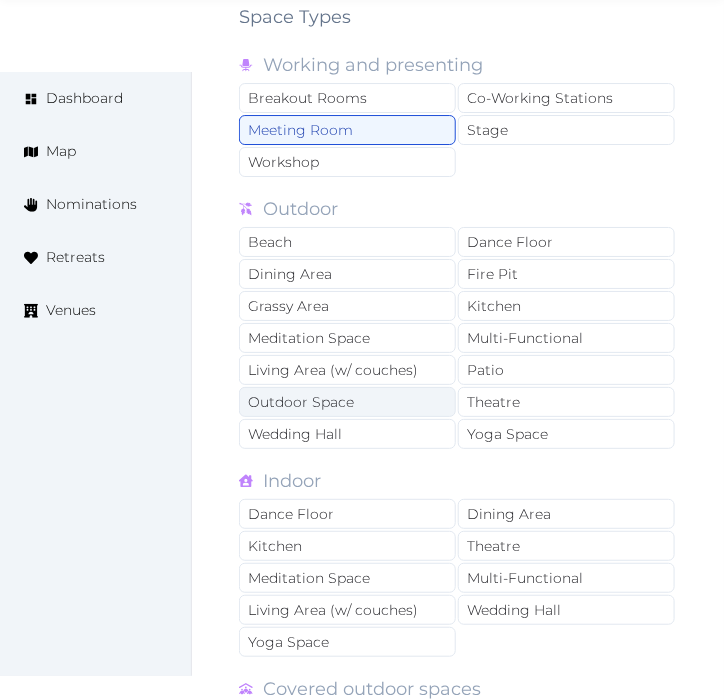 click on "Outdoor Space" at bounding box center [347, 402] 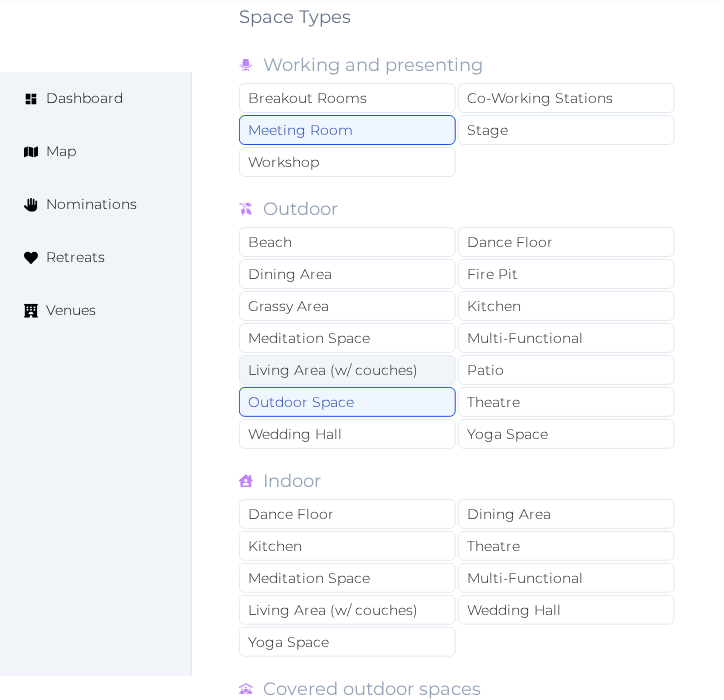 click on "Living Area (w/ couches)" at bounding box center (347, 370) 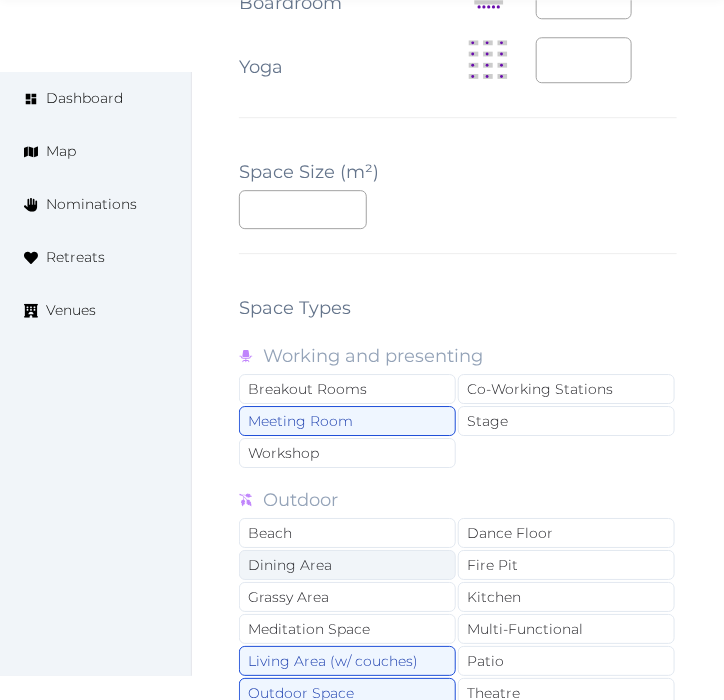 scroll, scrollTop: 2976, scrollLeft: 0, axis: vertical 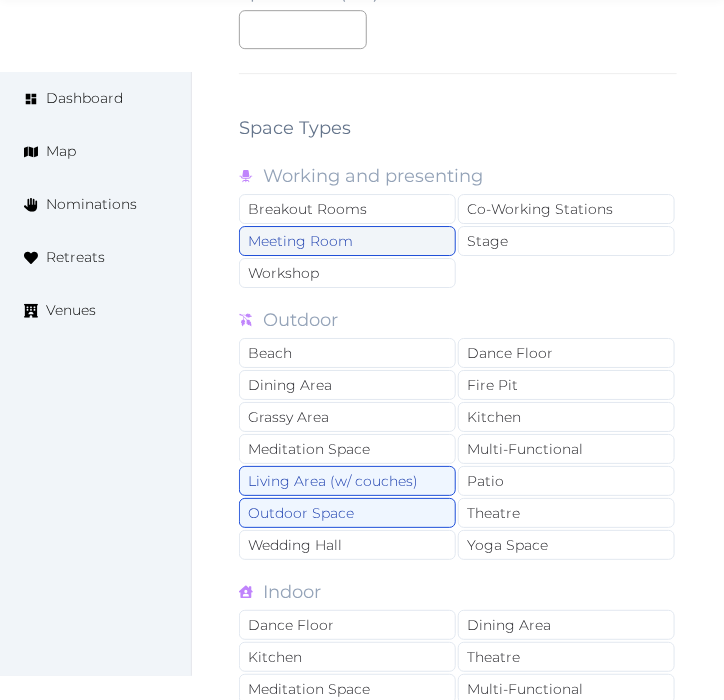 click on "Meeting Room" at bounding box center (347, 241) 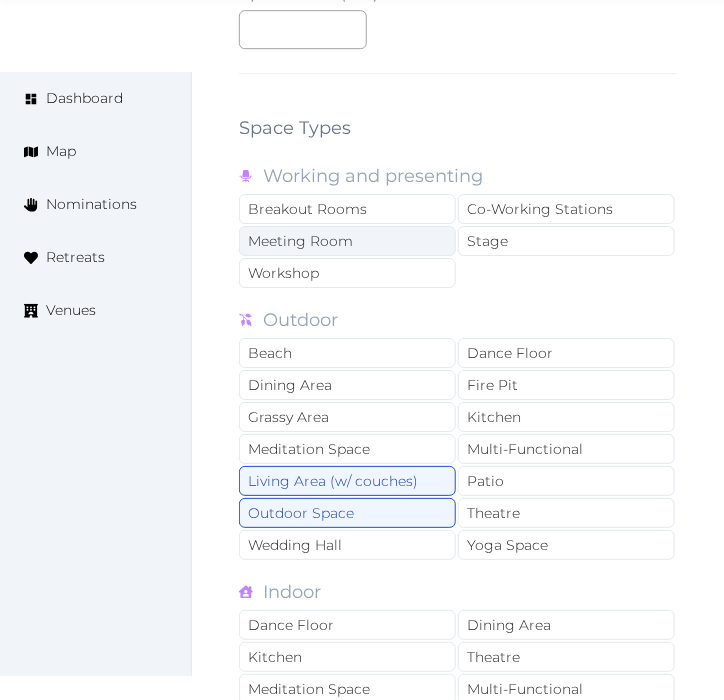 drag, startPoint x: 336, startPoint y: 213, endPoint x: 365, endPoint y: 290, distance: 82.28001 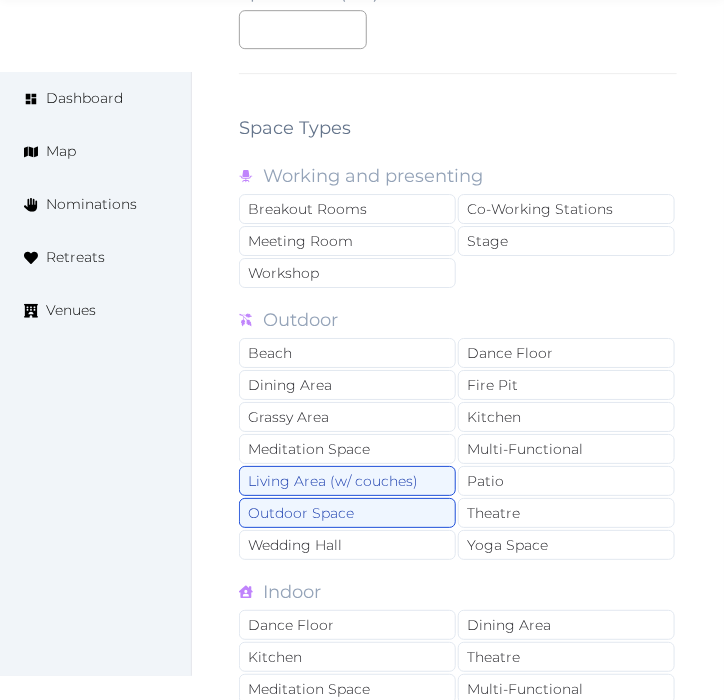 click on "Meeting Room" at bounding box center [347, 241] 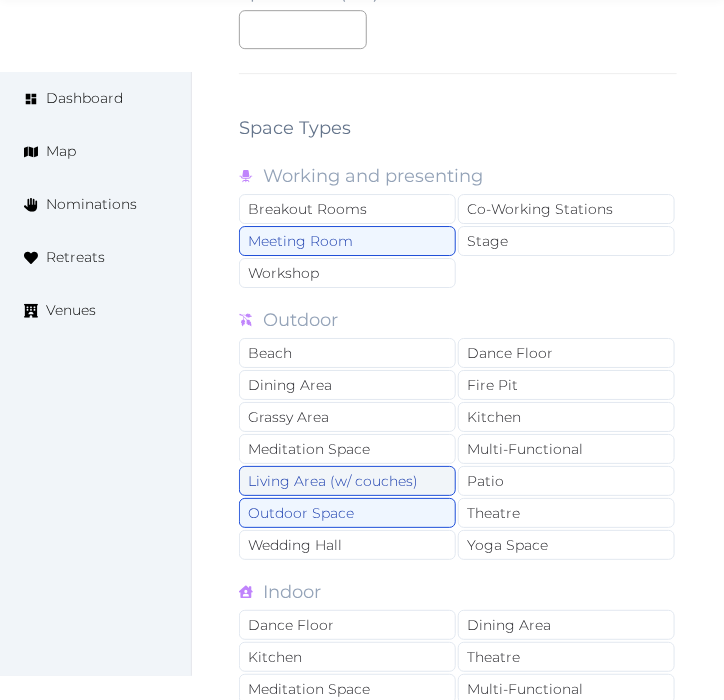 click on "Living Area (w/ couches)" at bounding box center [347, 481] 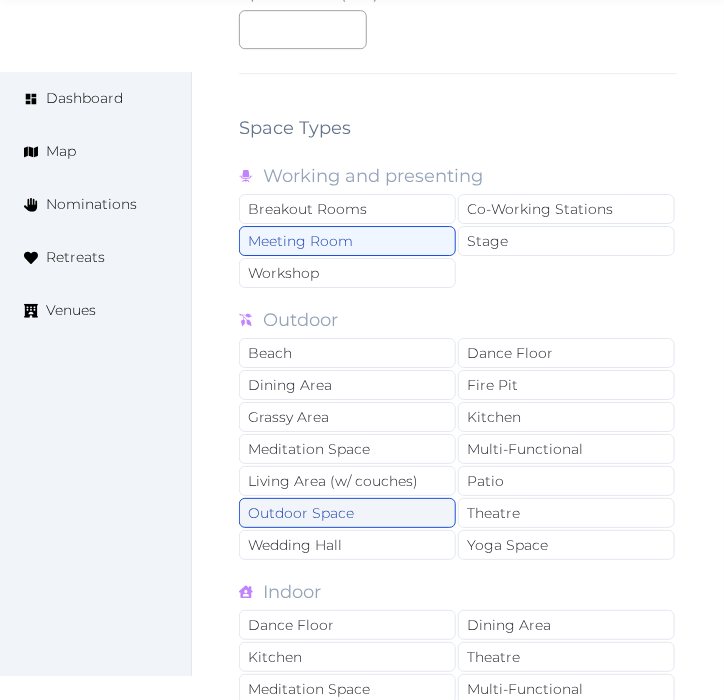 click on "Outdoor Space" at bounding box center (347, 513) 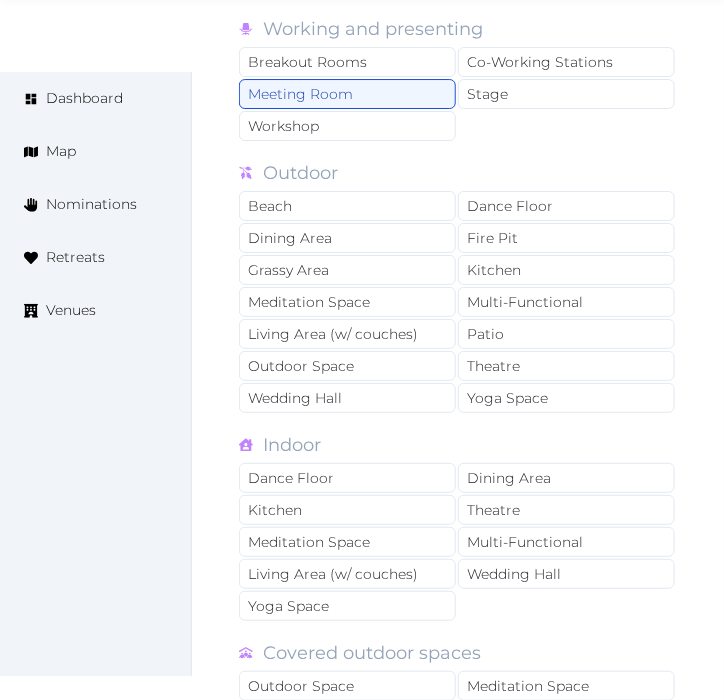 scroll, scrollTop: 3421, scrollLeft: 0, axis: vertical 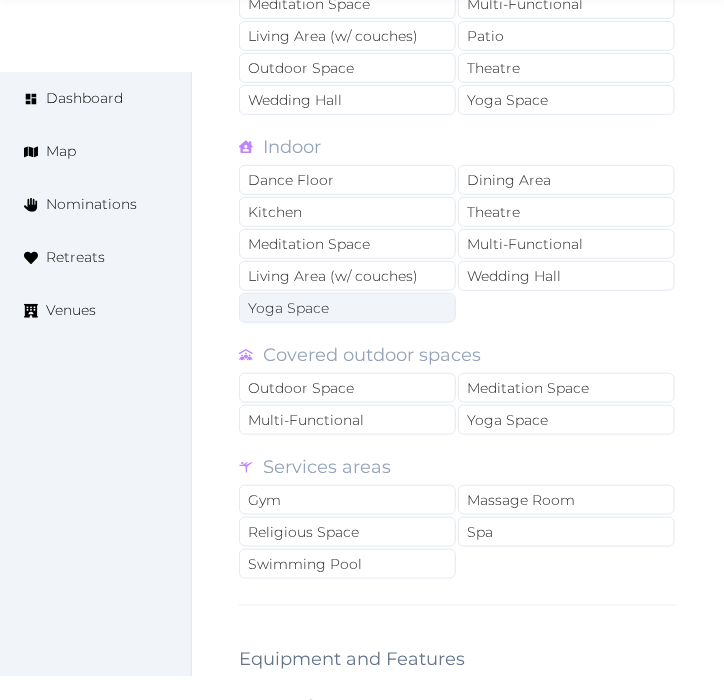 click on "Yoga Space" at bounding box center [347, 308] 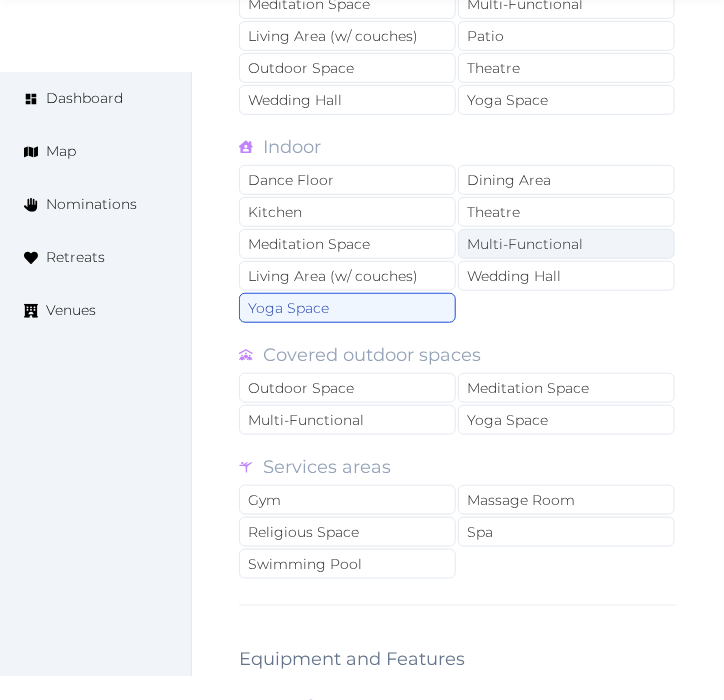 click on "Multi-Functional" at bounding box center [566, 244] 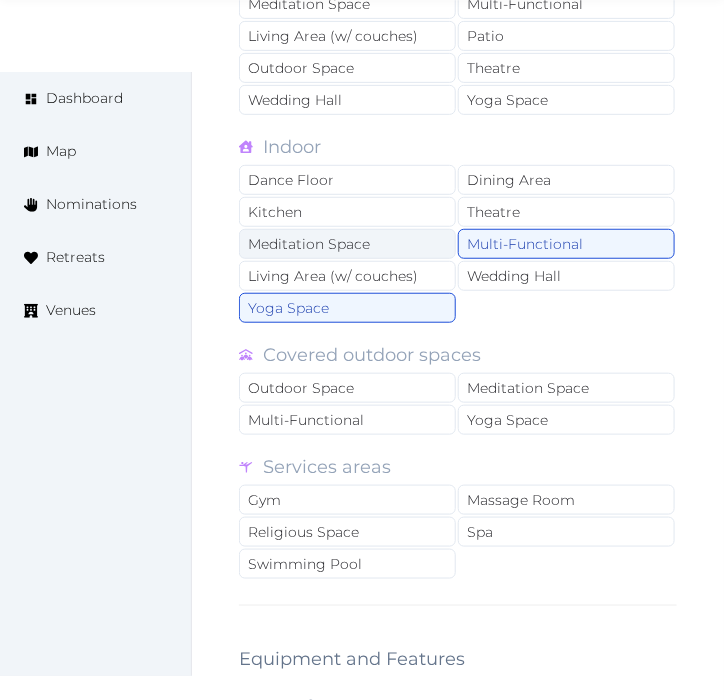 click on "Meditation Space" at bounding box center (347, 244) 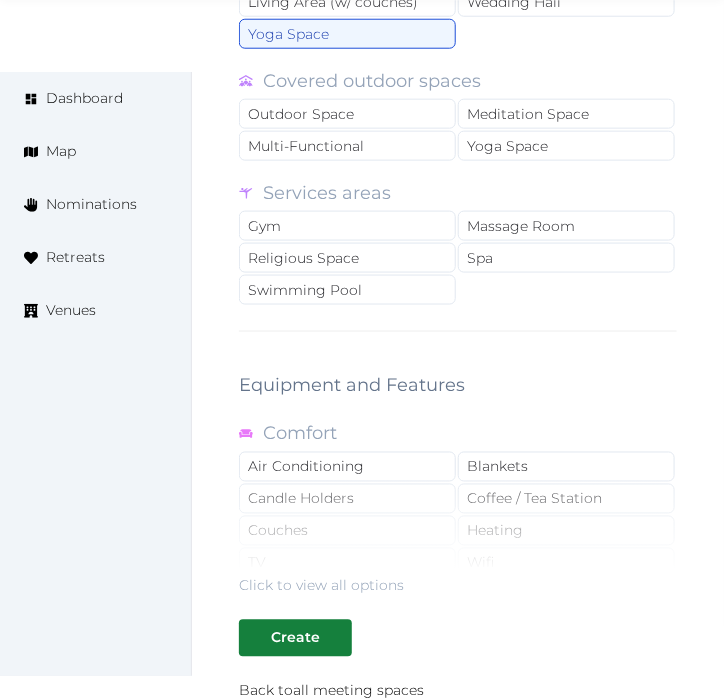 scroll, scrollTop: 3754, scrollLeft: 0, axis: vertical 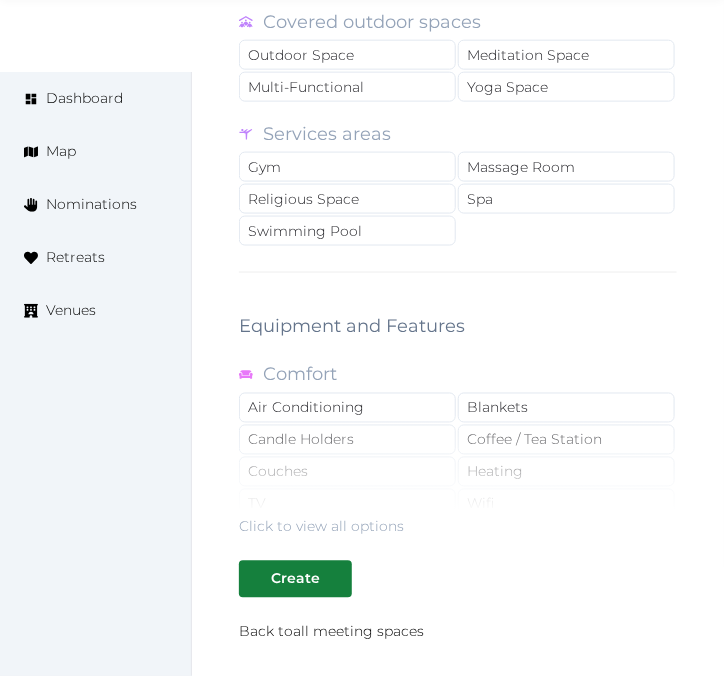 drag, startPoint x: 363, startPoint y: 502, endPoint x: 371, endPoint y: 495, distance: 10.630146 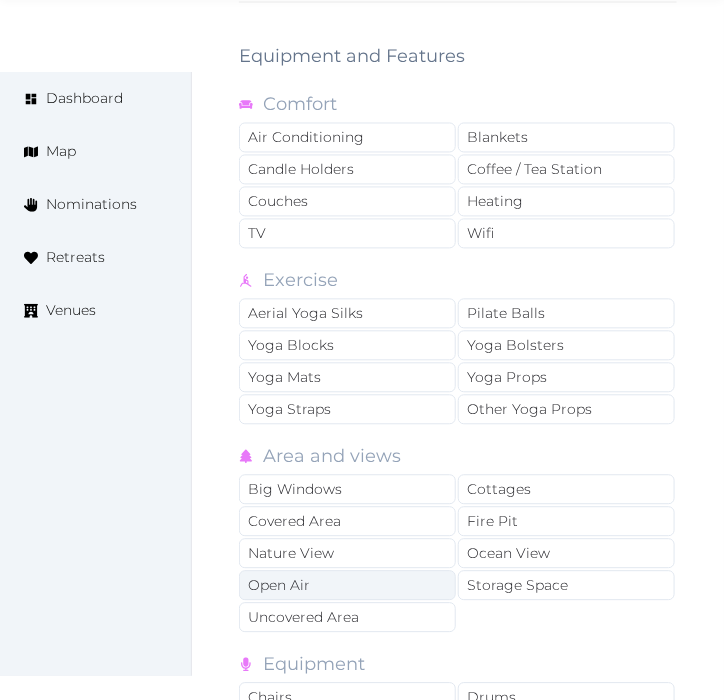 scroll, scrollTop: 4087, scrollLeft: 0, axis: vertical 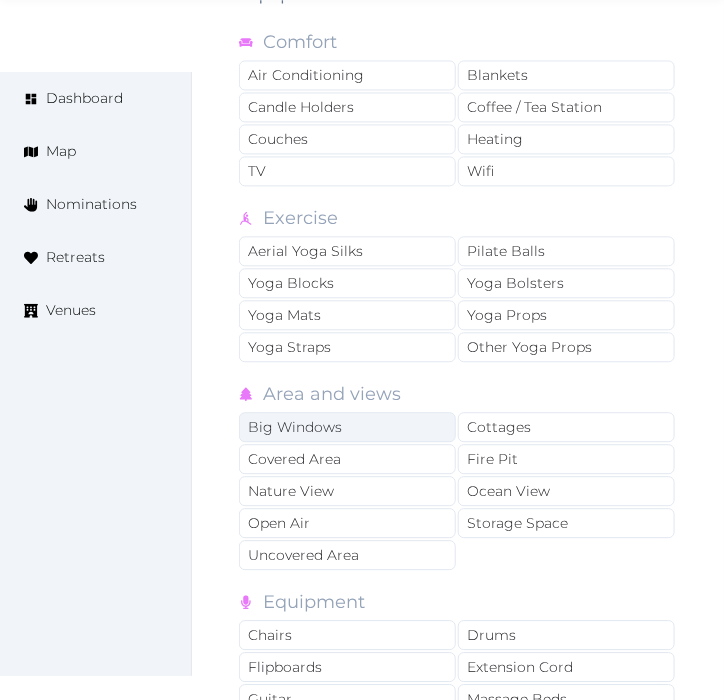 click on "Big Windows" at bounding box center [347, 427] 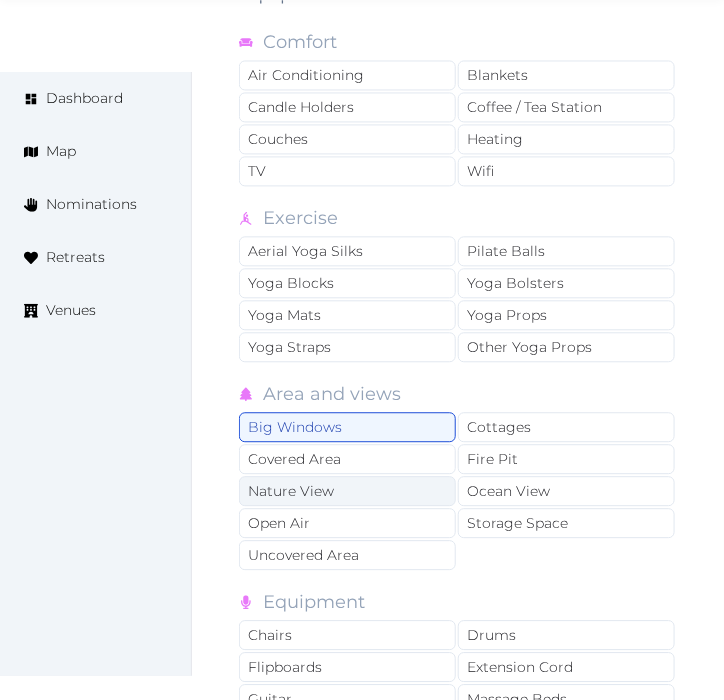 click on "Nature View" at bounding box center [347, 491] 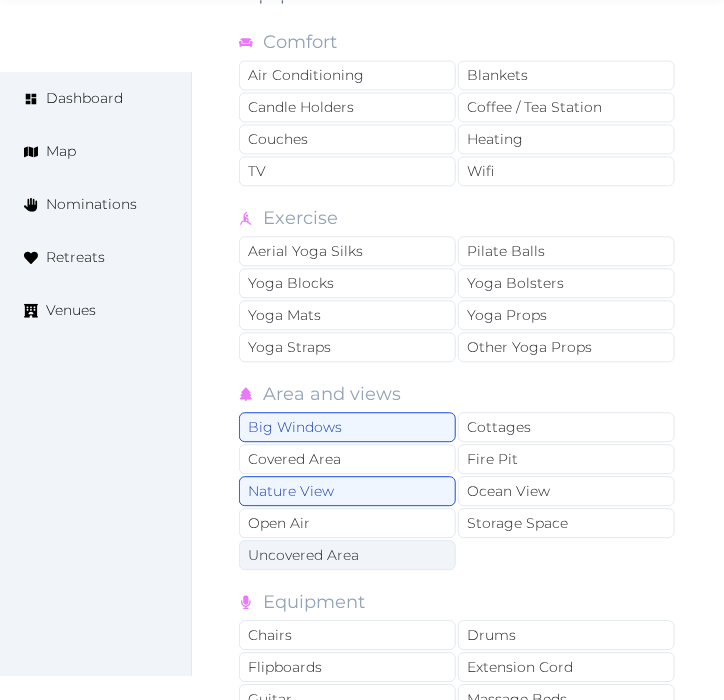 scroll, scrollTop: 4532, scrollLeft: 0, axis: vertical 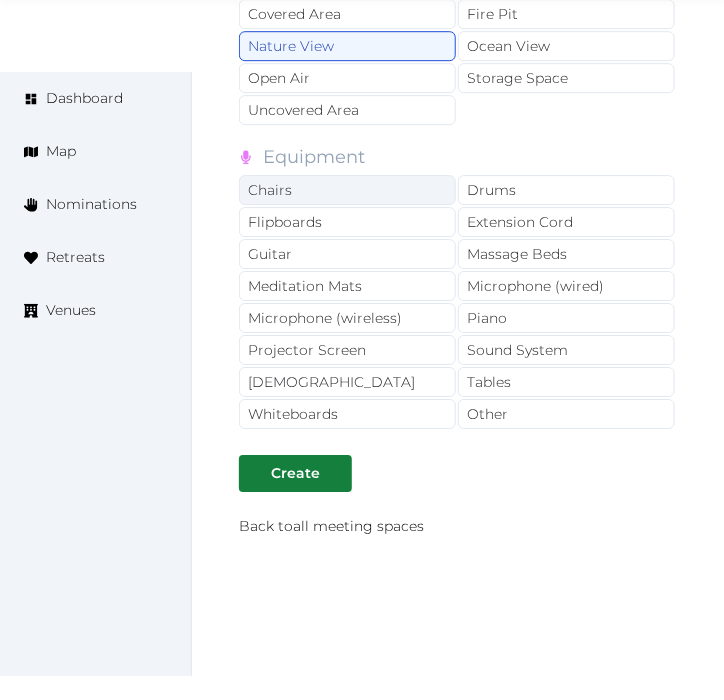 click on "Chairs" at bounding box center [347, 190] 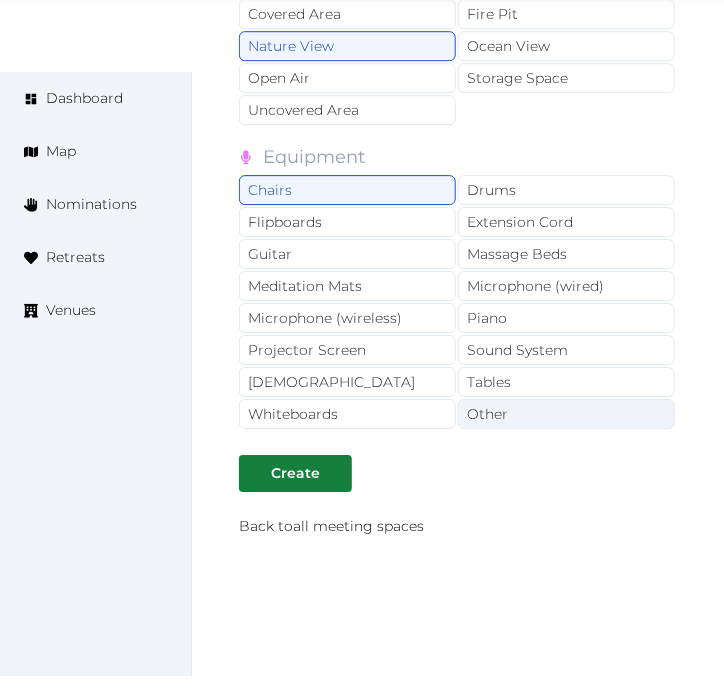 drag, startPoint x: 508, startPoint y: 365, endPoint x: 490, endPoint y: 405, distance: 43.863426 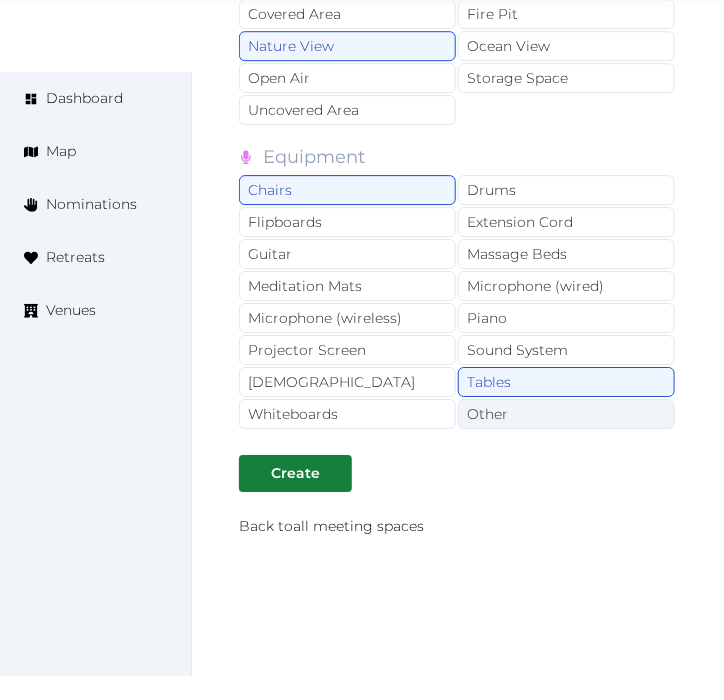 click on "Other" at bounding box center (566, 414) 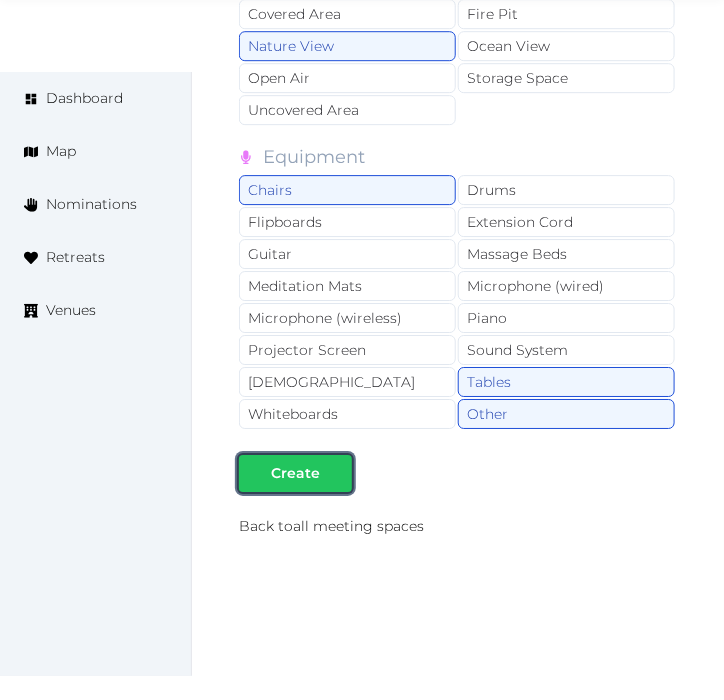 click at bounding box center (336, 473) 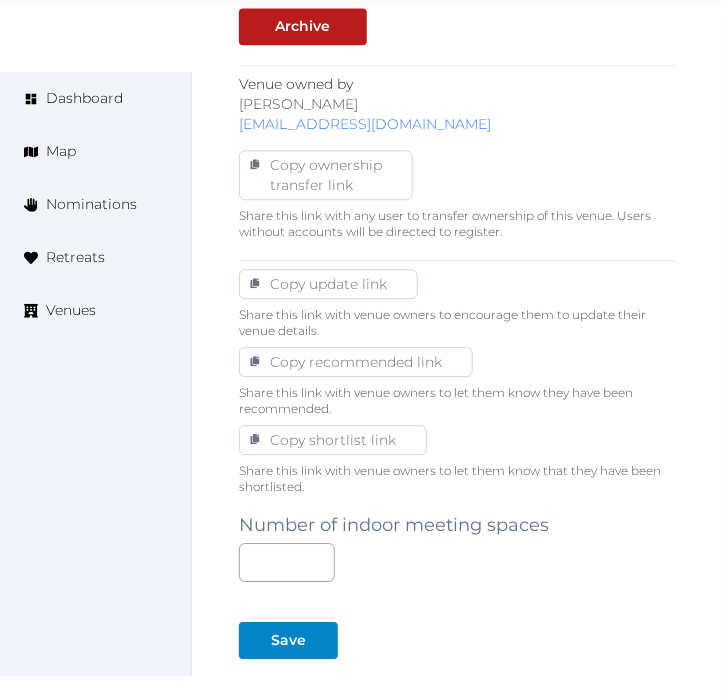 scroll, scrollTop: 1351, scrollLeft: 0, axis: vertical 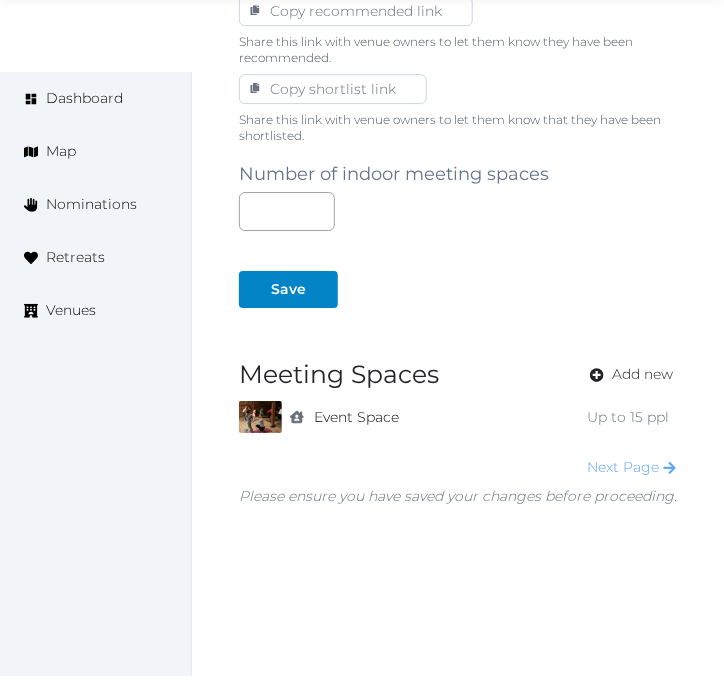 click on "Next Page" at bounding box center (632, 467) 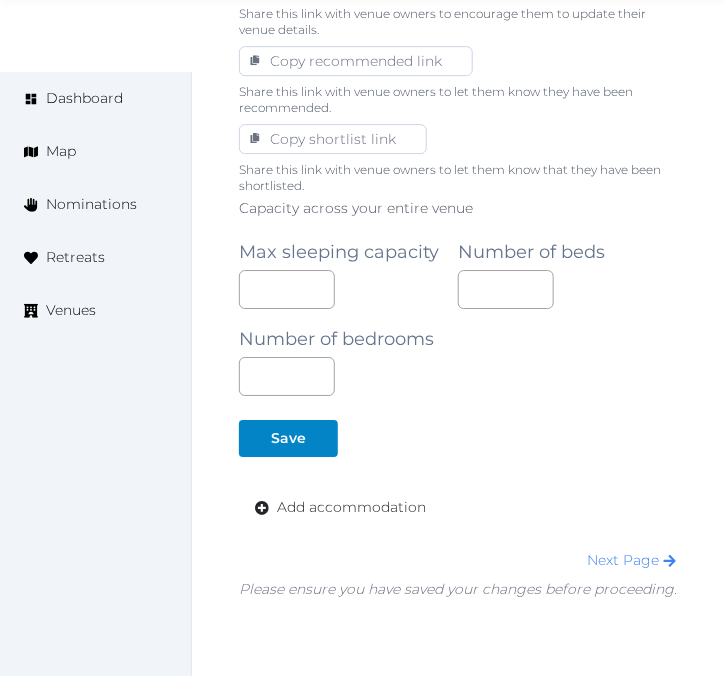 scroll, scrollTop: 1393, scrollLeft: 0, axis: vertical 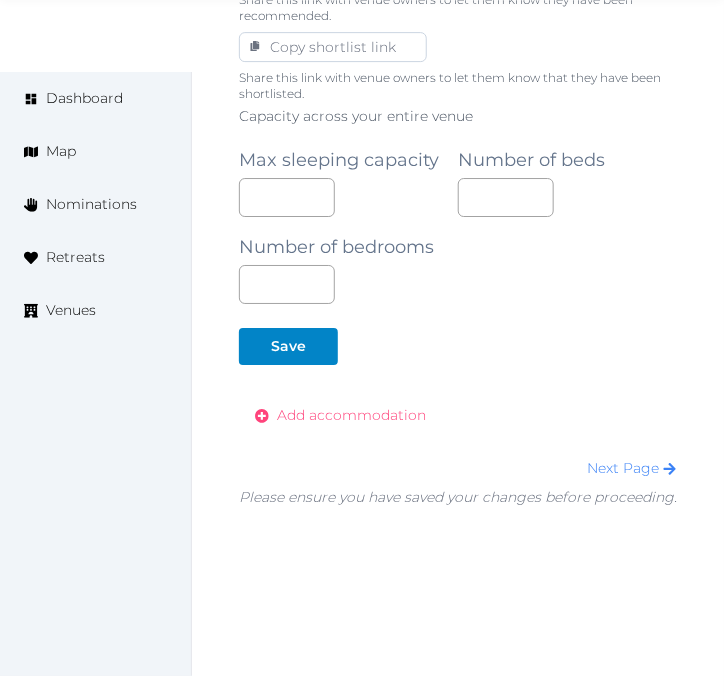 click on "Add accommodation" at bounding box center (351, 415) 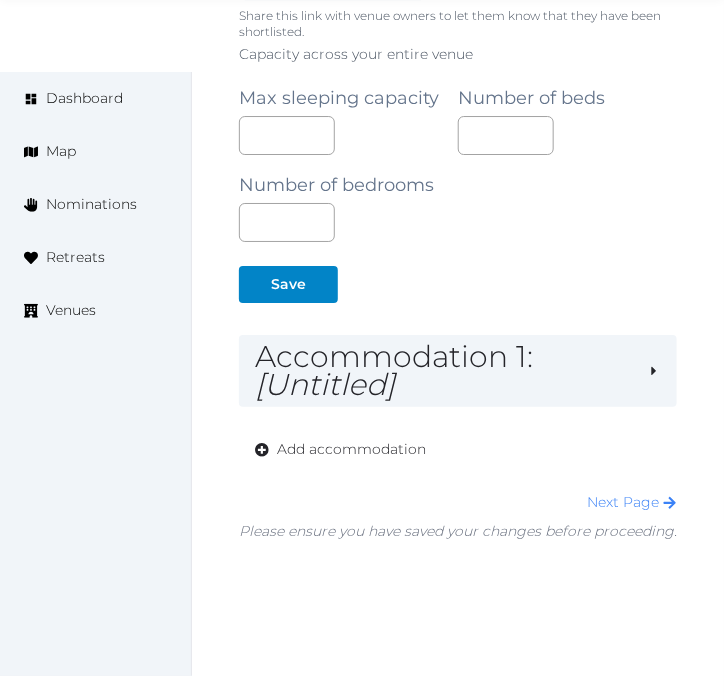 scroll, scrollTop: 1490, scrollLeft: 0, axis: vertical 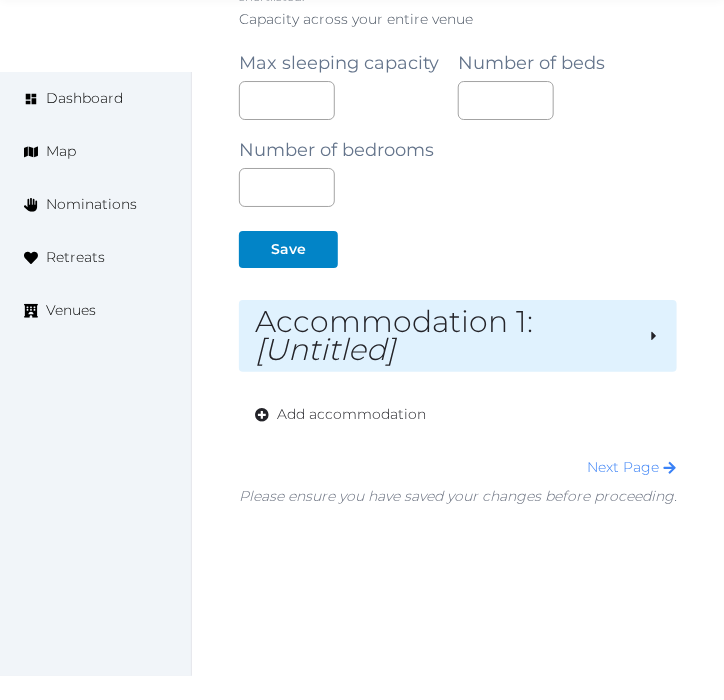 click on "Accommodation 1 :  [Untitled]" at bounding box center [443, 336] 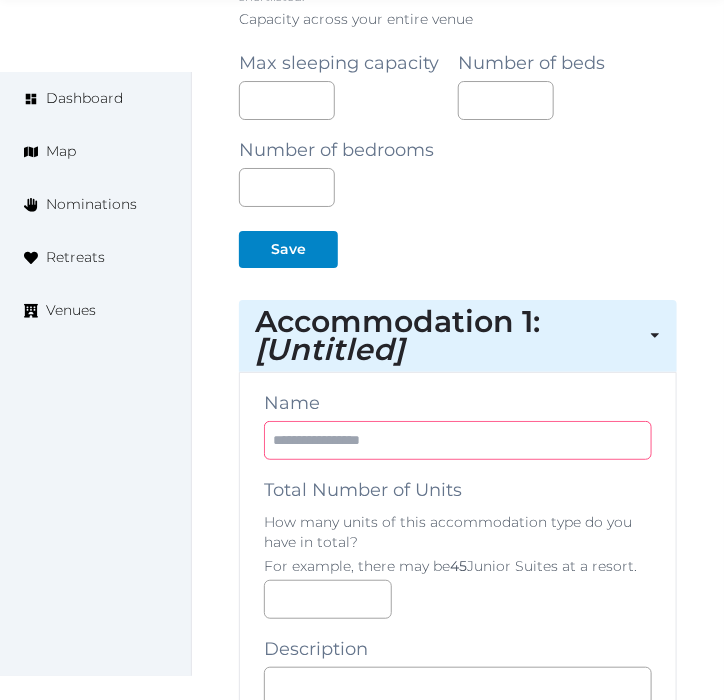 click at bounding box center (458, 440) 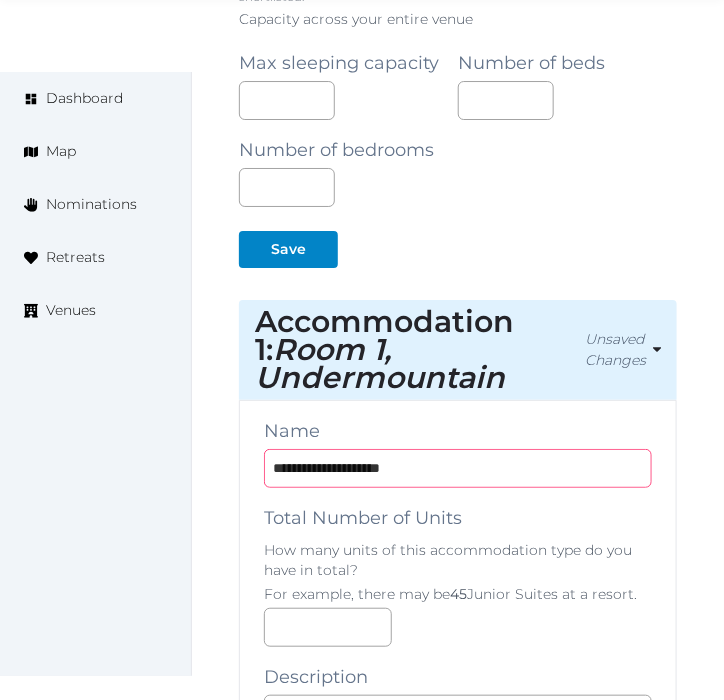 type on "**********" 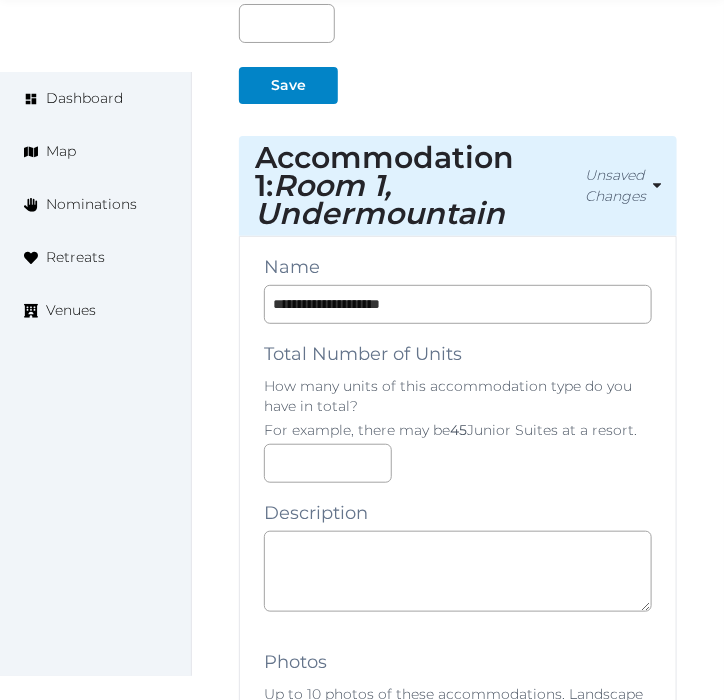 scroll, scrollTop: 1823, scrollLeft: 0, axis: vertical 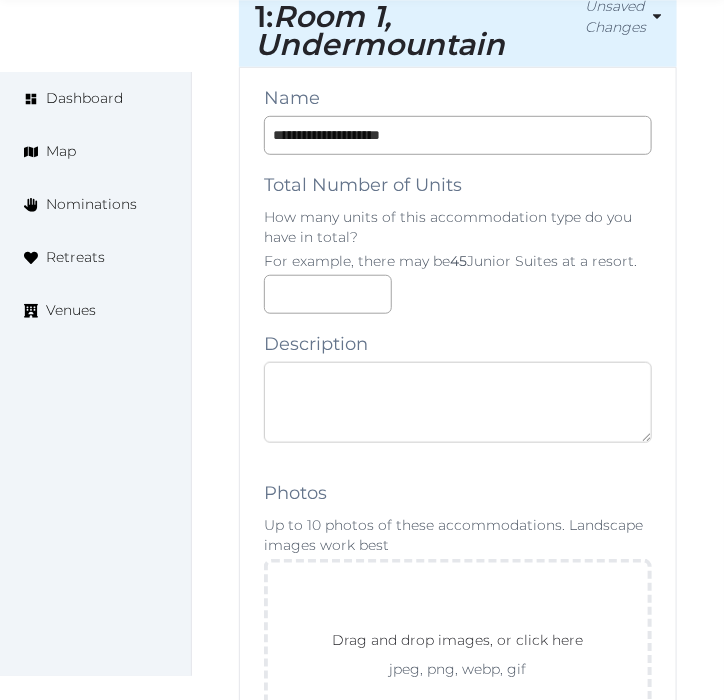 click at bounding box center [458, 402] 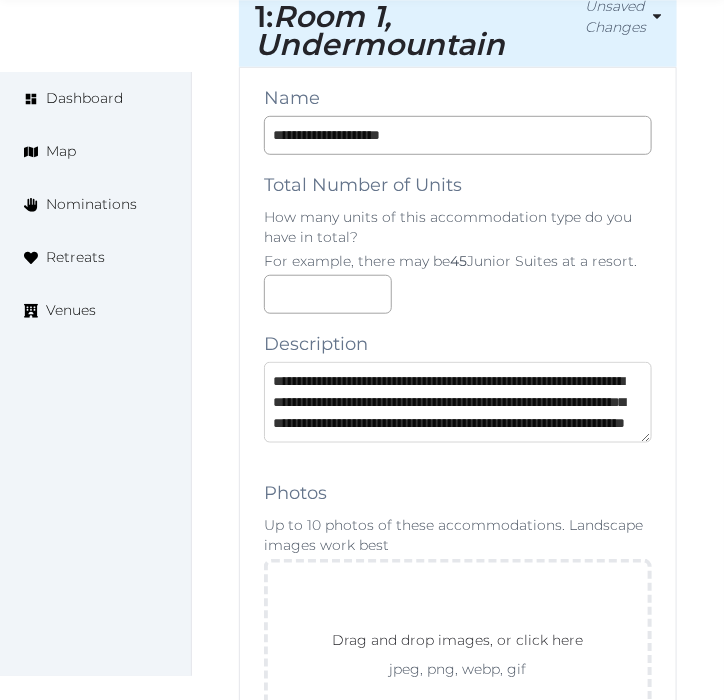 scroll, scrollTop: 31, scrollLeft: 0, axis: vertical 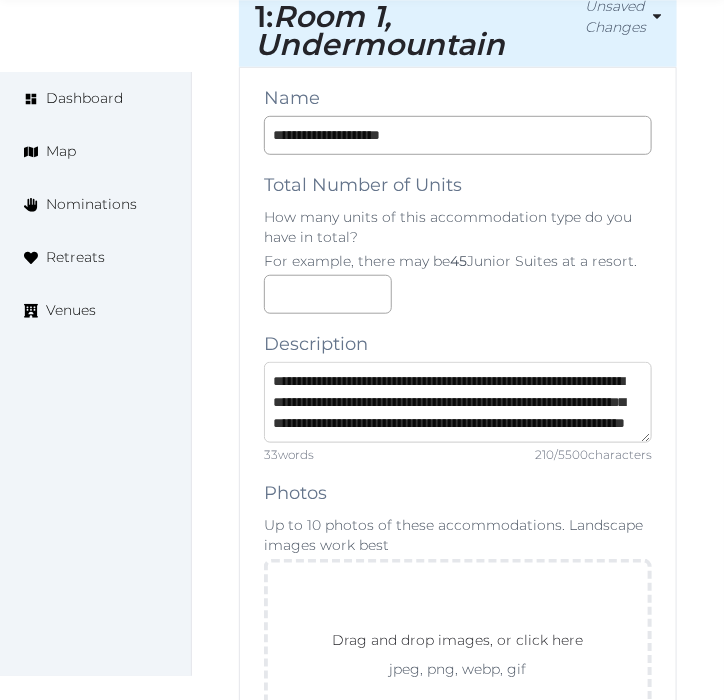 type on "**********" 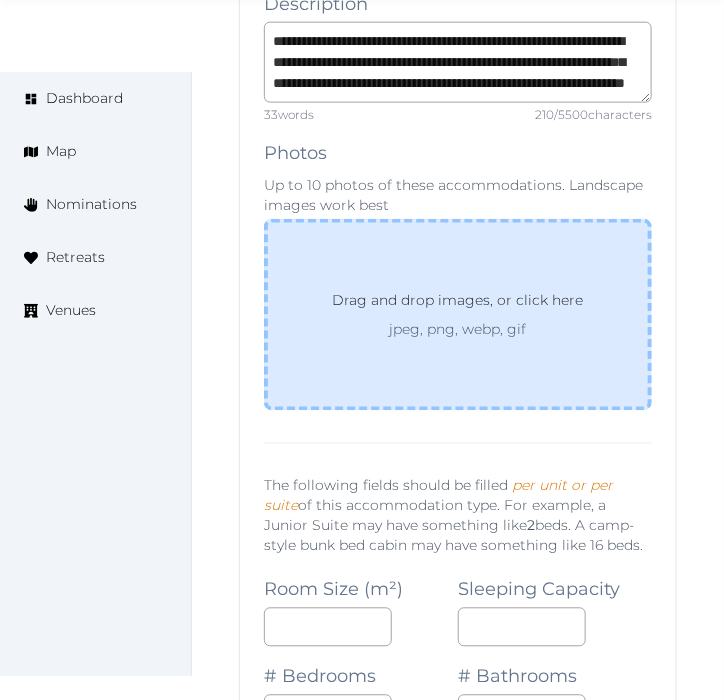 scroll, scrollTop: 2267, scrollLeft: 0, axis: vertical 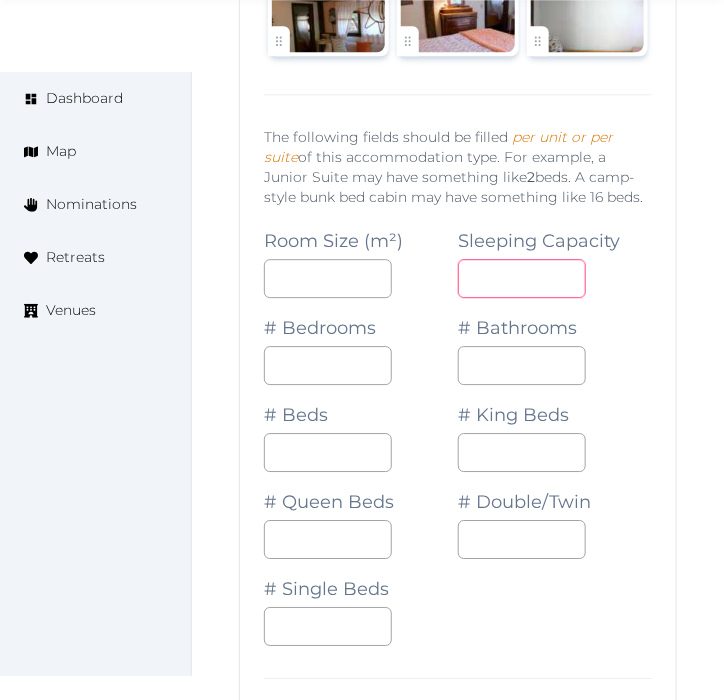 click at bounding box center [522, 278] 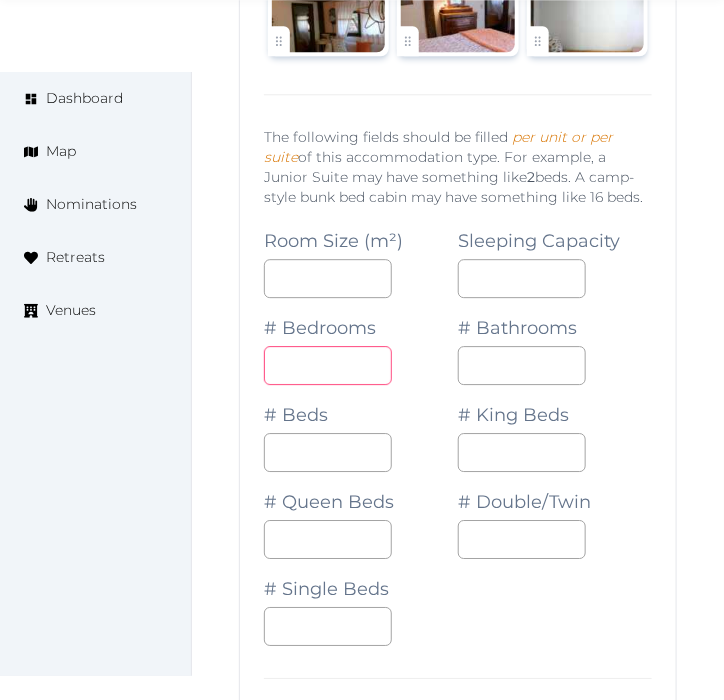click at bounding box center [328, 365] 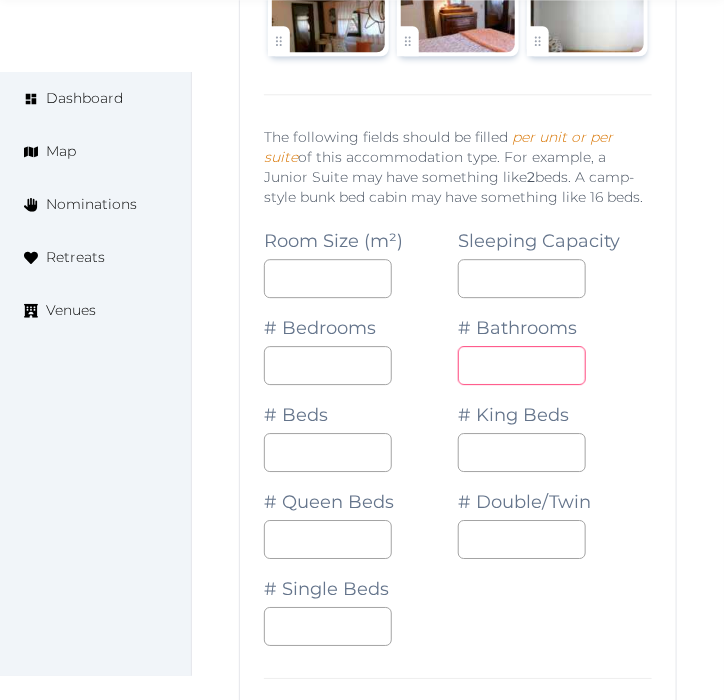 click at bounding box center (522, 365) 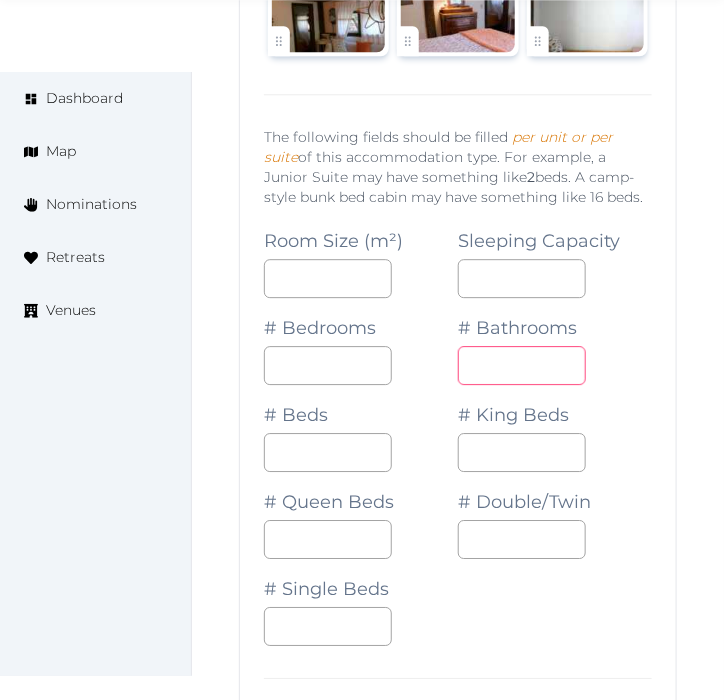 type on "*" 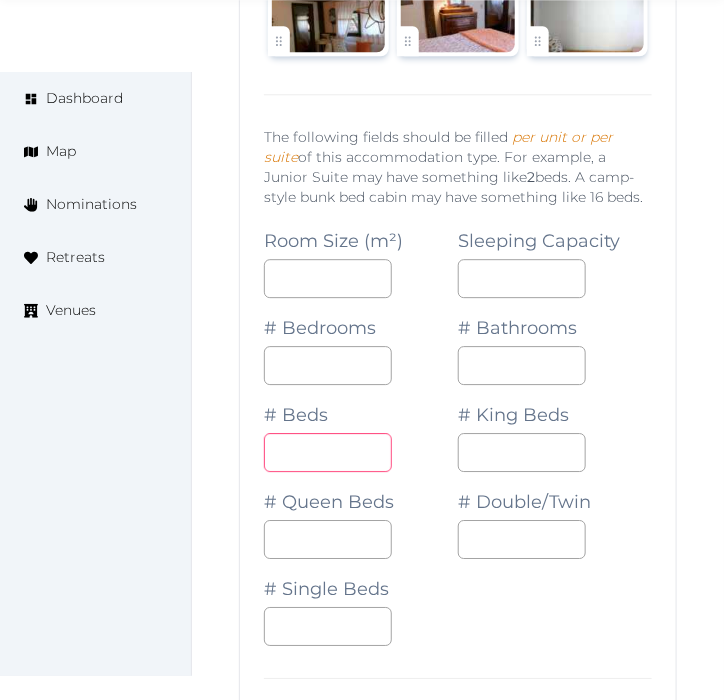 click at bounding box center [328, 452] 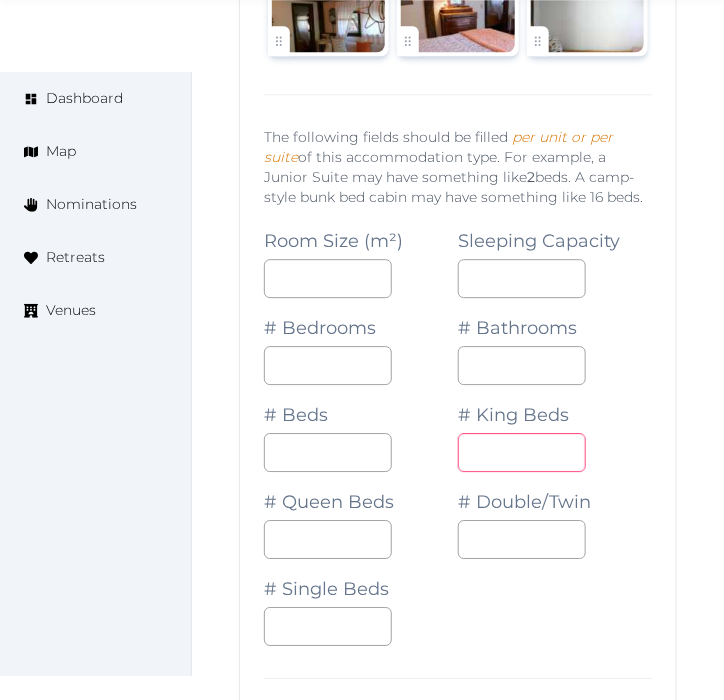 click at bounding box center (522, 452) 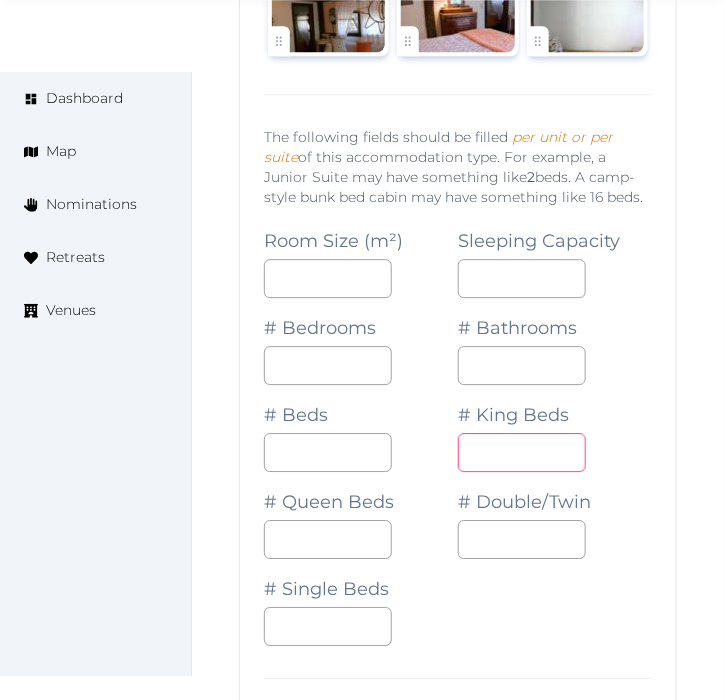 type on "*" 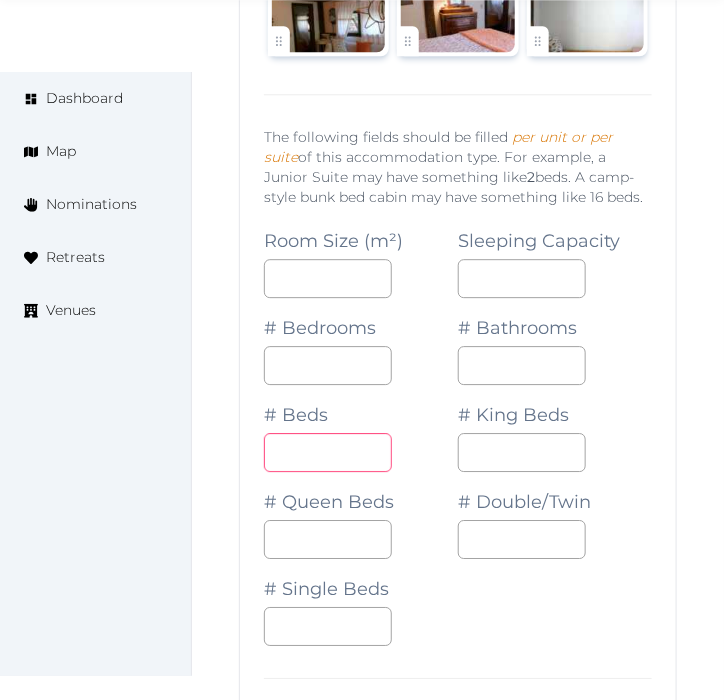 drag, startPoint x: 300, startPoint y: 414, endPoint x: 247, endPoint y: 416, distance: 53.037724 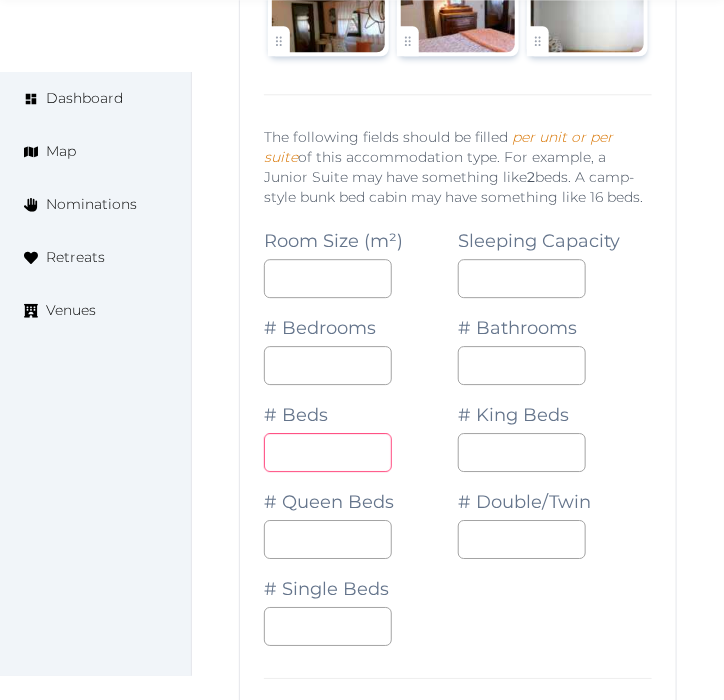 type on "*" 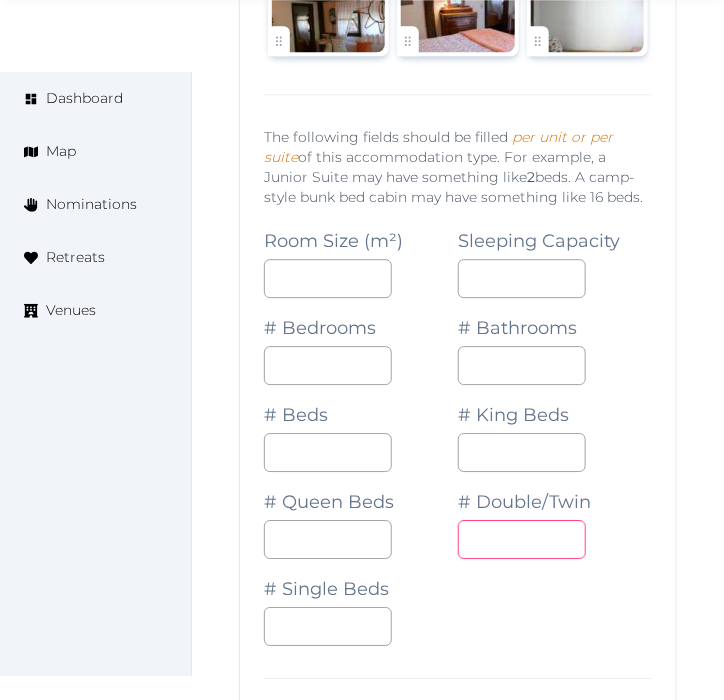 click at bounding box center [522, 539] 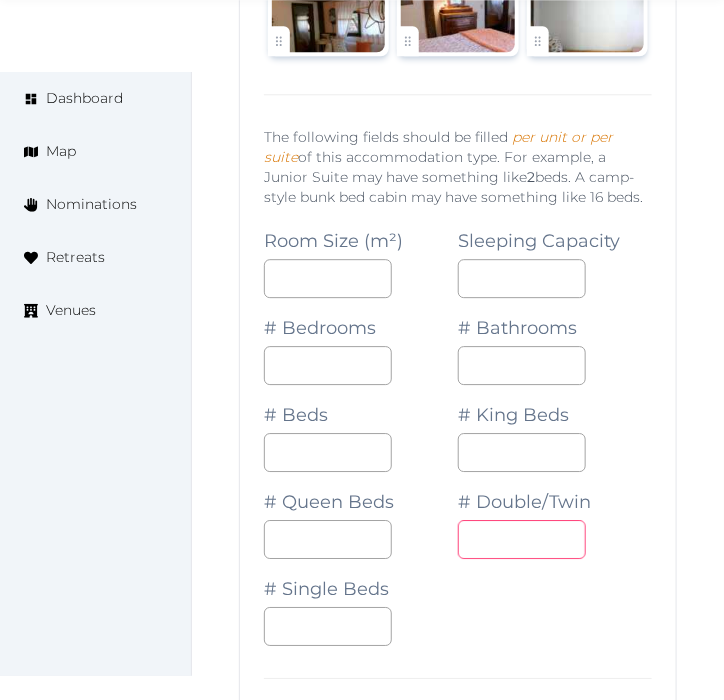 type on "*" 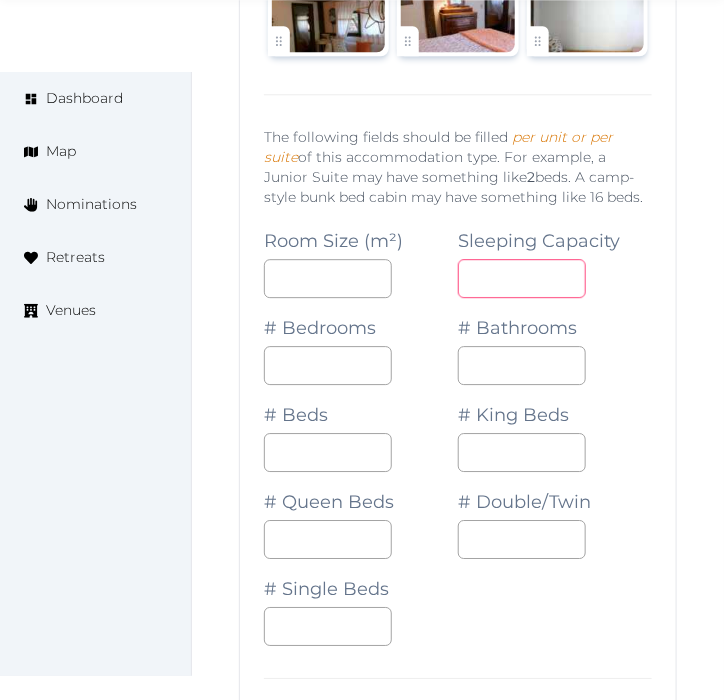 drag, startPoint x: 486, startPoint y: 230, endPoint x: 436, endPoint y: 243, distance: 51.662365 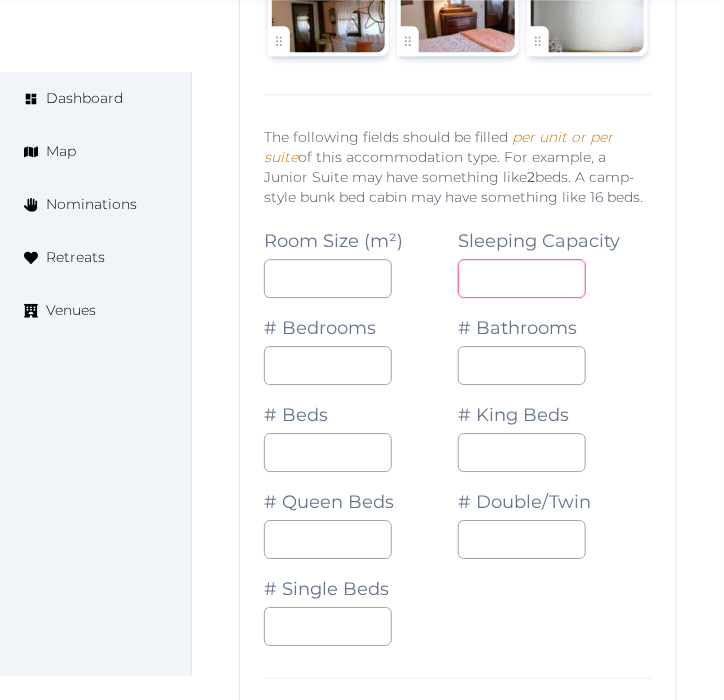 type on "*" 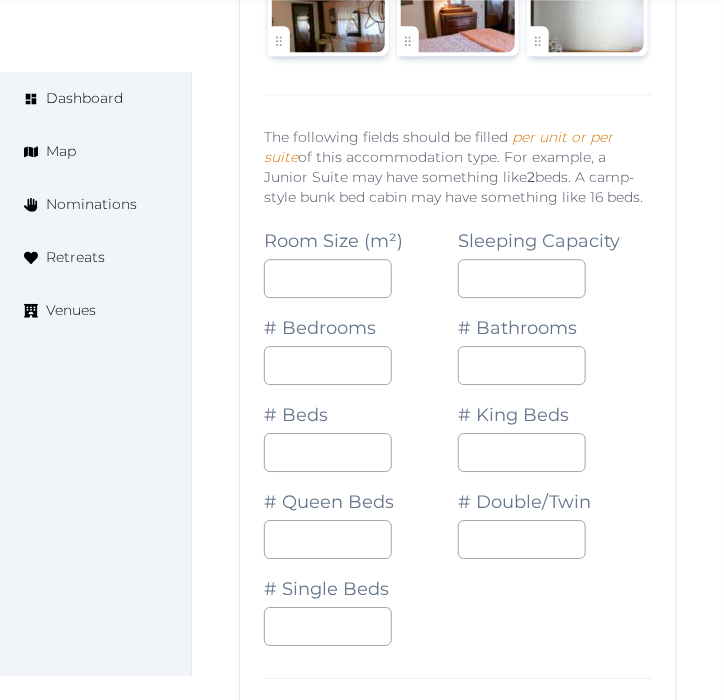 click on "Room Size (m²) Sleeping Capacity * # Bedrooms * # Bathrooms * # Beds * # King Beds * # Queen Beds # Double/Twin * # Single Beds" at bounding box center (458, 428) 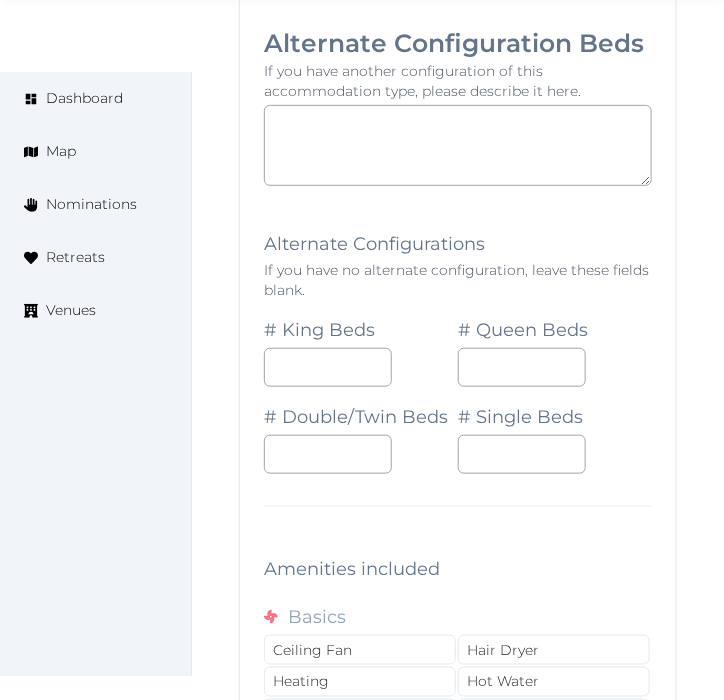 scroll, scrollTop: 3601, scrollLeft: 0, axis: vertical 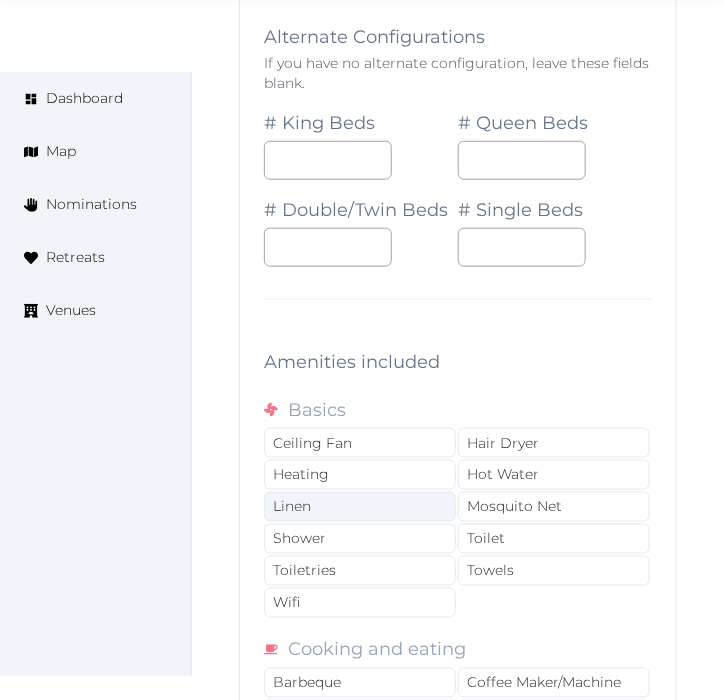 click on "Linen" at bounding box center [360, 507] 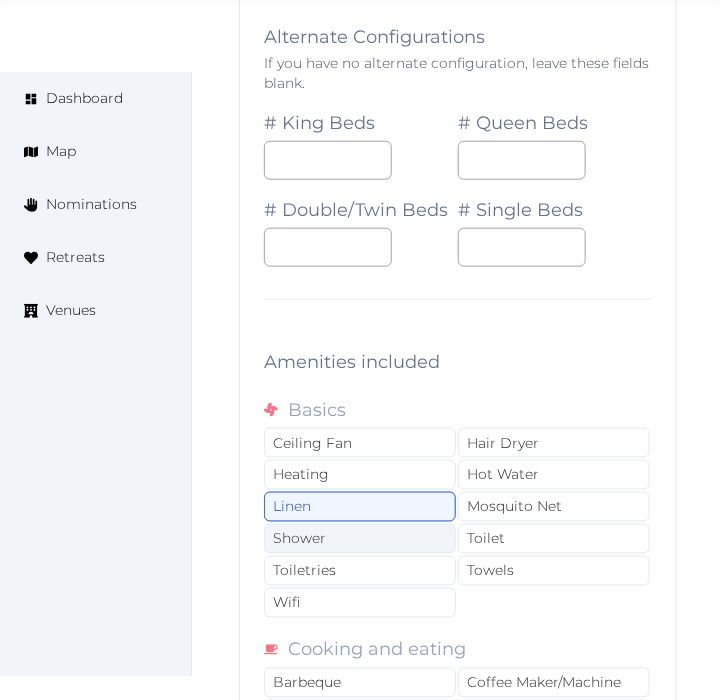click on "Shower" at bounding box center (360, 539) 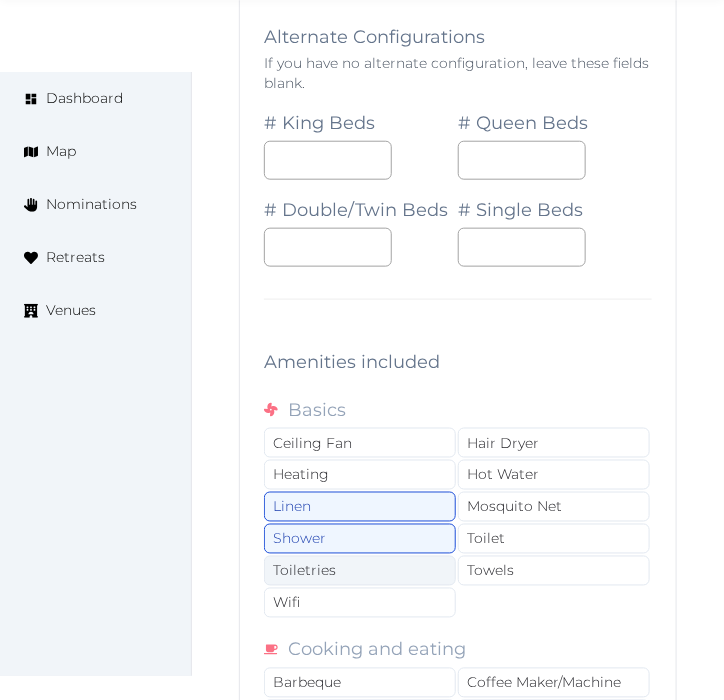 click on "Toiletries" at bounding box center [360, 571] 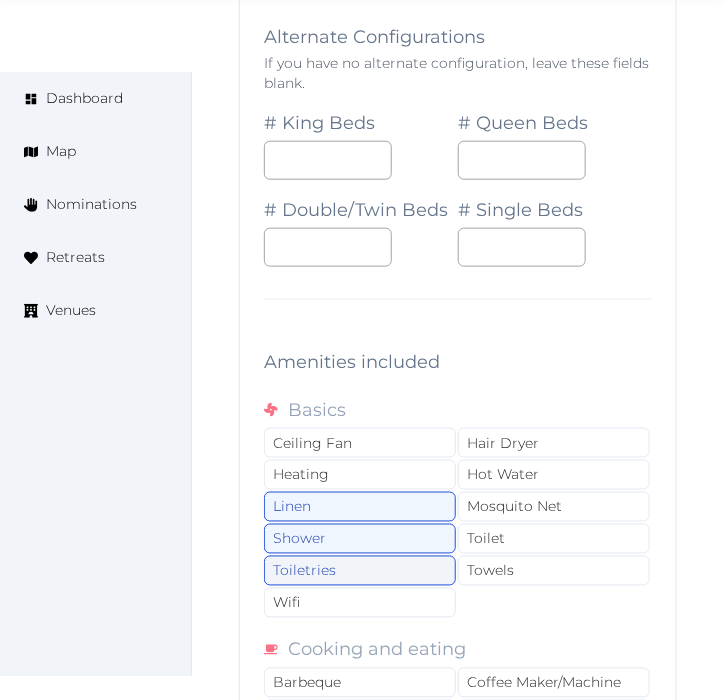 drag, startPoint x: 377, startPoint y: 575, endPoint x: 443, endPoint y: 548, distance: 71.30919 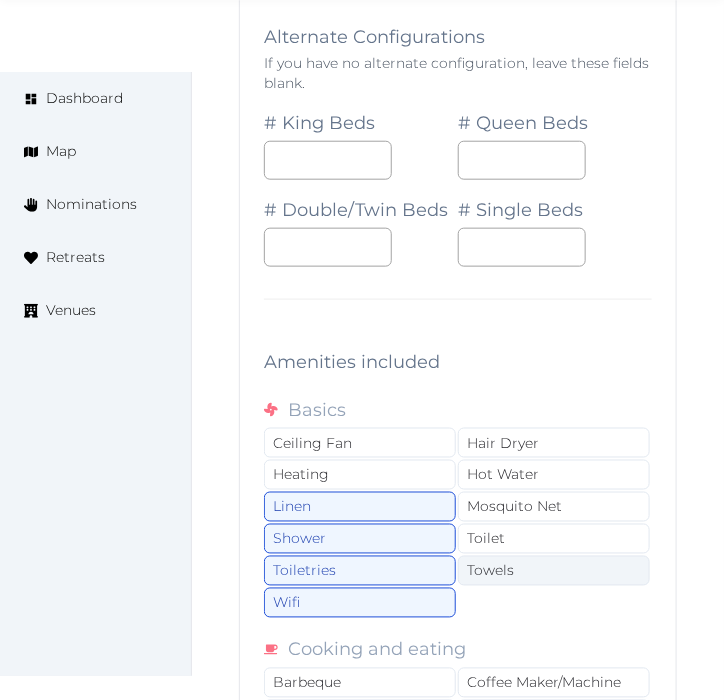 click on "Towels" at bounding box center [554, 571] 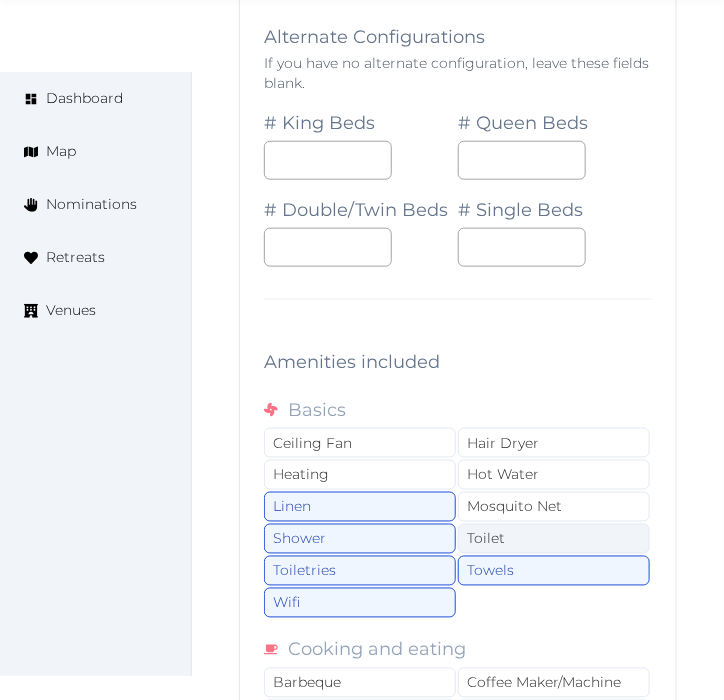 click on "Toilet" at bounding box center (554, 539) 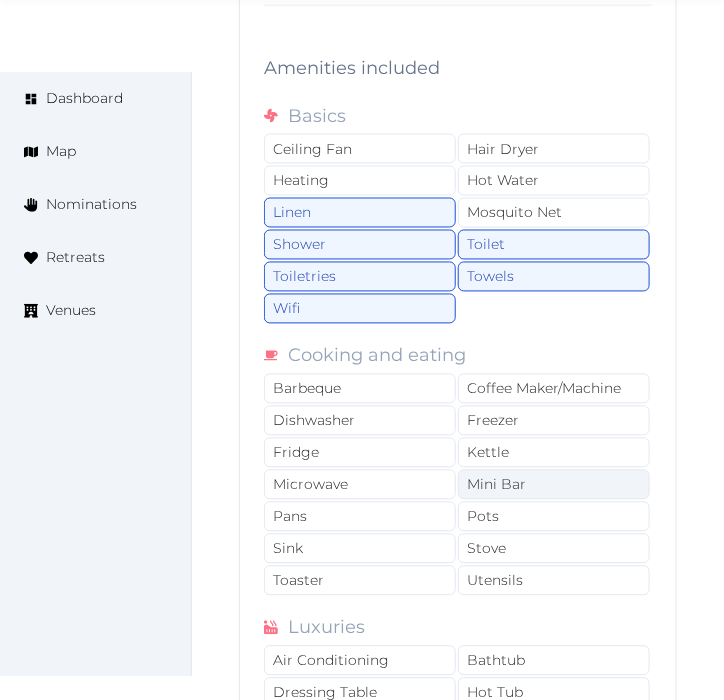 scroll, scrollTop: 3934, scrollLeft: 0, axis: vertical 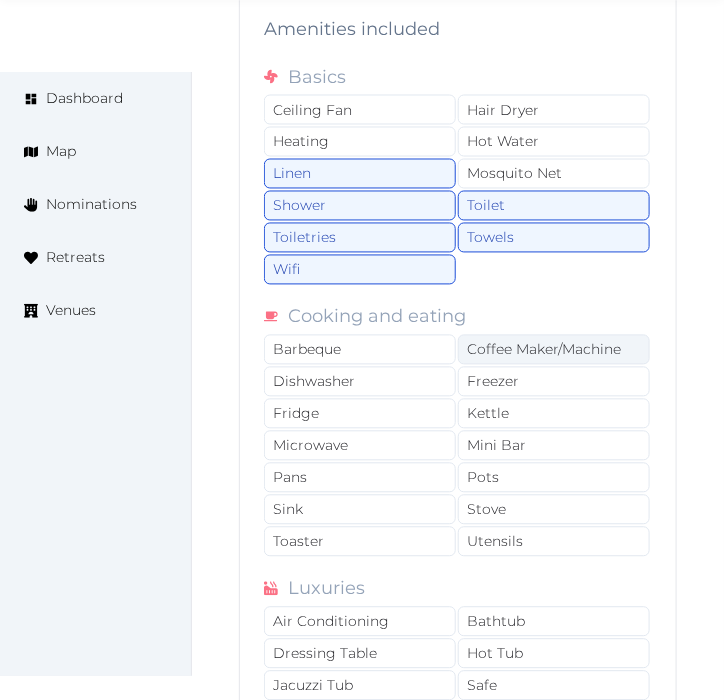 click on "Coffee Maker/Machine" at bounding box center (554, 350) 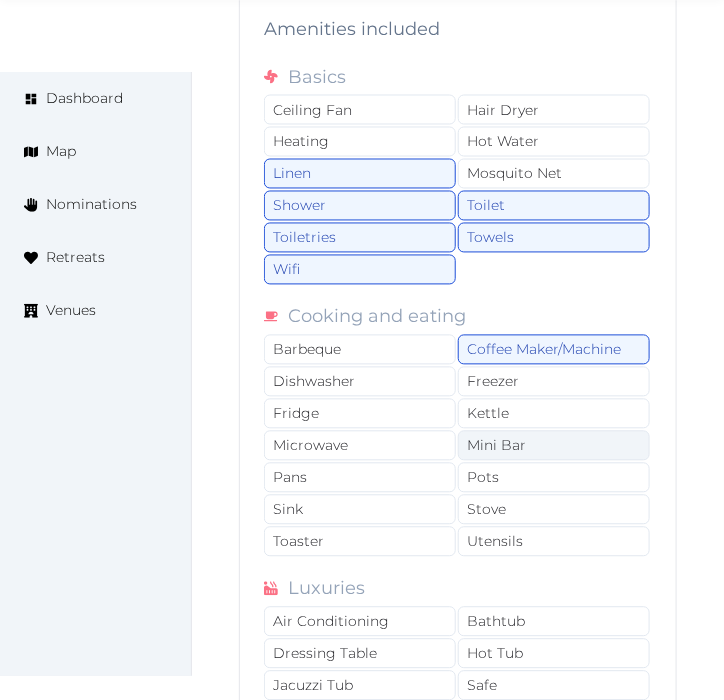 click on "Mini Bar" at bounding box center (554, 446) 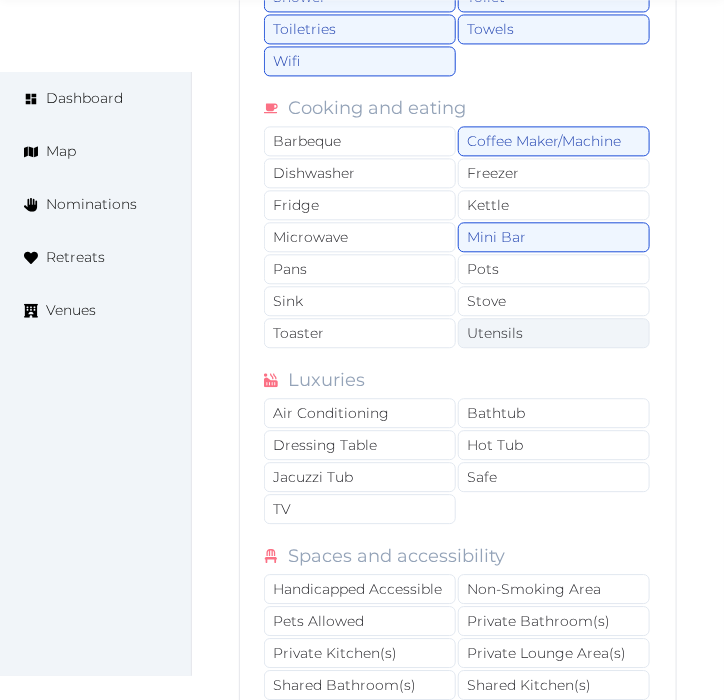scroll, scrollTop: 4156, scrollLeft: 0, axis: vertical 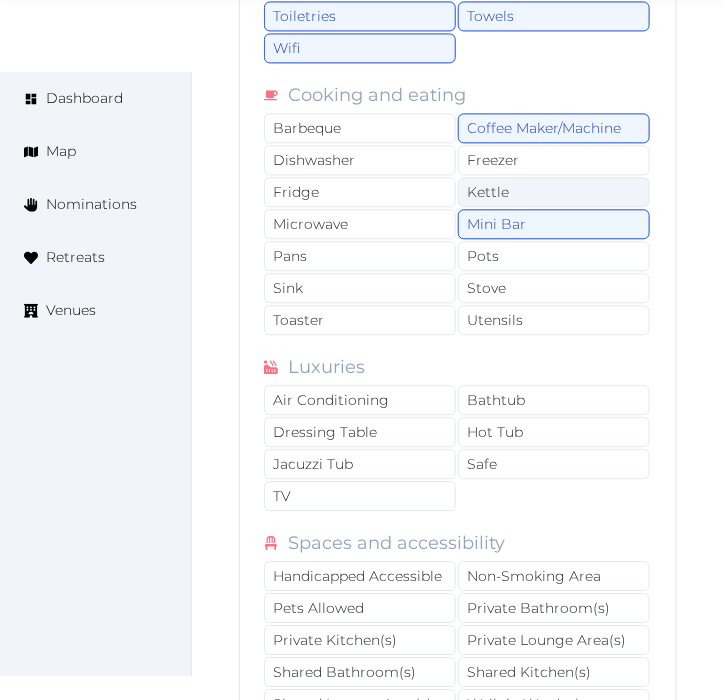 drag, startPoint x: 525, startPoint y: 187, endPoint x: 536, endPoint y: 180, distance: 13.038404 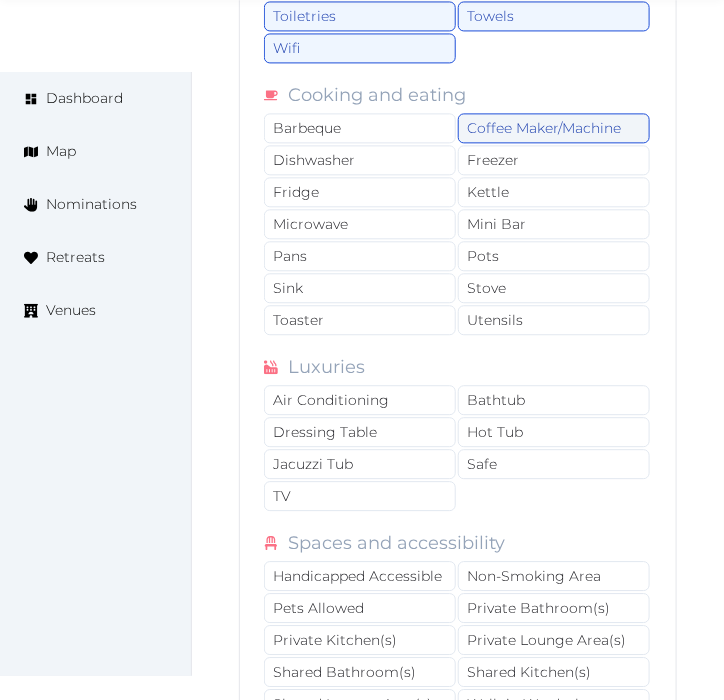 click on "Coffee Maker/Machine" at bounding box center [554, 128] 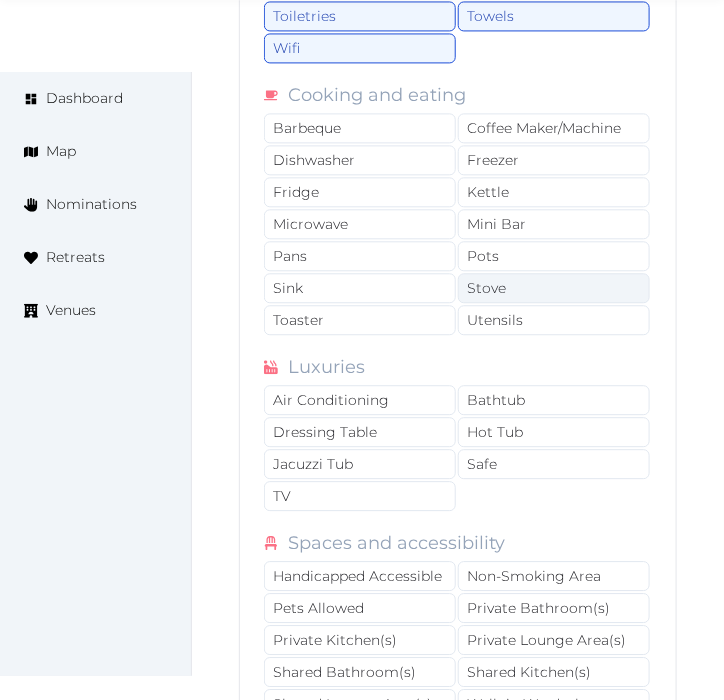 scroll, scrollTop: 4267, scrollLeft: 0, axis: vertical 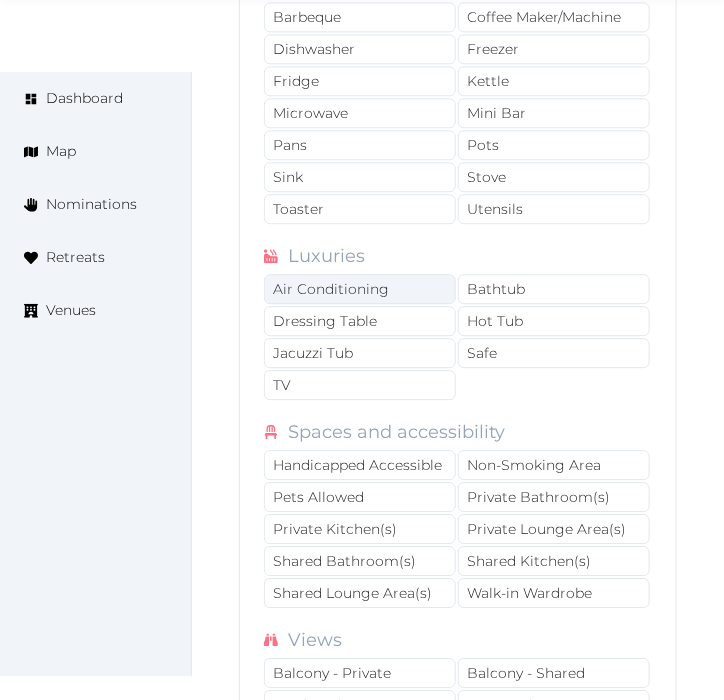 click on "Air Conditioning" at bounding box center (360, 289) 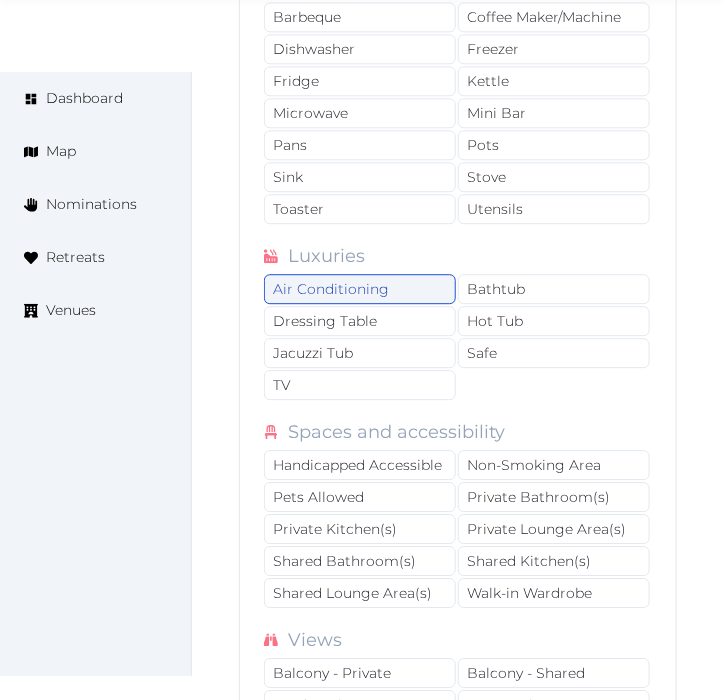 click on "Air Conditioning" at bounding box center [360, 289] 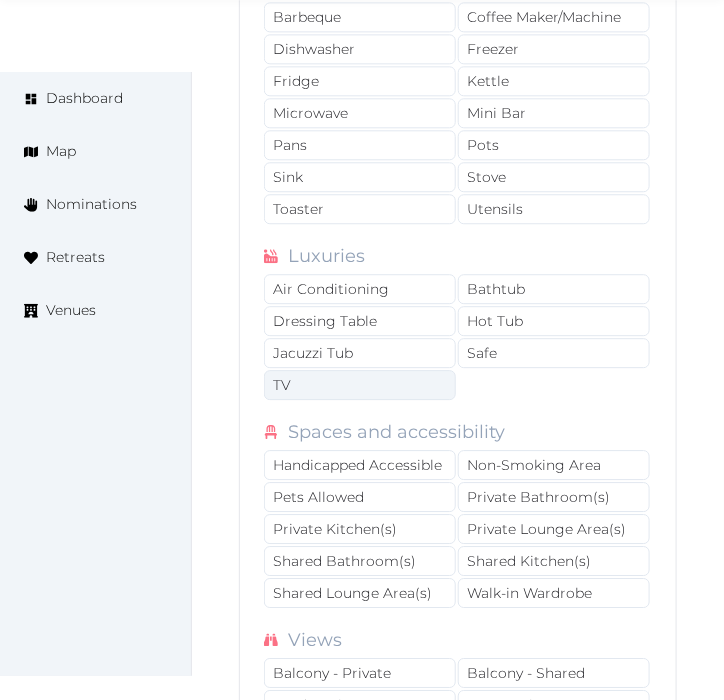click on "TV" at bounding box center (360, 385) 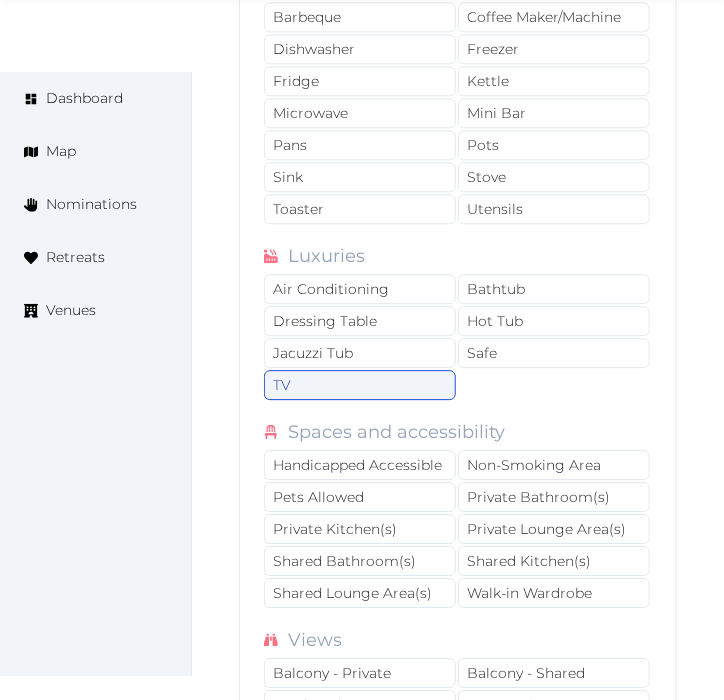 click on "TV" at bounding box center [360, 385] 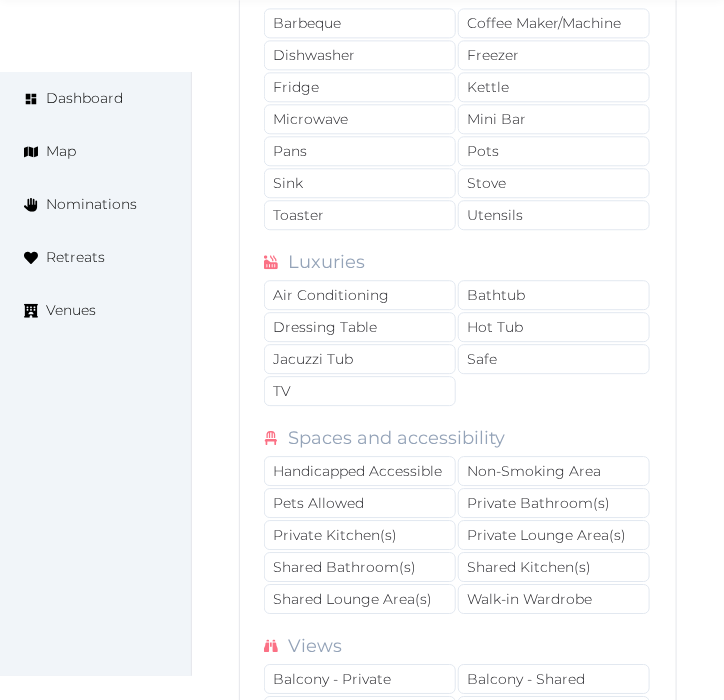scroll, scrollTop: 4267, scrollLeft: 0, axis: vertical 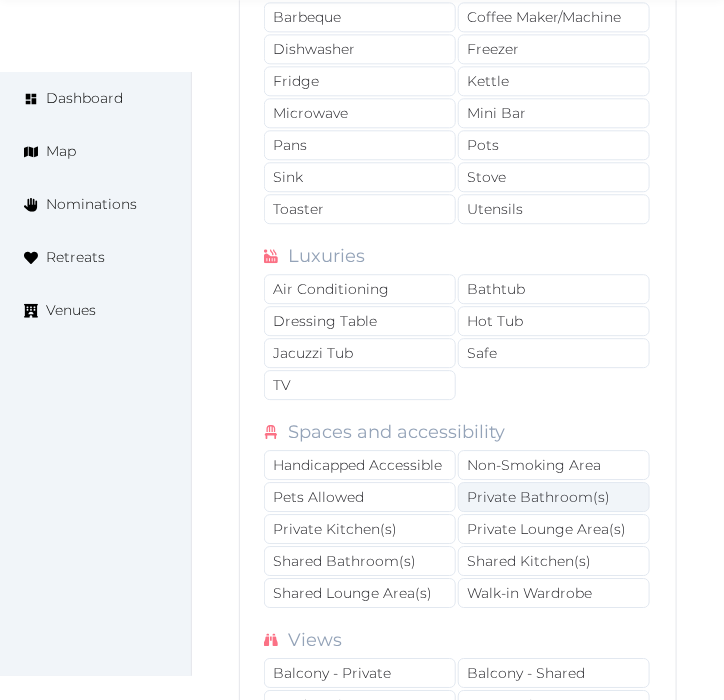 click on "Private Bathroom(s)" at bounding box center [554, 497] 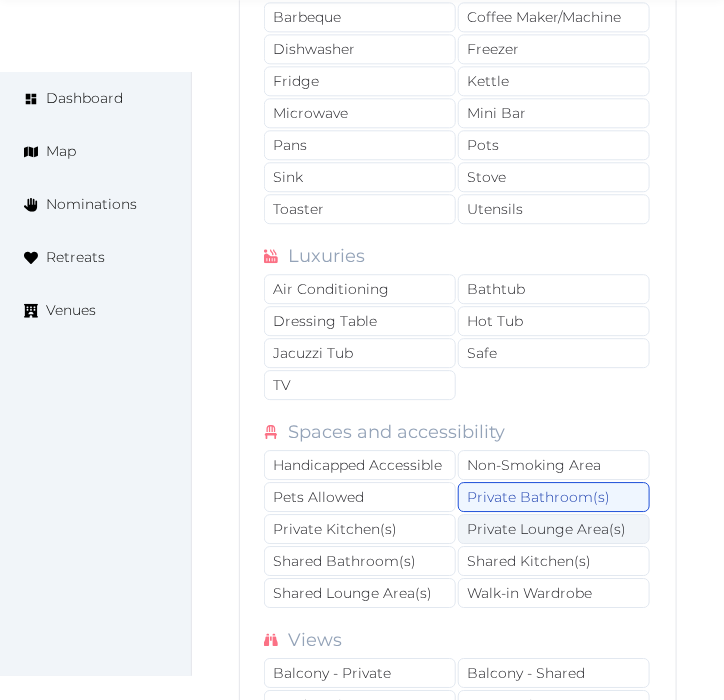 click on "Private Lounge Area(s)" at bounding box center (554, 529) 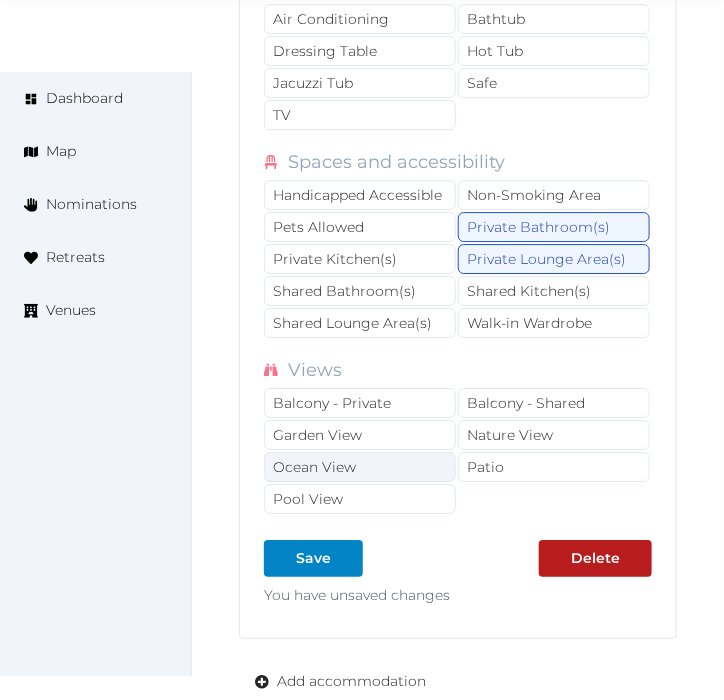 scroll, scrollTop: 4601, scrollLeft: 0, axis: vertical 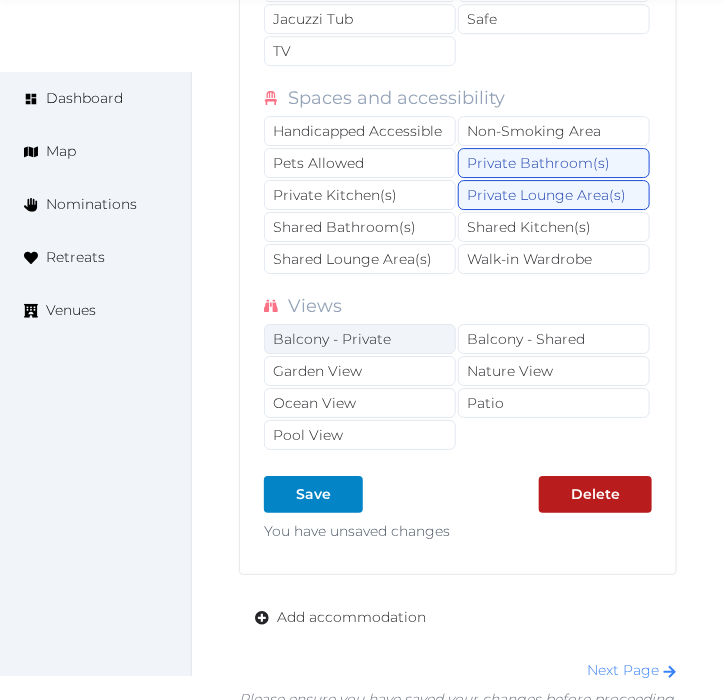 drag, startPoint x: 343, startPoint y: 310, endPoint x: 390, endPoint y: 330, distance: 51.078373 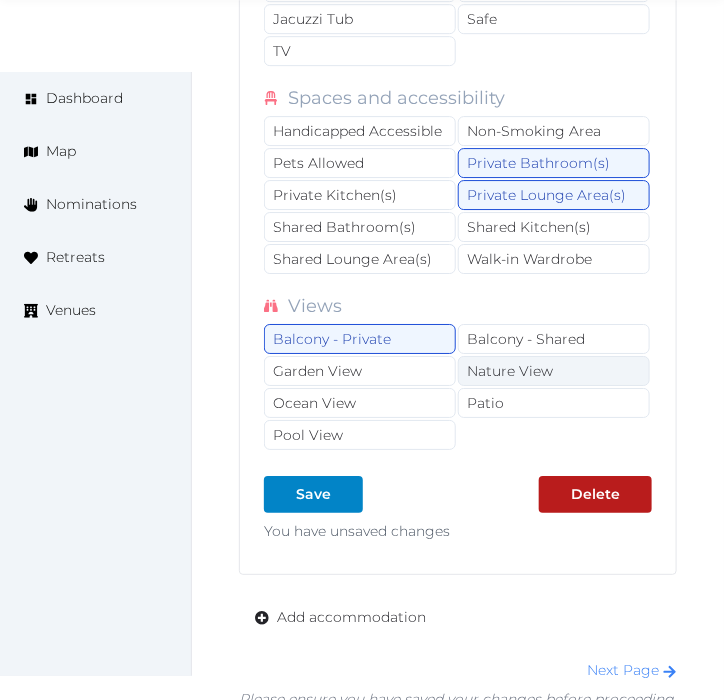 drag, startPoint x: 513, startPoint y: 341, endPoint x: 492, endPoint y: 361, distance: 29 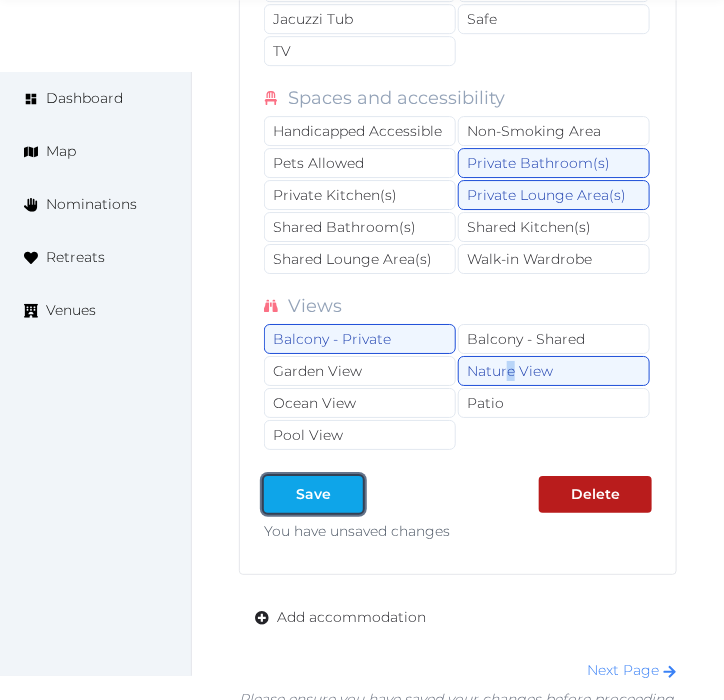 click on "Save" at bounding box center (313, 494) 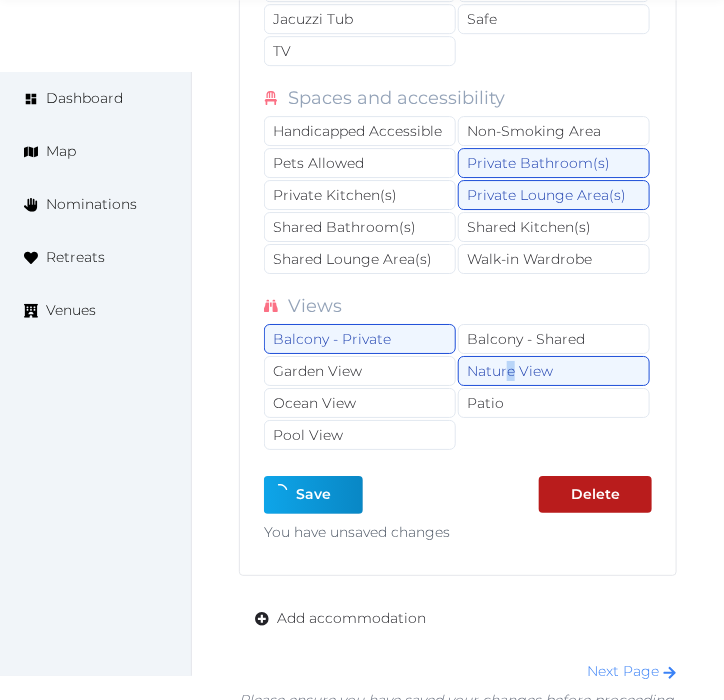 type on "*" 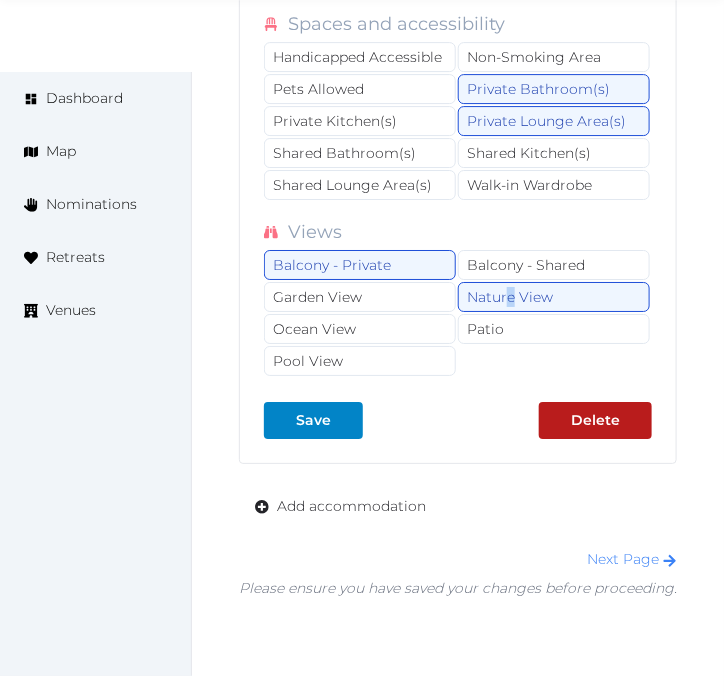 scroll, scrollTop: 4684, scrollLeft: 0, axis: vertical 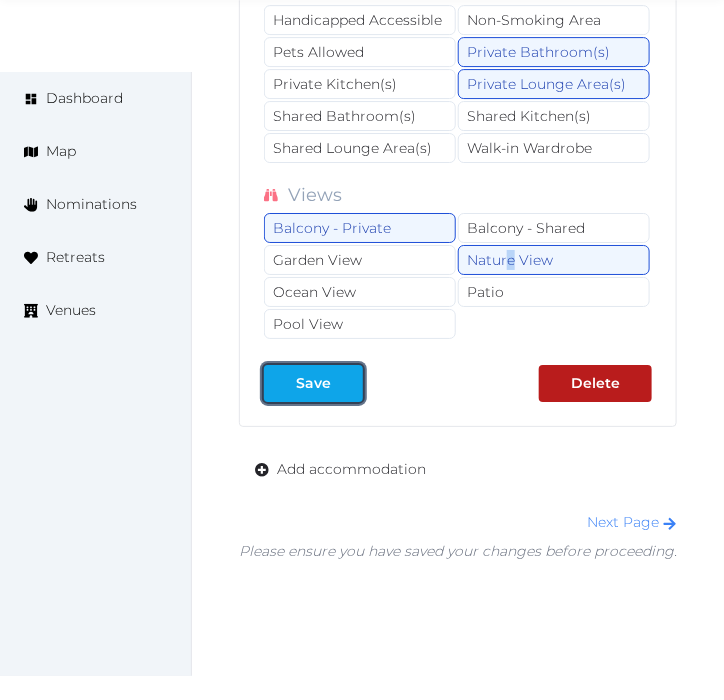 click at bounding box center (347, 383) 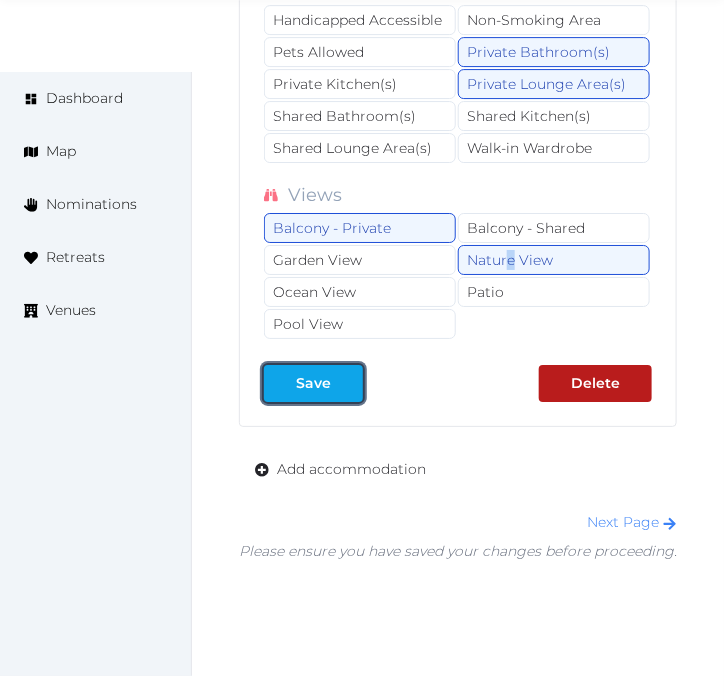 click on "Save" at bounding box center (313, 383) 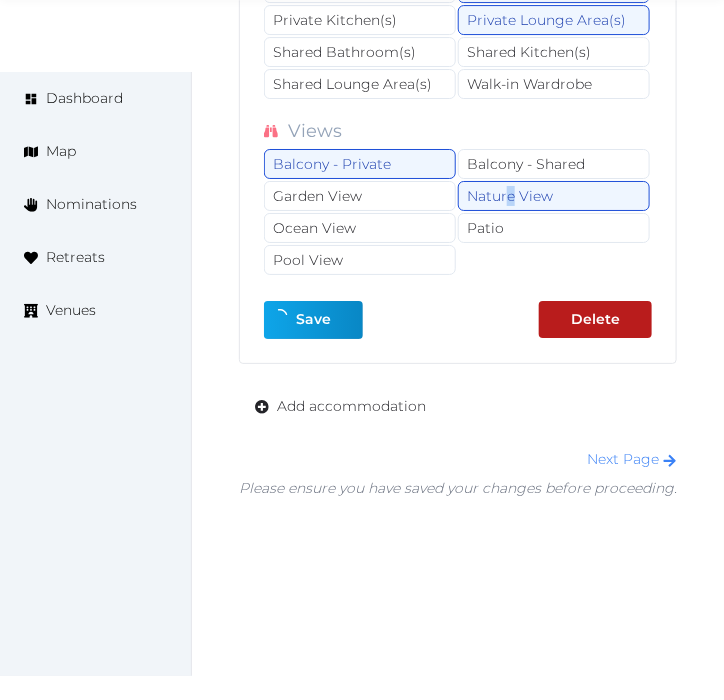 scroll, scrollTop: 4747, scrollLeft: 0, axis: vertical 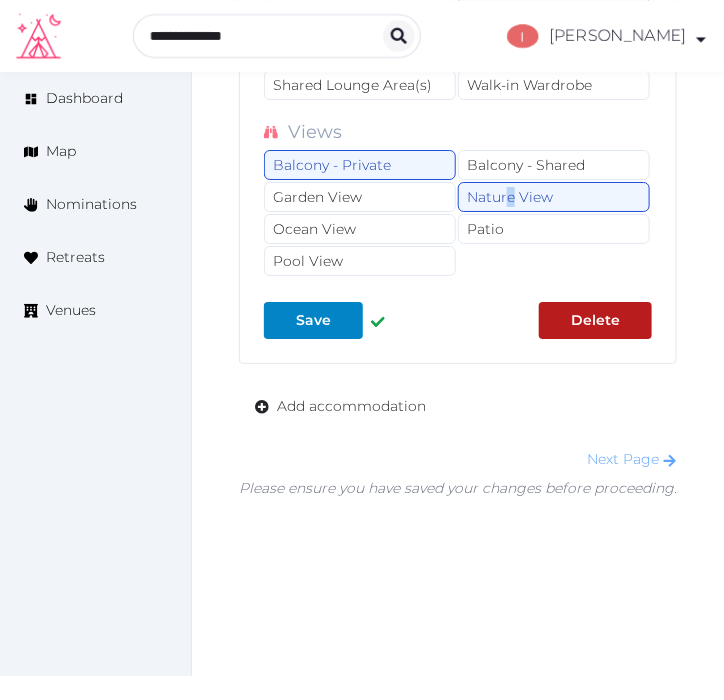 click on "Next Page" at bounding box center [632, 459] 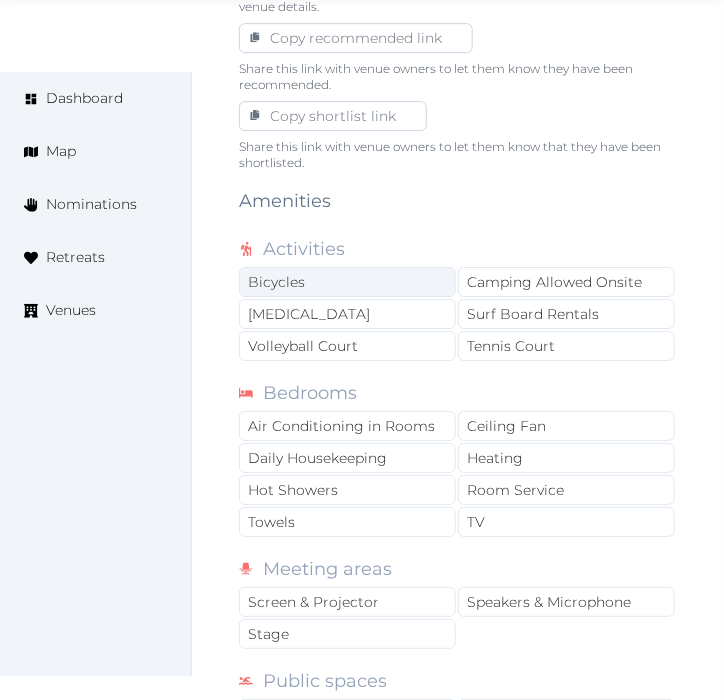 scroll, scrollTop: 1333, scrollLeft: 0, axis: vertical 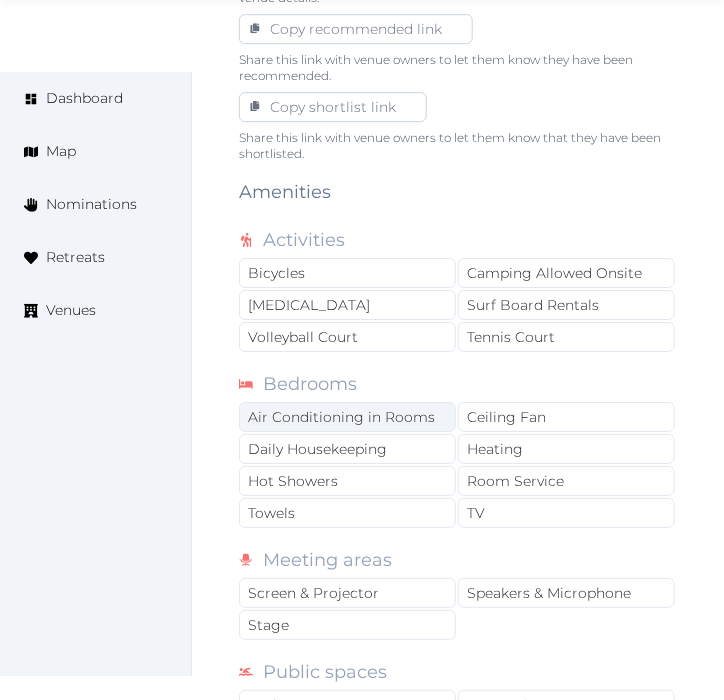 click on "Air Conditioning in Rooms" at bounding box center [347, 417] 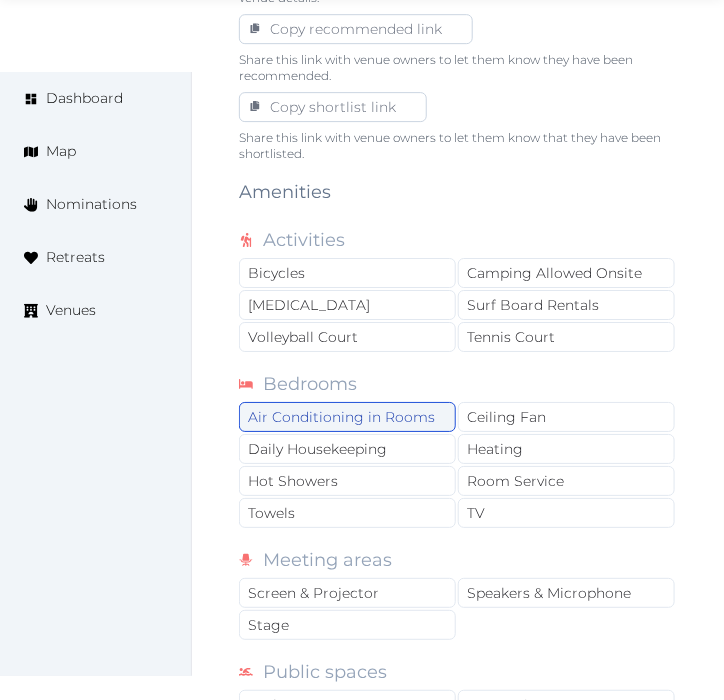 click on "Air Conditioning in Rooms" at bounding box center [347, 417] 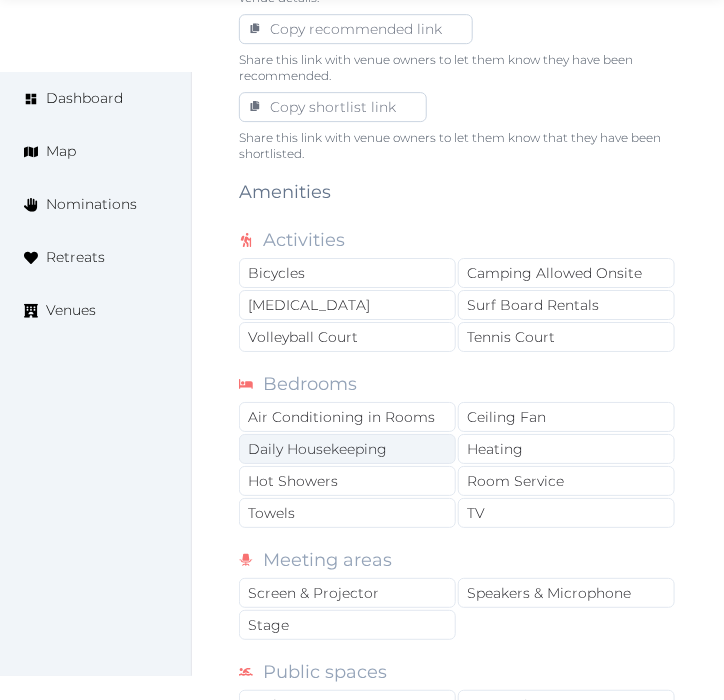 click on "Daily Housekeeping" at bounding box center [347, 449] 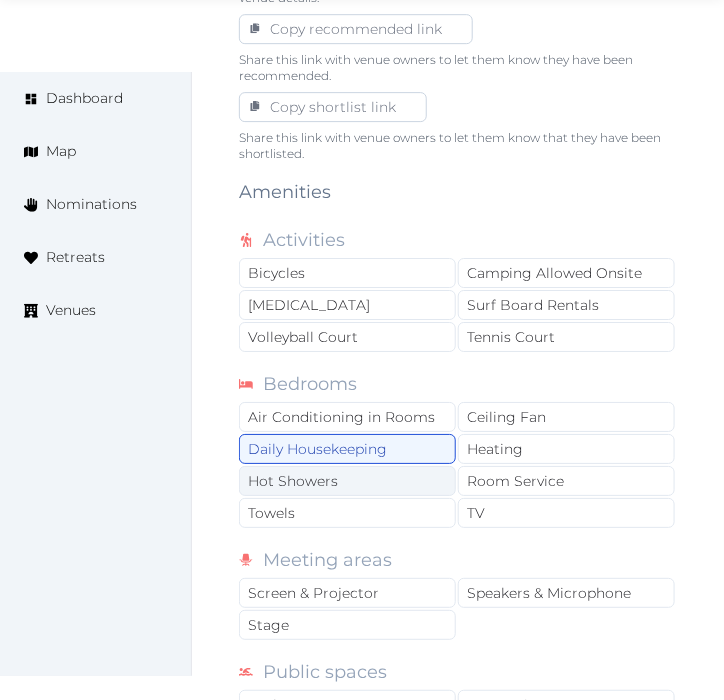 click on "Hot Showers" at bounding box center [347, 481] 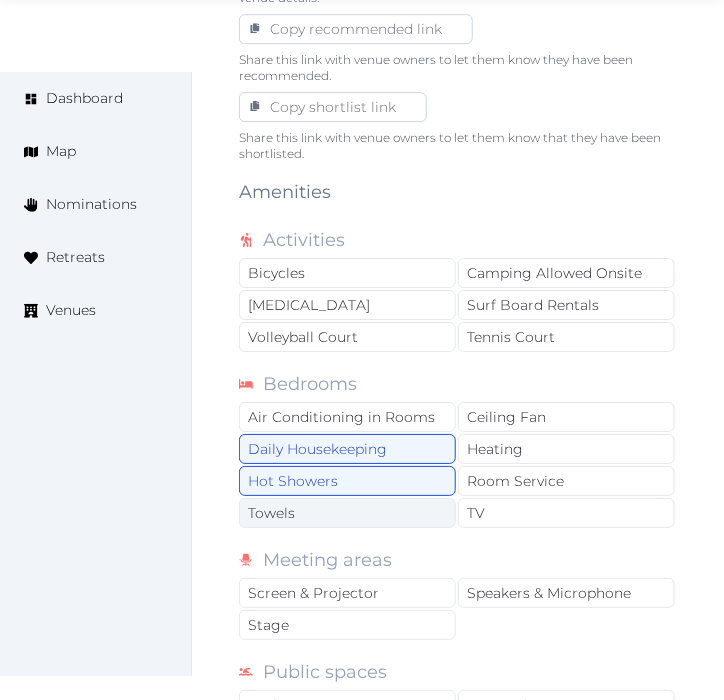 drag, startPoint x: 402, startPoint y: 467, endPoint x: 460, endPoint y: 485, distance: 60.728905 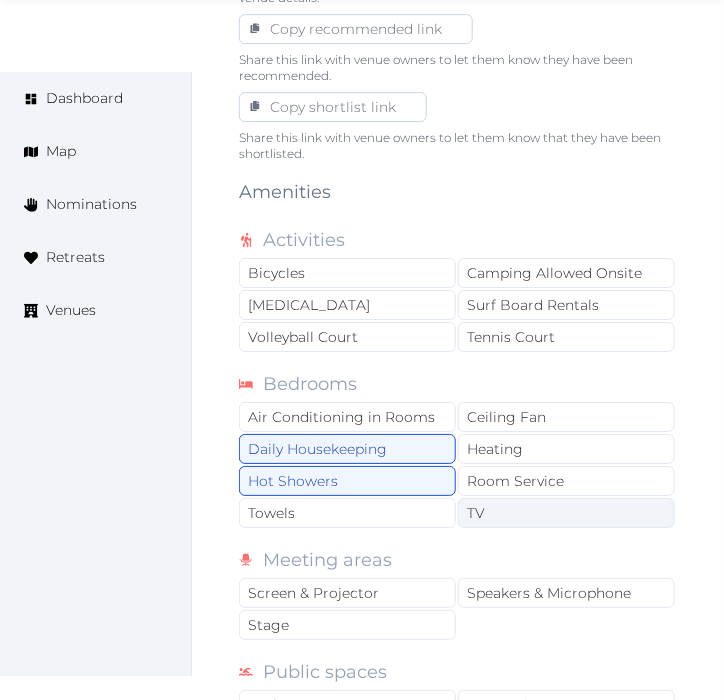 click on "Towels" at bounding box center (347, 513) 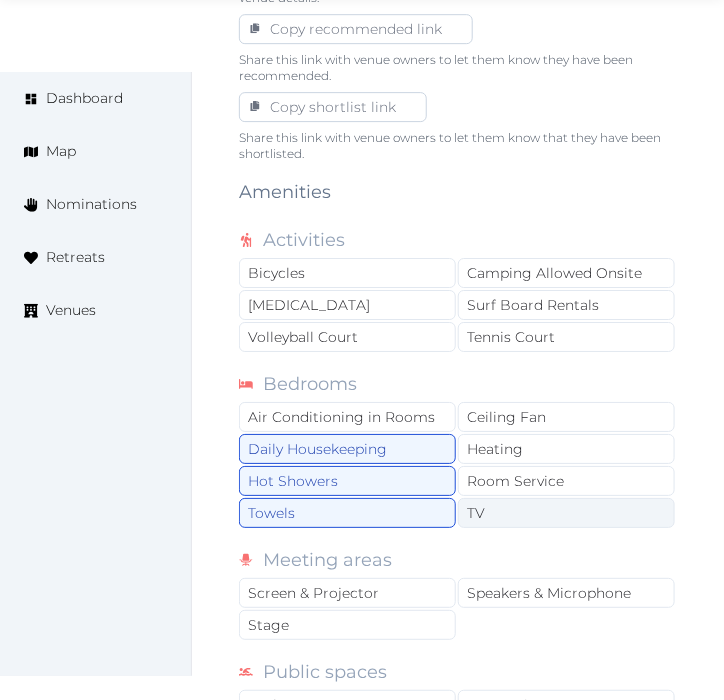 click on "TV" at bounding box center [566, 513] 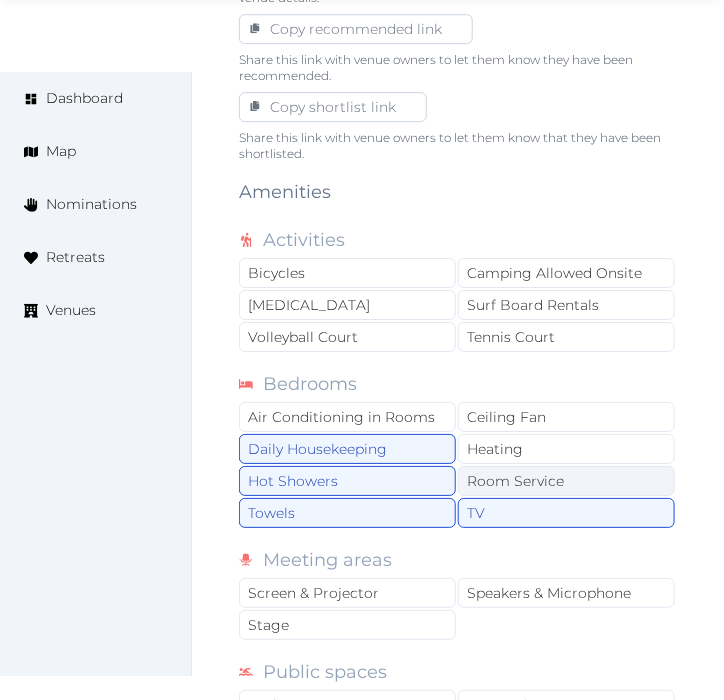 click on "Room Service" at bounding box center [566, 481] 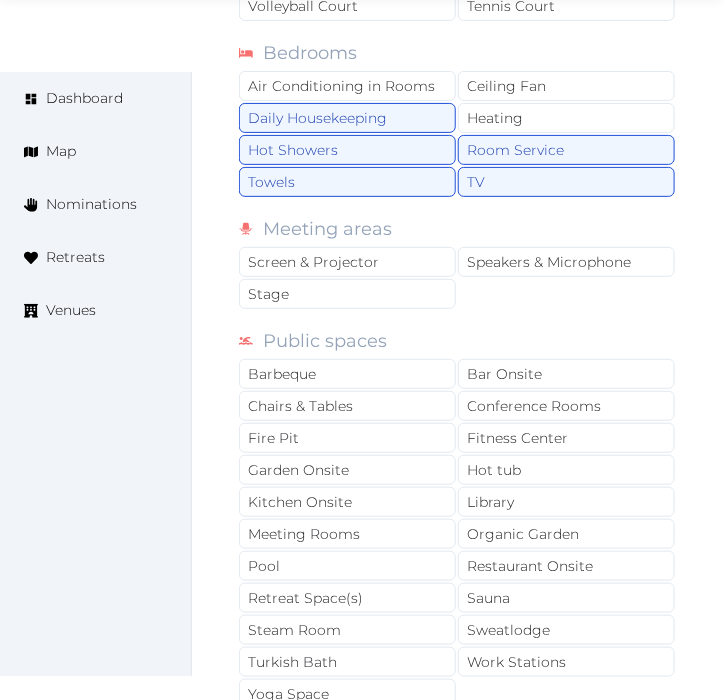 scroll, scrollTop: 1666, scrollLeft: 0, axis: vertical 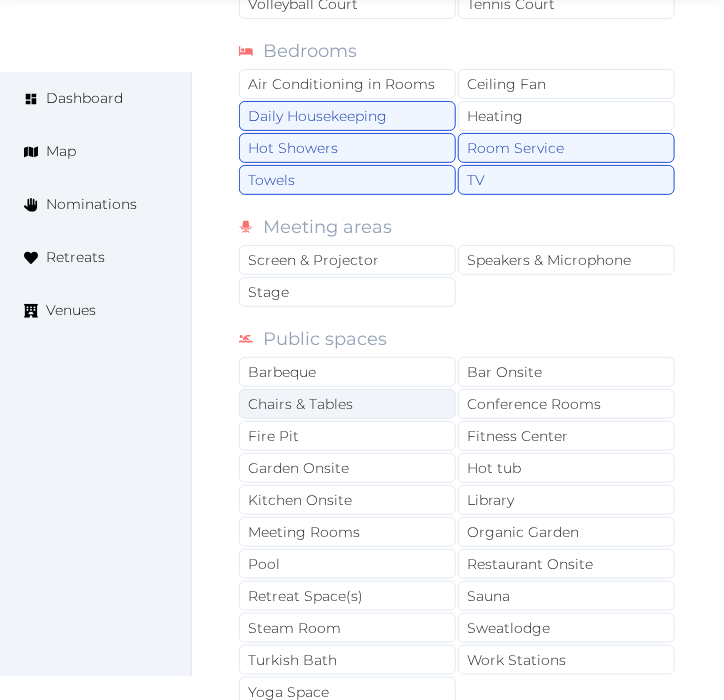 click on "Chairs & Tables" at bounding box center [347, 404] 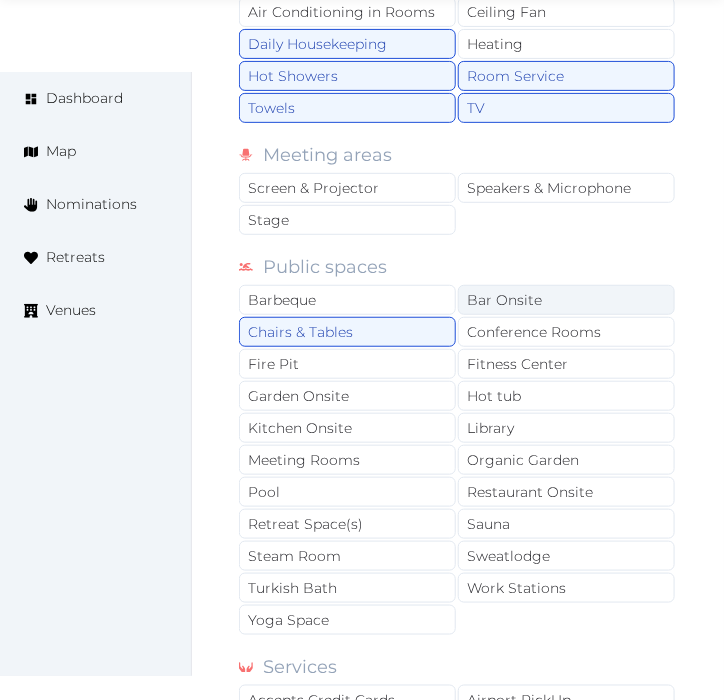 scroll, scrollTop: 1777, scrollLeft: 0, axis: vertical 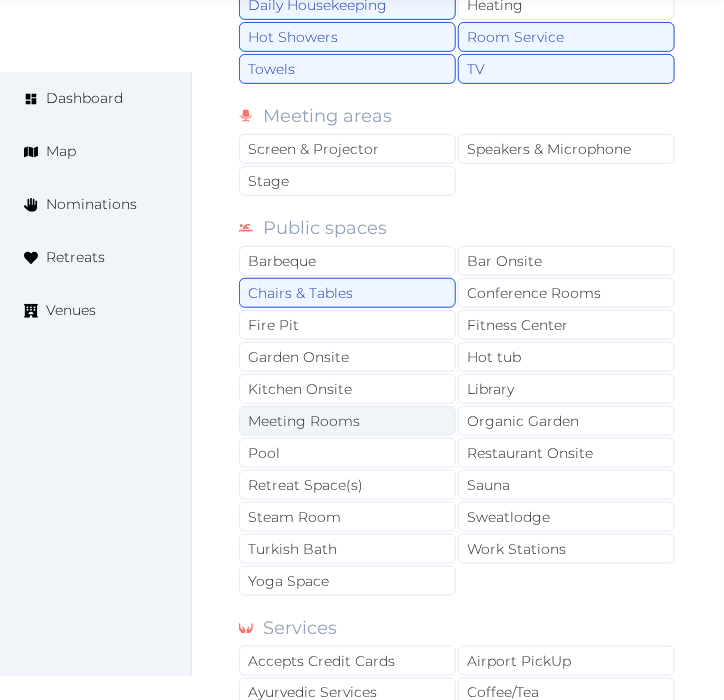 click on "Meeting Rooms" at bounding box center [347, 421] 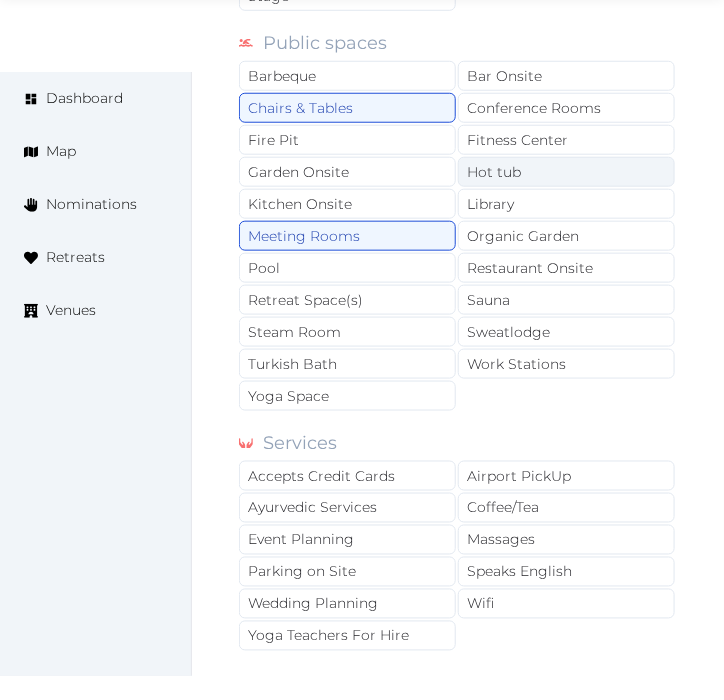 scroll, scrollTop: 2000, scrollLeft: 0, axis: vertical 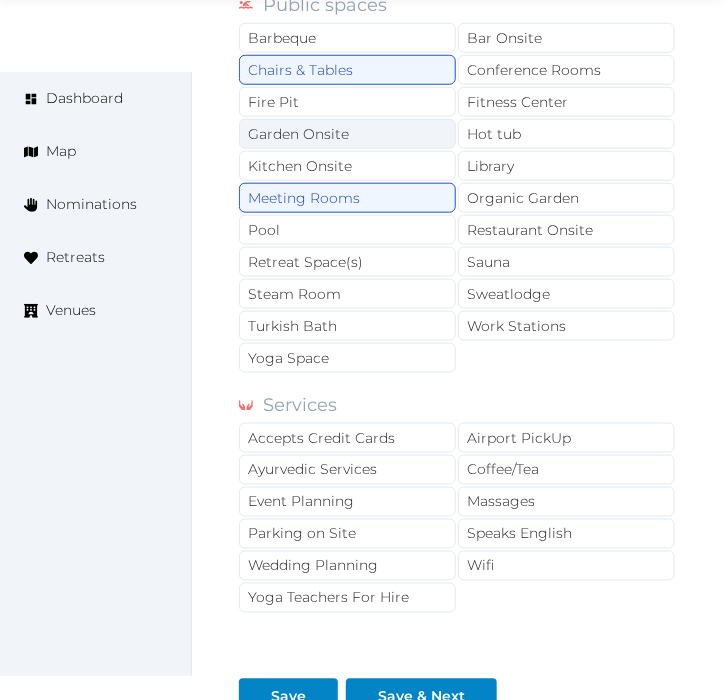 click on "Garden Onsite" at bounding box center [347, 134] 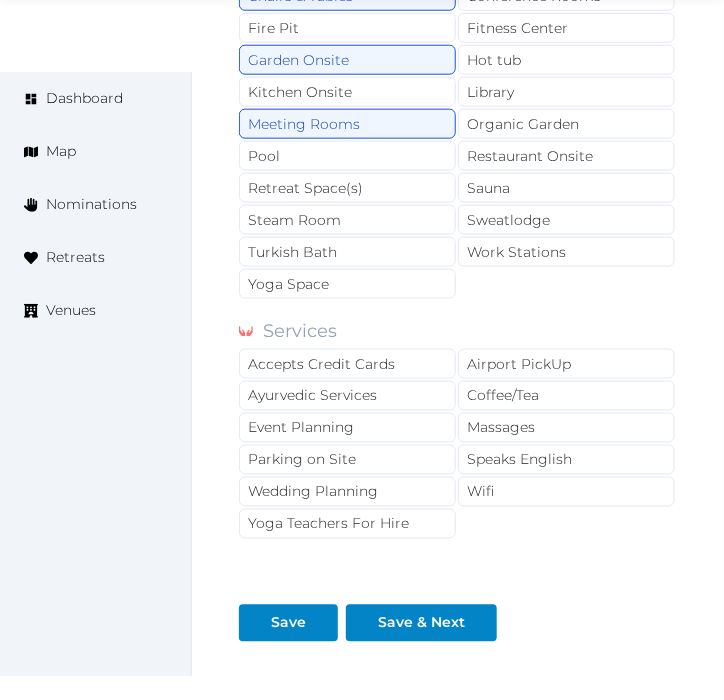 scroll, scrollTop: 2111, scrollLeft: 0, axis: vertical 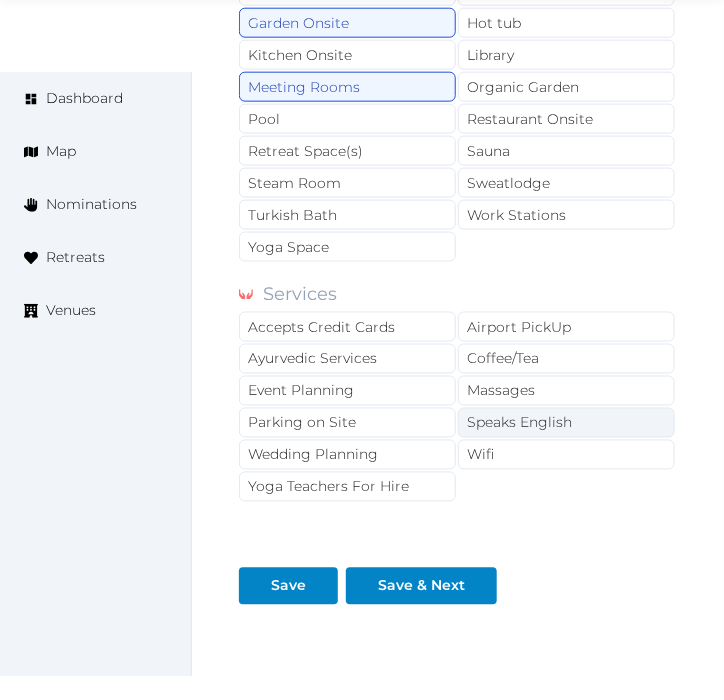 click on "Speaks English" at bounding box center (566, 423) 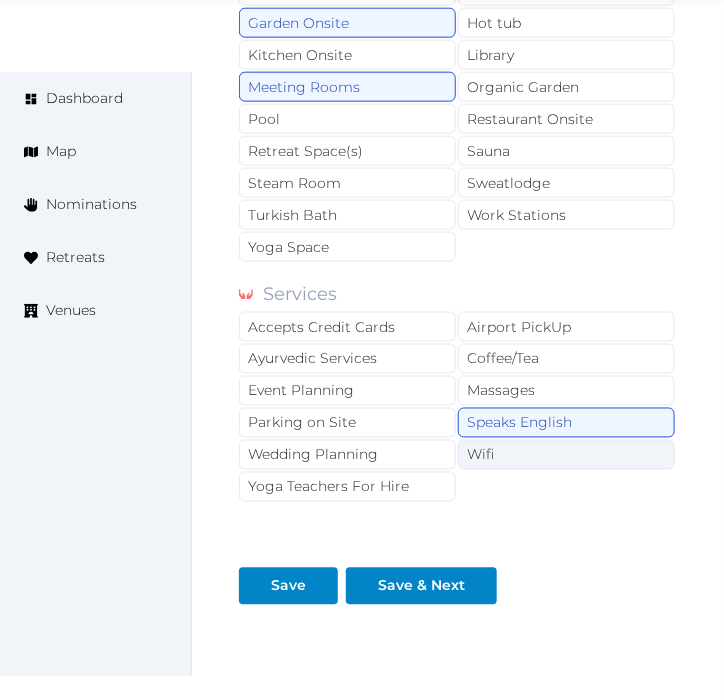 click on "Wifi" at bounding box center (566, 455) 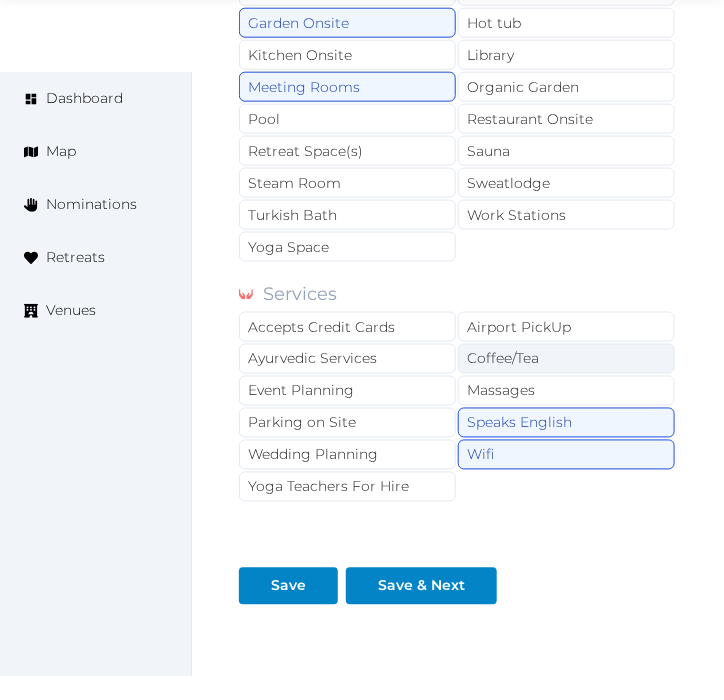 click on "Coffee/Tea" at bounding box center (566, 359) 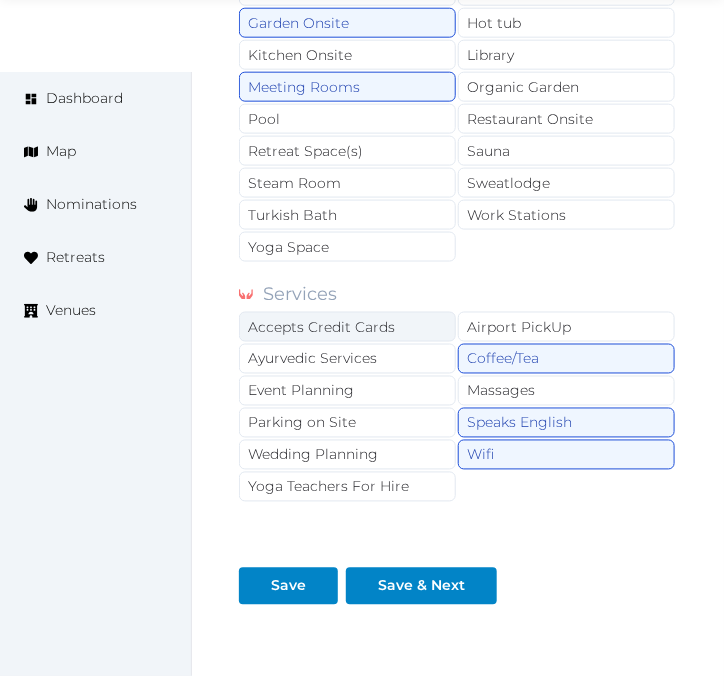 click on "Accepts Credit Cards" at bounding box center [347, 327] 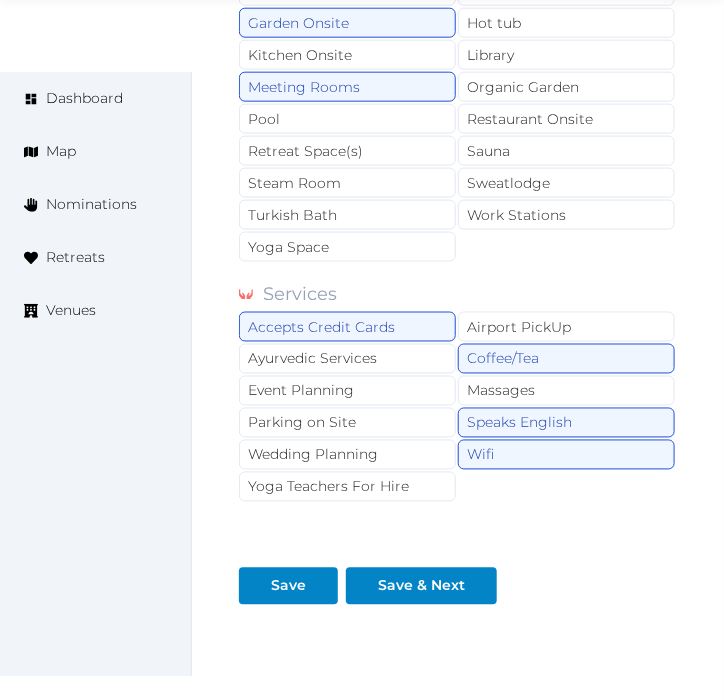 click on "Services Accepts Credit Cards Airport PickUp Ayurvedic Services Coffee/Tea Event Planning Massages Parking on Site Speaks English Wedding Planning Wifi Yoga Teachers For Hire" at bounding box center [458, 392] 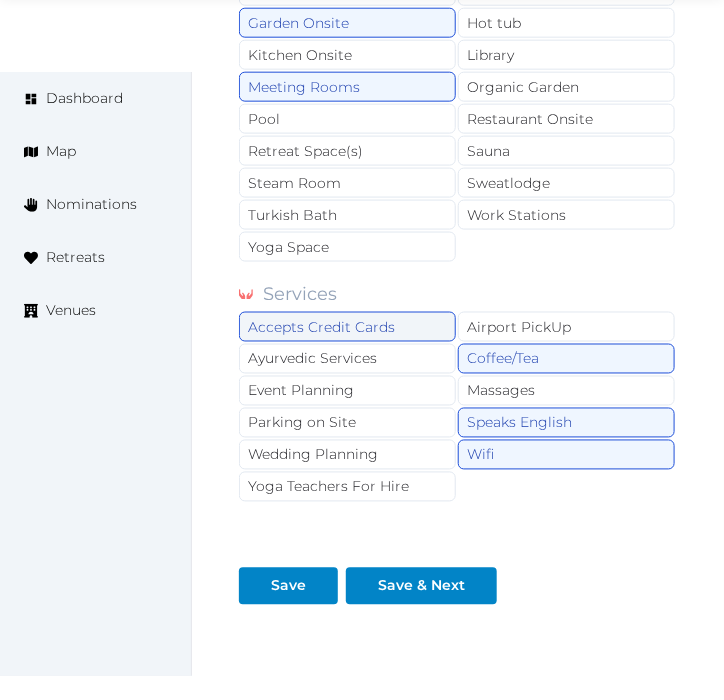 click on "Ayurvedic Services" at bounding box center (347, 359) 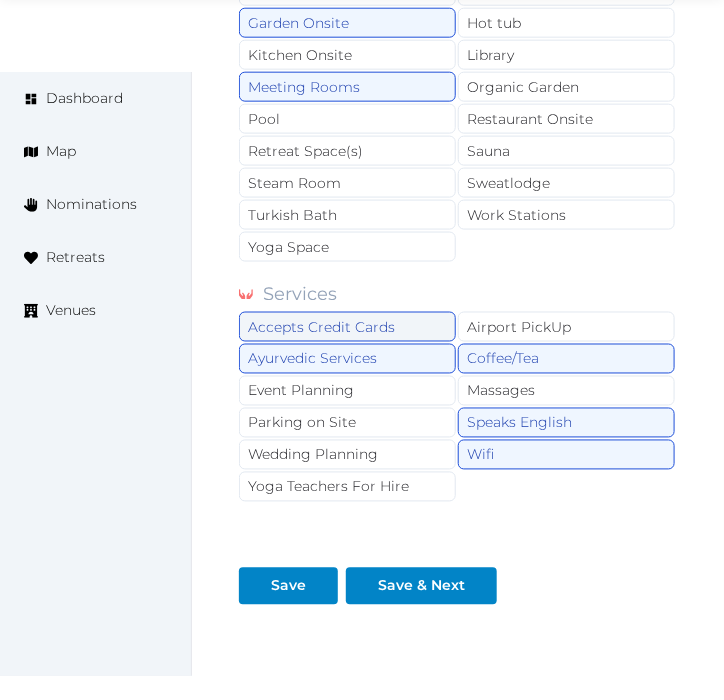 click on "Accepts Credit Cards" at bounding box center [347, 327] 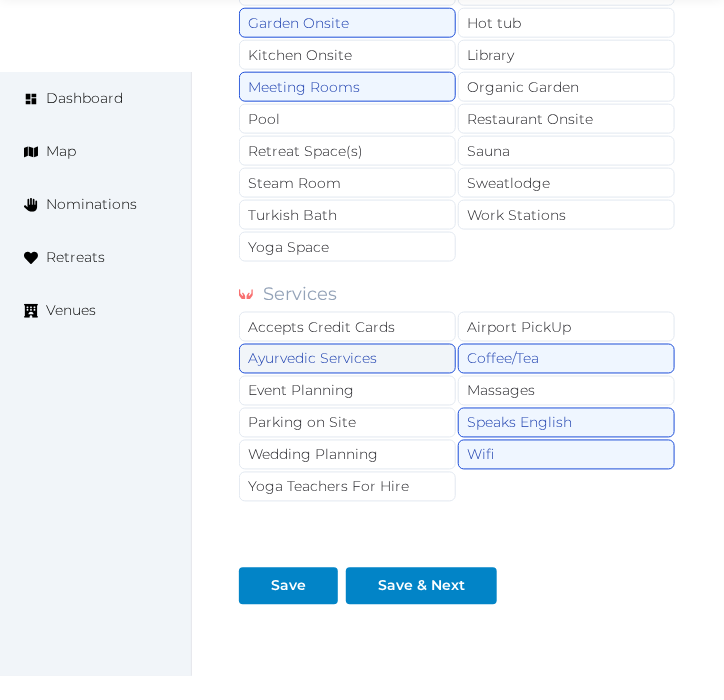 click on "Ayurvedic Services" at bounding box center (347, 359) 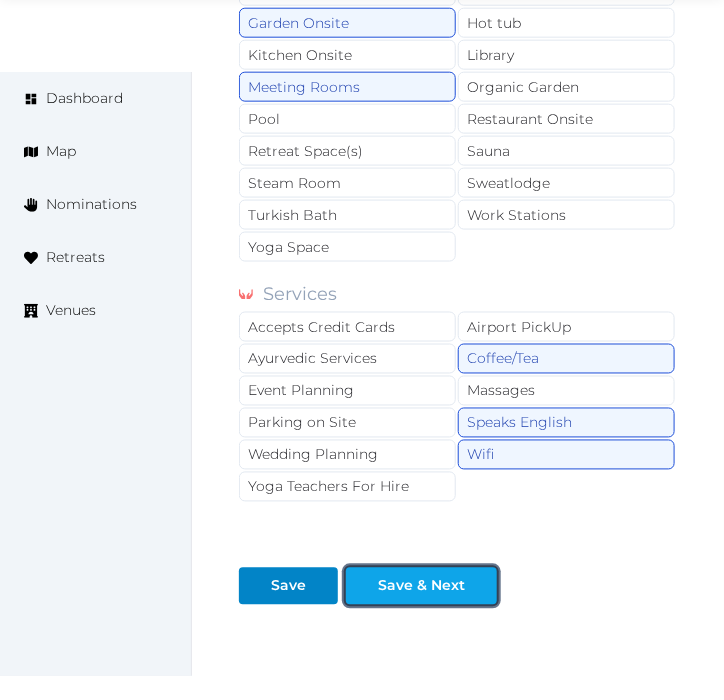 click on "Save & Next" at bounding box center [421, 586] 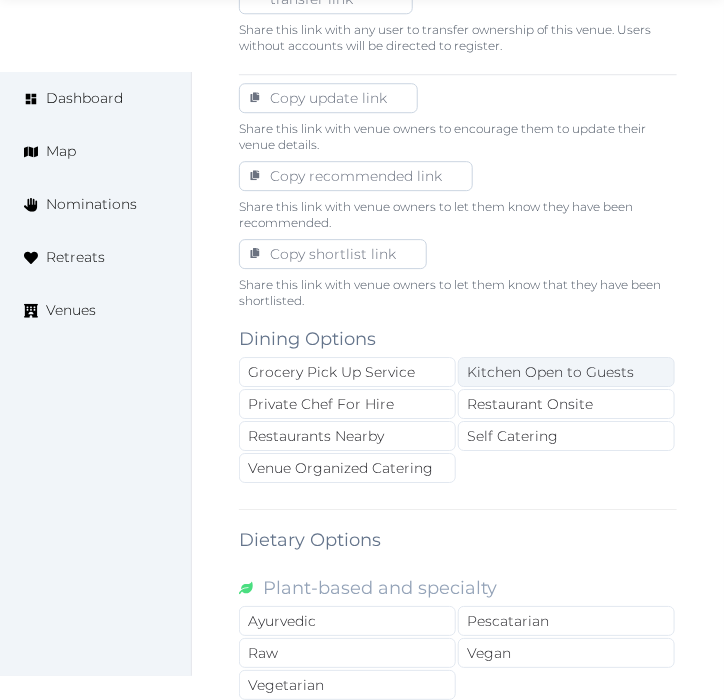 scroll, scrollTop: 1333, scrollLeft: 0, axis: vertical 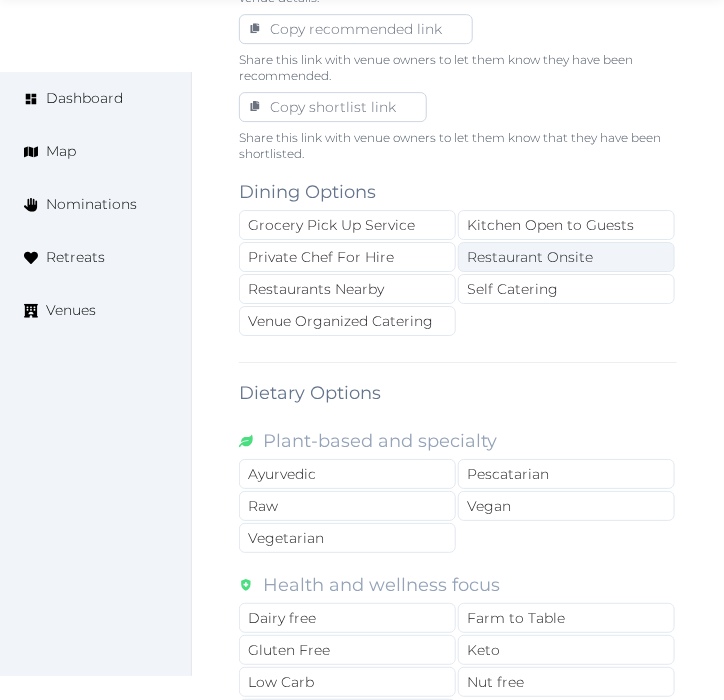 click on "Restaurant Onsite" at bounding box center [566, 257] 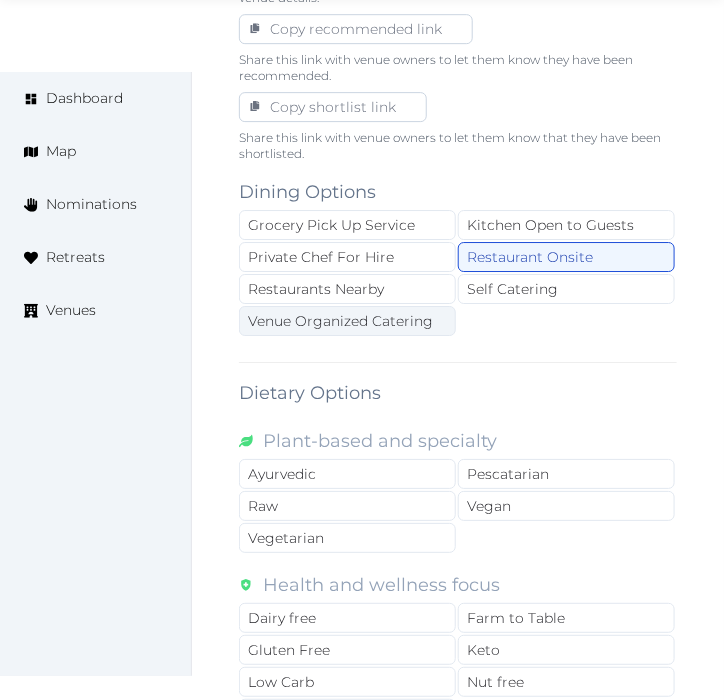 click on "Venue Organized Catering" at bounding box center (347, 321) 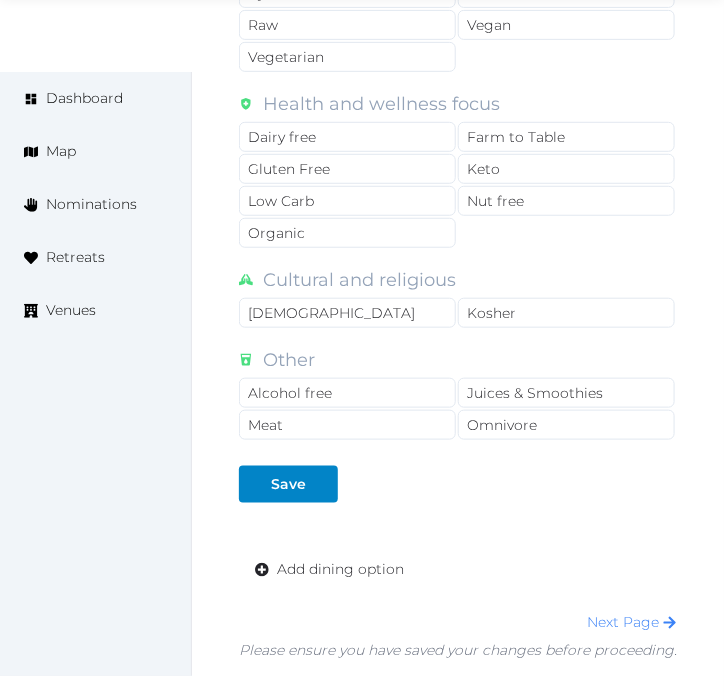 scroll, scrollTop: 1971, scrollLeft: 0, axis: vertical 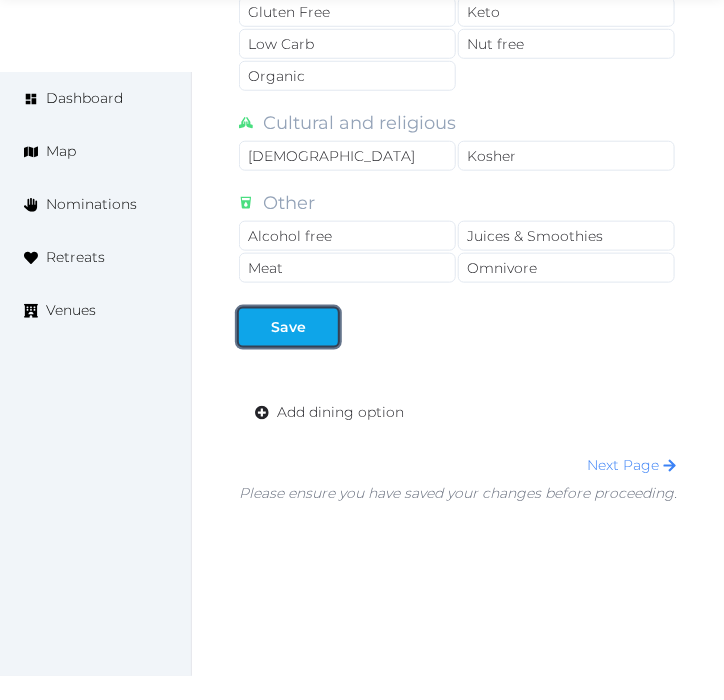 click at bounding box center (322, 327) 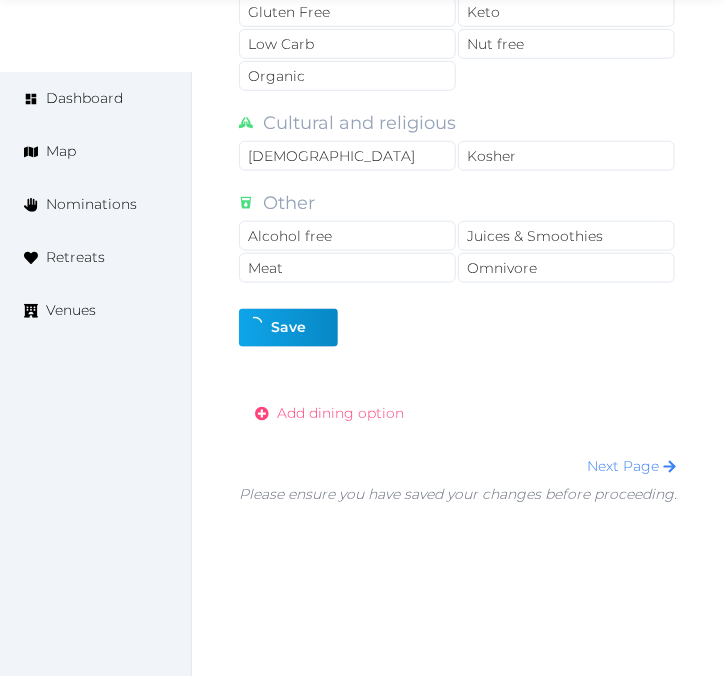 click on "Add dining option" at bounding box center (340, 413) 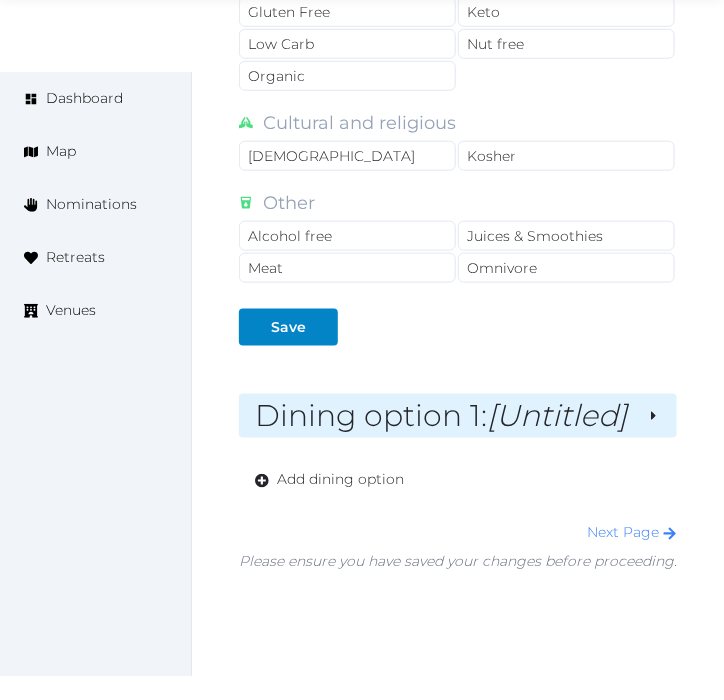 click on "Dining option 1 :  [Untitled]" at bounding box center [443, 416] 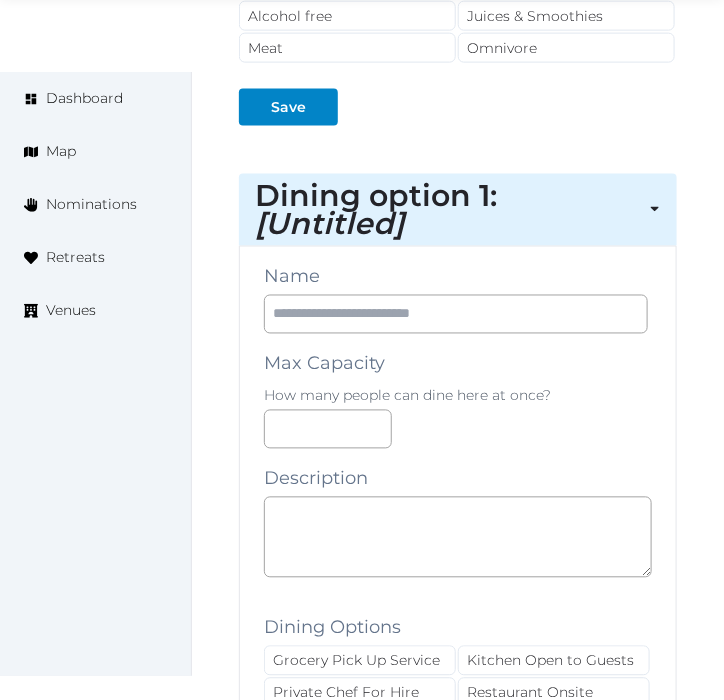 scroll, scrollTop: 2193, scrollLeft: 0, axis: vertical 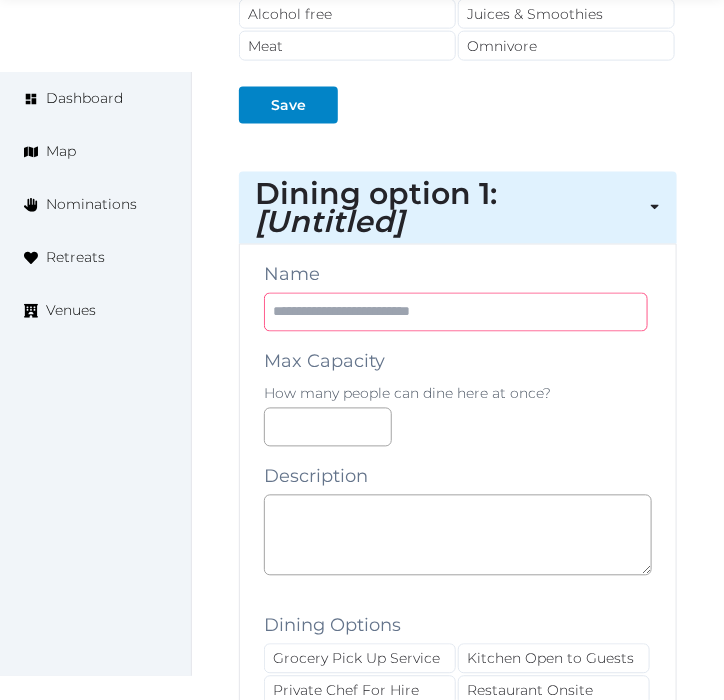 click at bounding box center [456, 312] 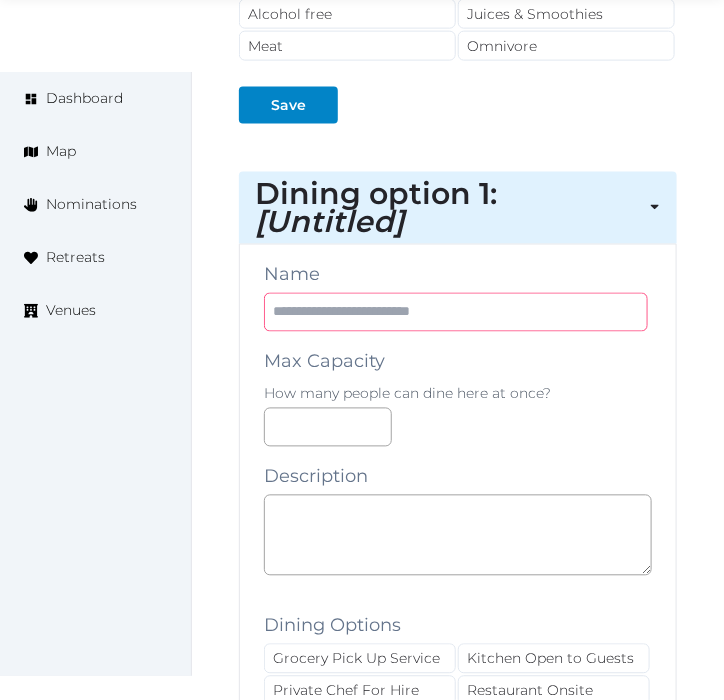 paste on "**********" 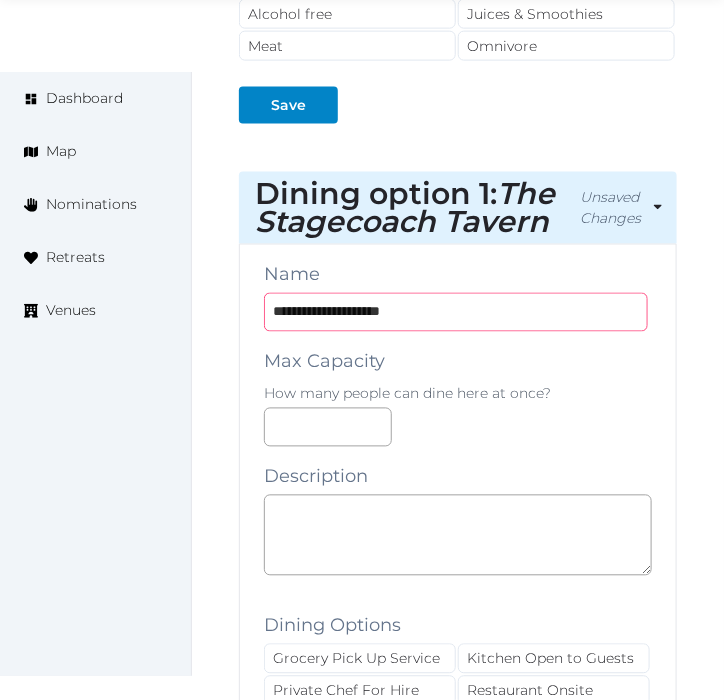 type on "**********" 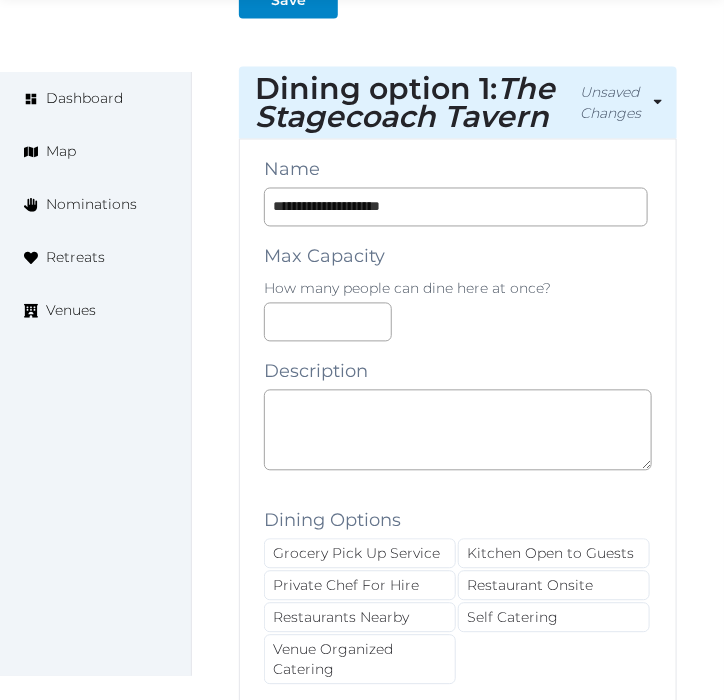 scroll, scrollTop: 2304, scrollLeft: 0, axis: vertical 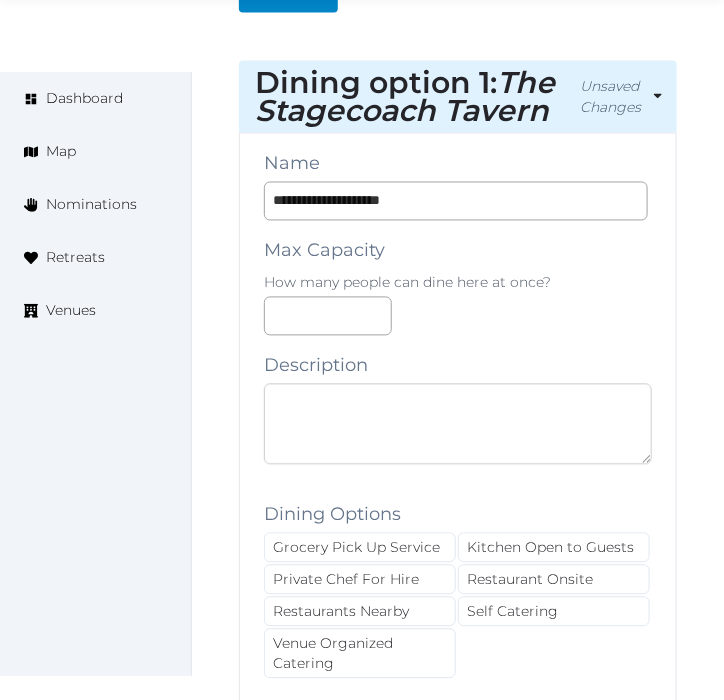 click at bounding box center [458, 424] 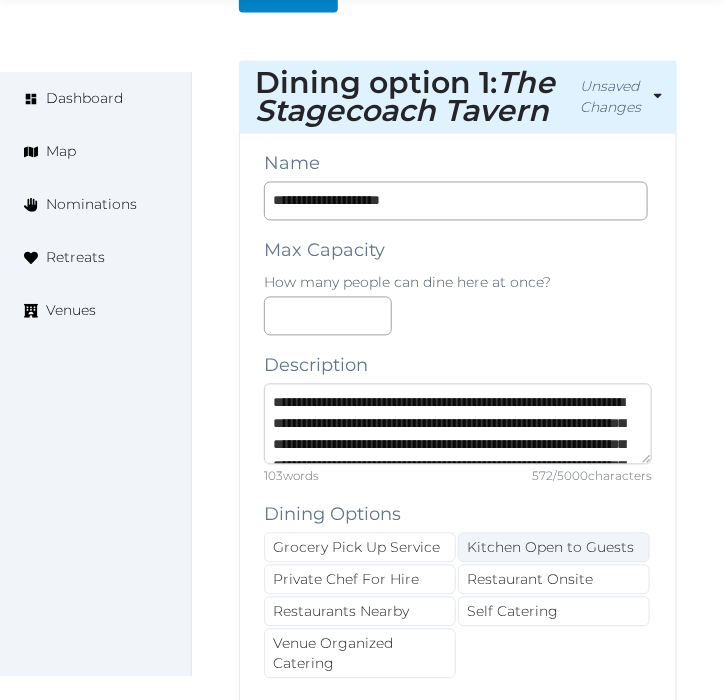 scroll, scrollTop: 177, scrollLeft: 0, axis: vertical 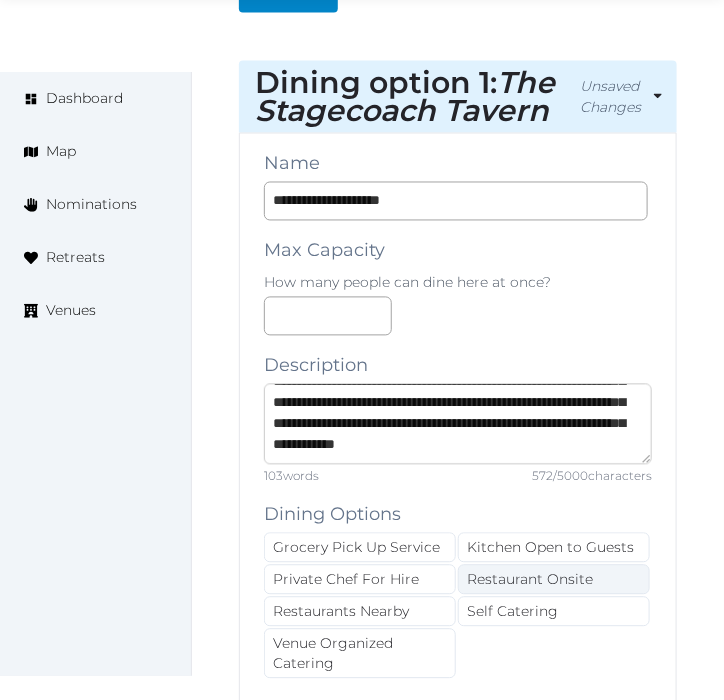 type on "**********" 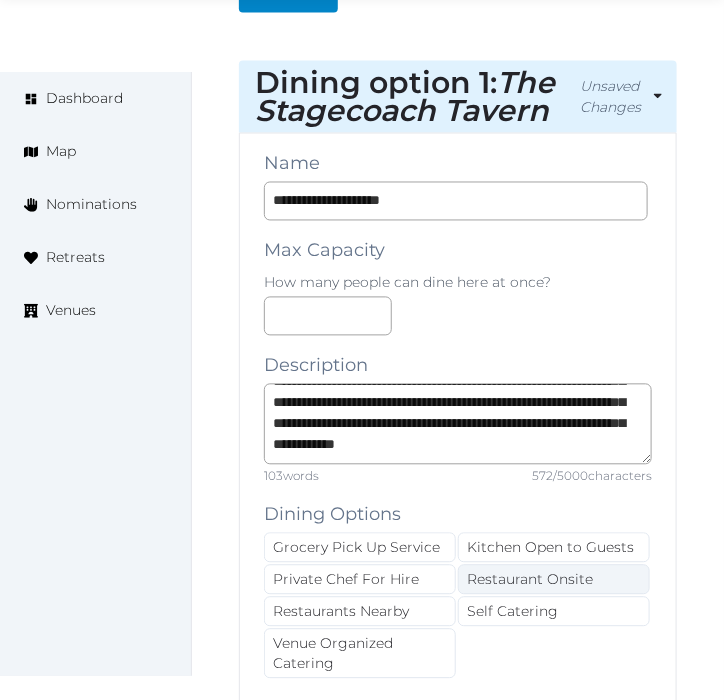 click on "Restaurant Onsite" at bounding box center [554, 580] 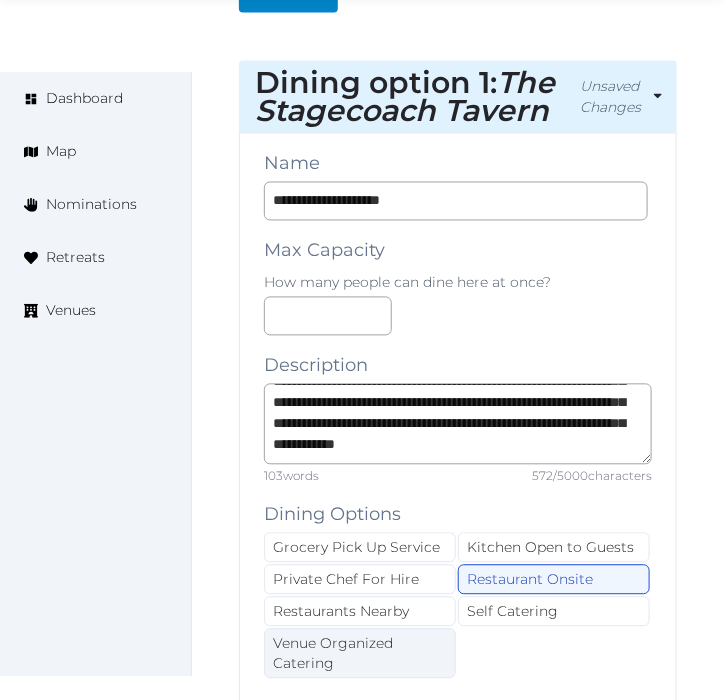 click on "Venue Organized Catering" at bounding box center (360, 654) 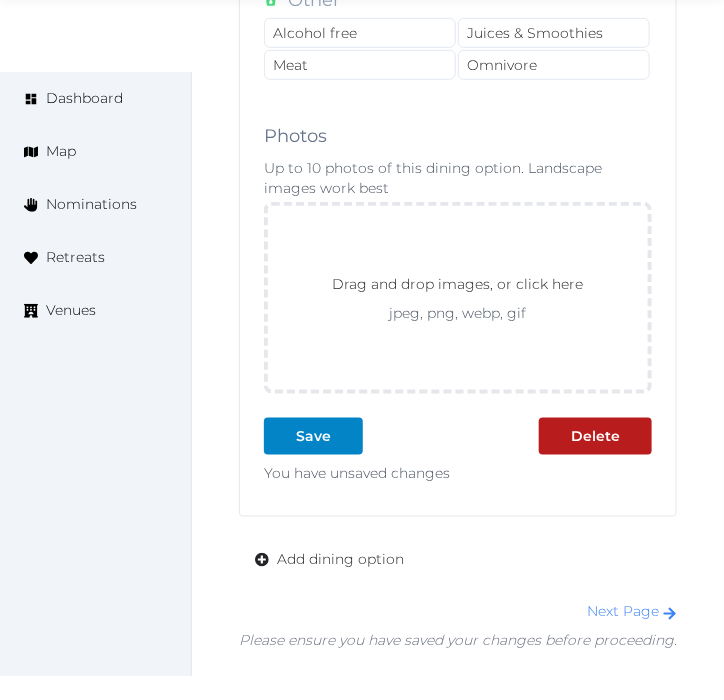 scroll, scrollTop: 3526, scrollLeft: 0, axis: vertical 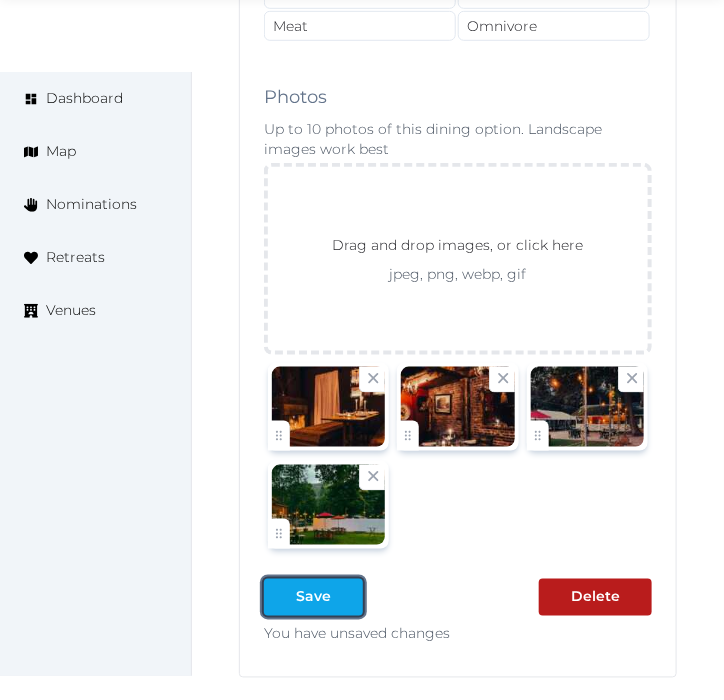 click on "Save" at bounding box center [313, 597] 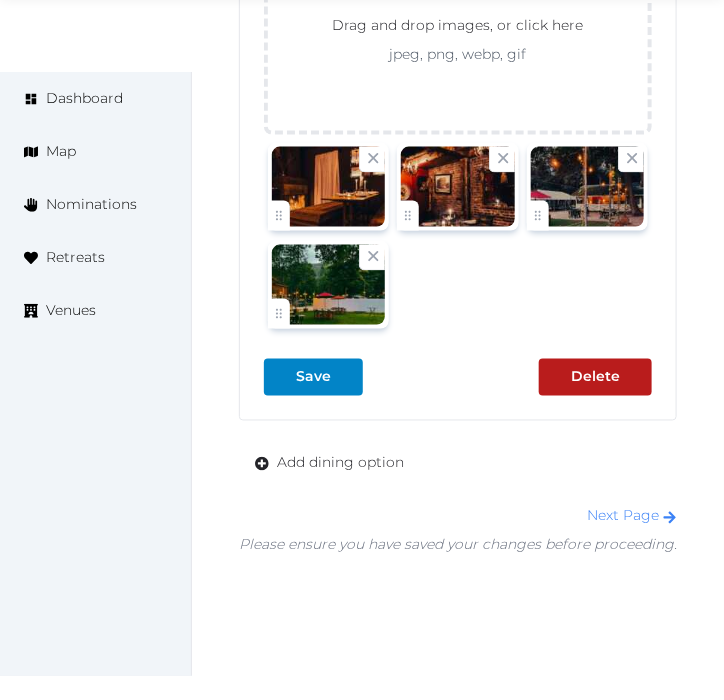 scroll, scrollTop: 3748, scrollLeft: 0, axis: vertical 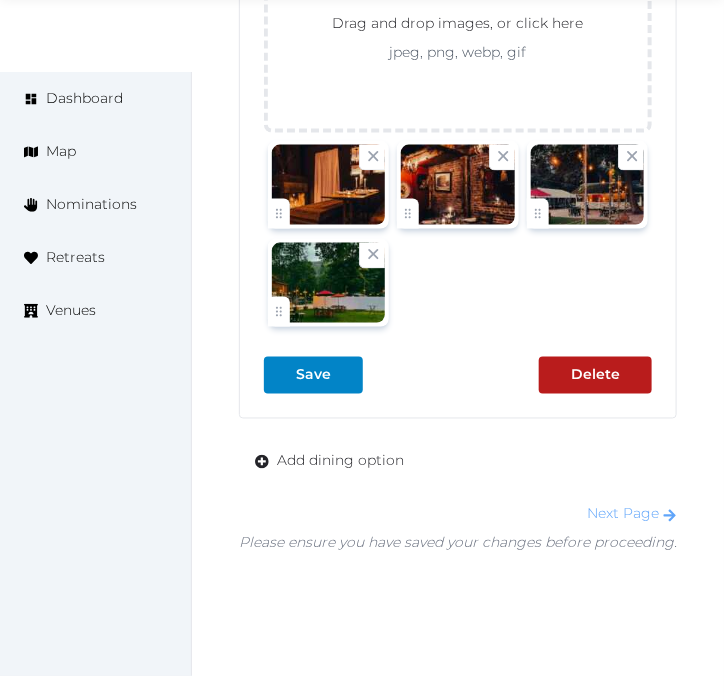 click on "Next Page" at bounding box center [632, 514] 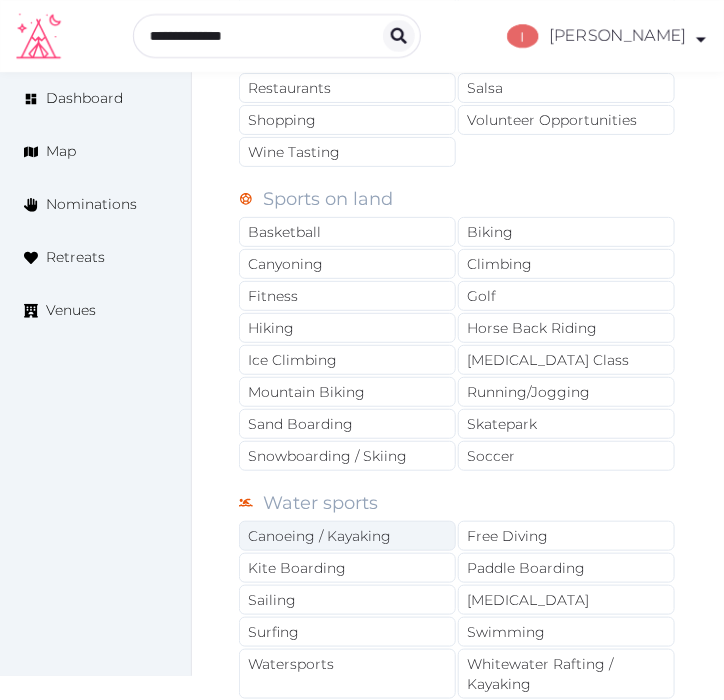 scroll, scrollTop: 1333, scrollLeft: 0, axis: vertical 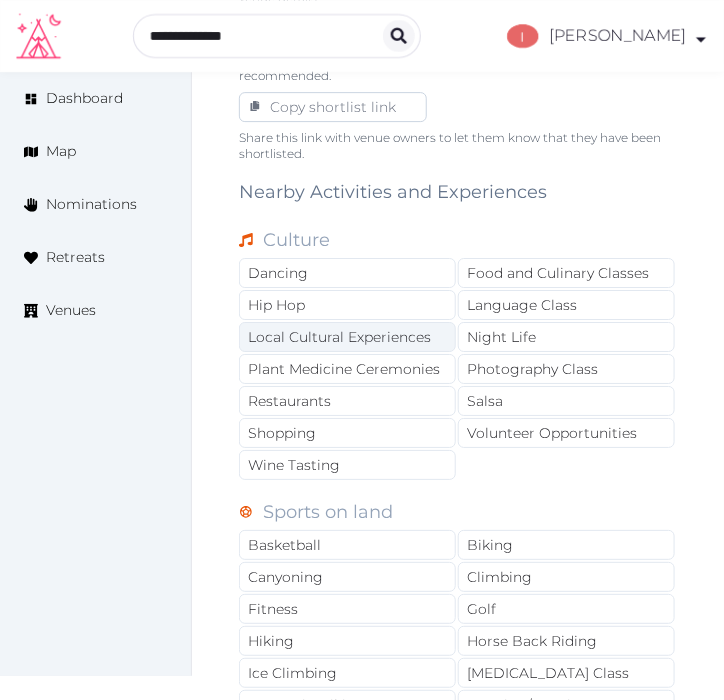 click on "Local Cultural Experiences" at bounding box center (347, 337) 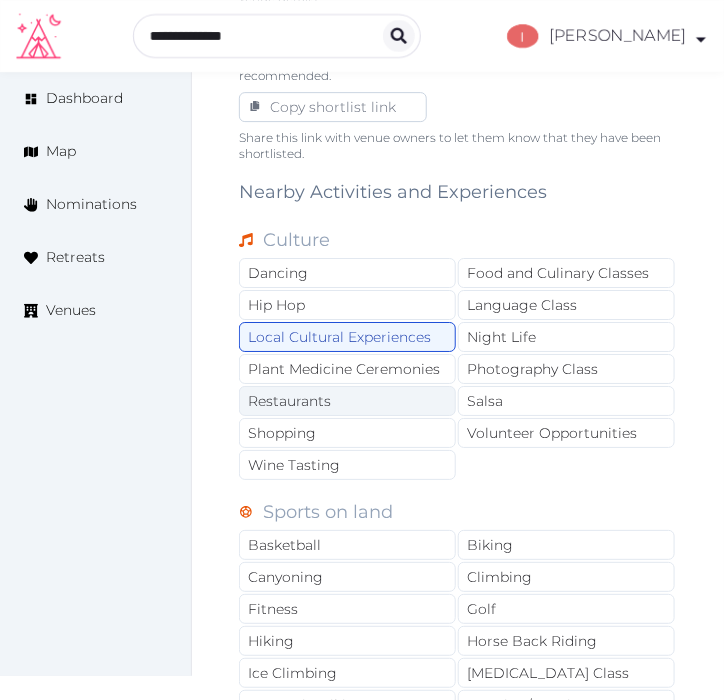 click on "Restaurants" at bounding box center (347, 401) 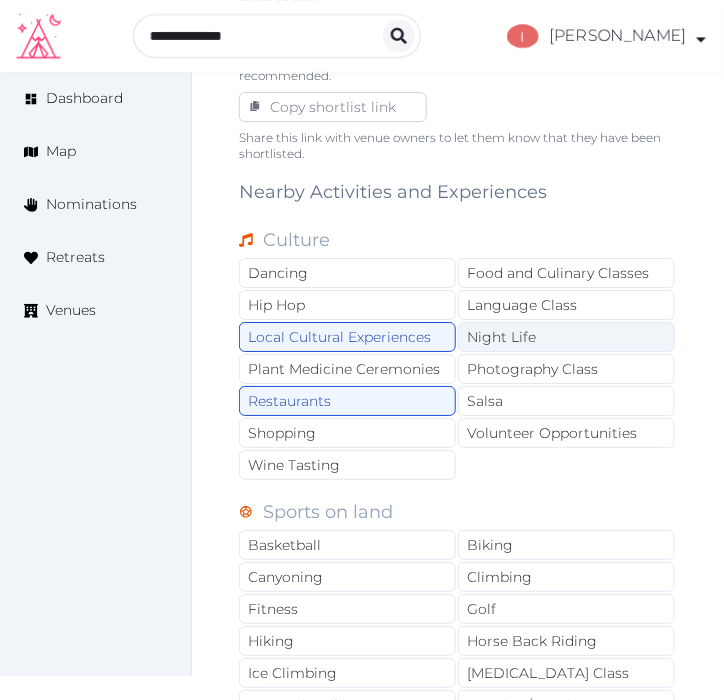 click on "Night Life" at bounding box center [566, 337] 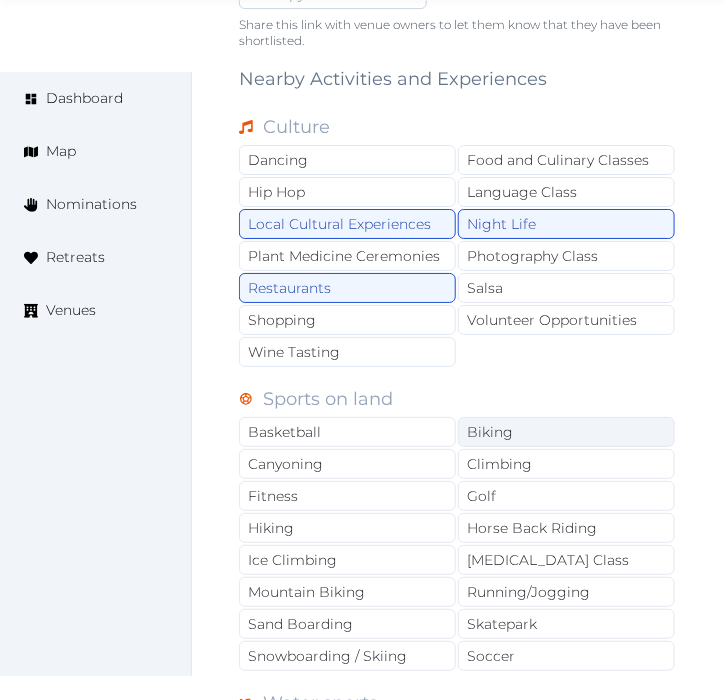 scroll, scrollTop: 1555, scrollLeft: 0, axis: vertical 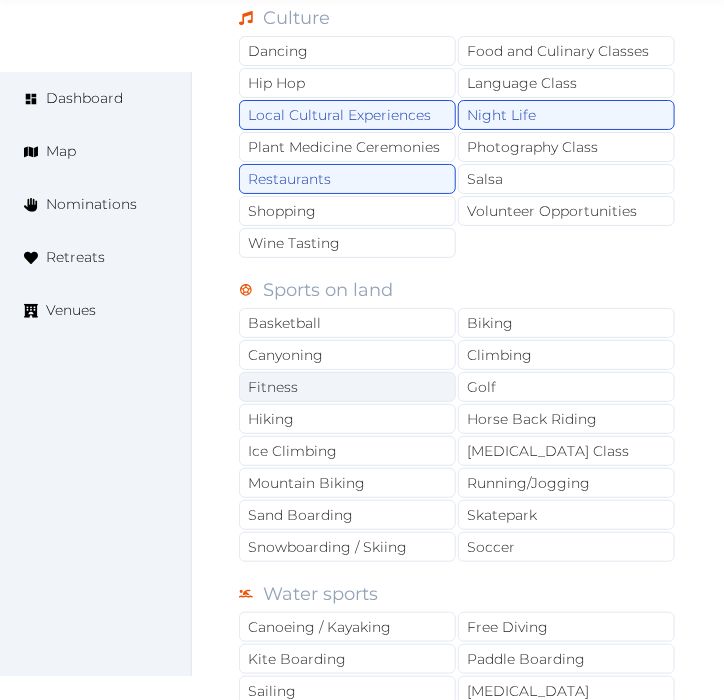 click on "Fitness" at bounding box center [347, 387] 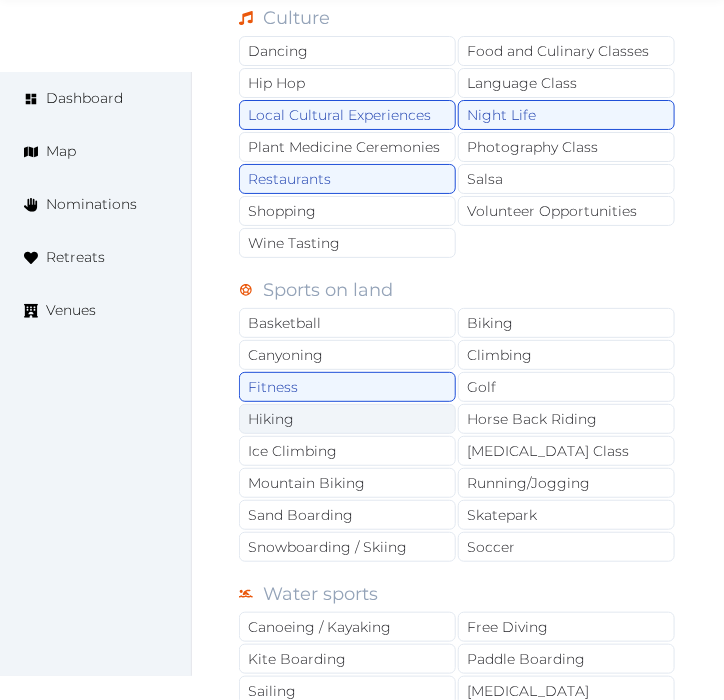click on "Hiking" at bounding box center [347, 419] 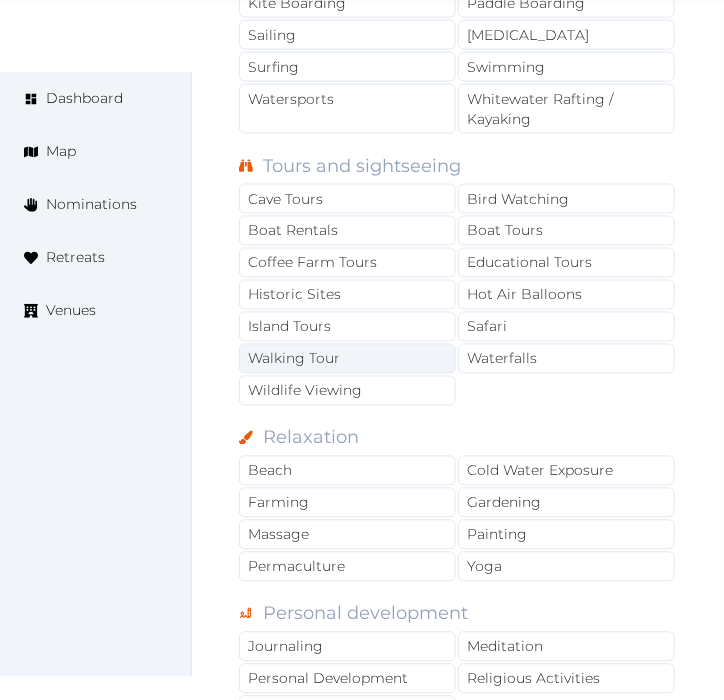 scroll, scrollTop: 2333, scrollLeft: 0, axis: vertical 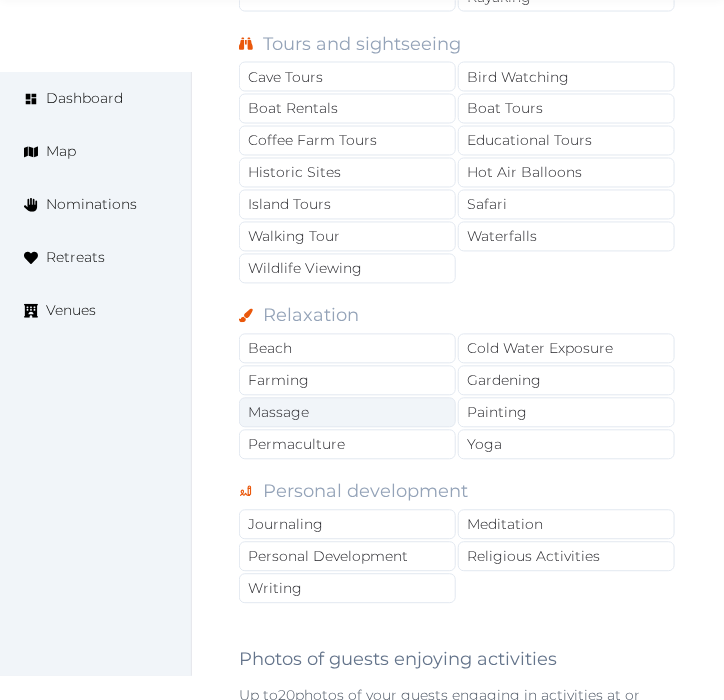 click on "Massage" at bounding box center [347, 413] 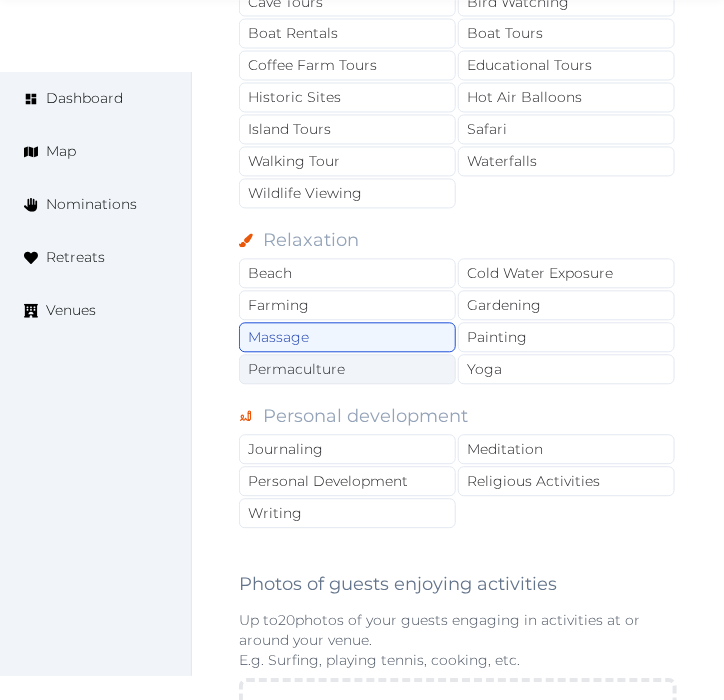 scroll, scrollTop: 2444, scrollLeft: 0, axis: vertical 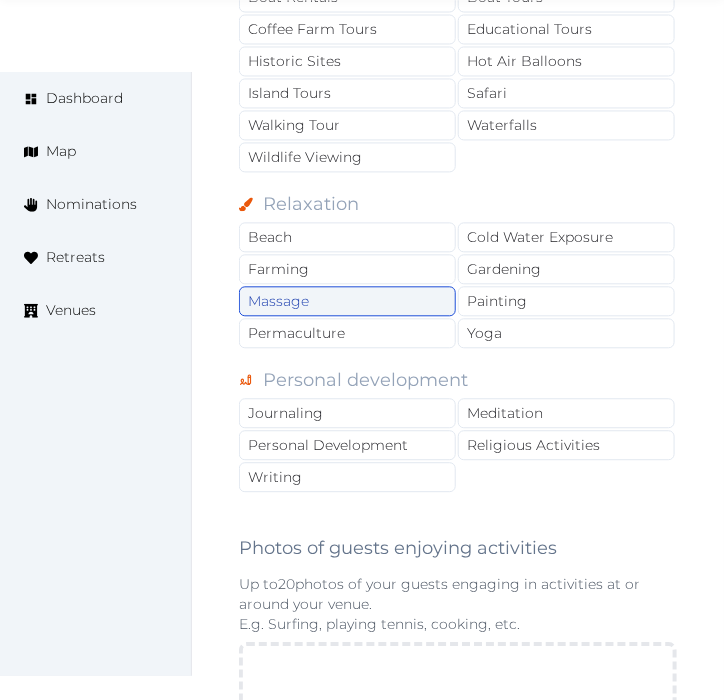 click on "Massage" at bounding box center [347, 302] 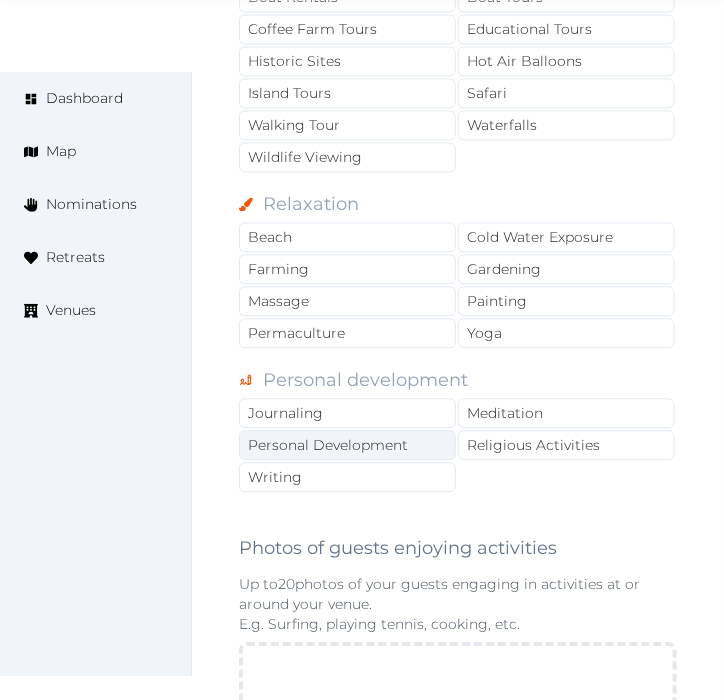 click on "Personal Development" at bounding box center (347, 446) 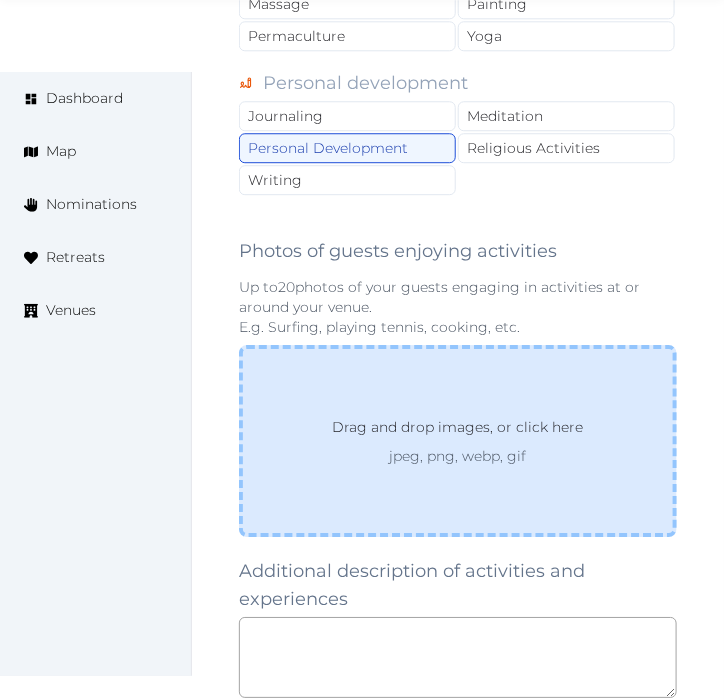scroll, scrollTop: 2888, scrollLeft: 0, axis: vertical 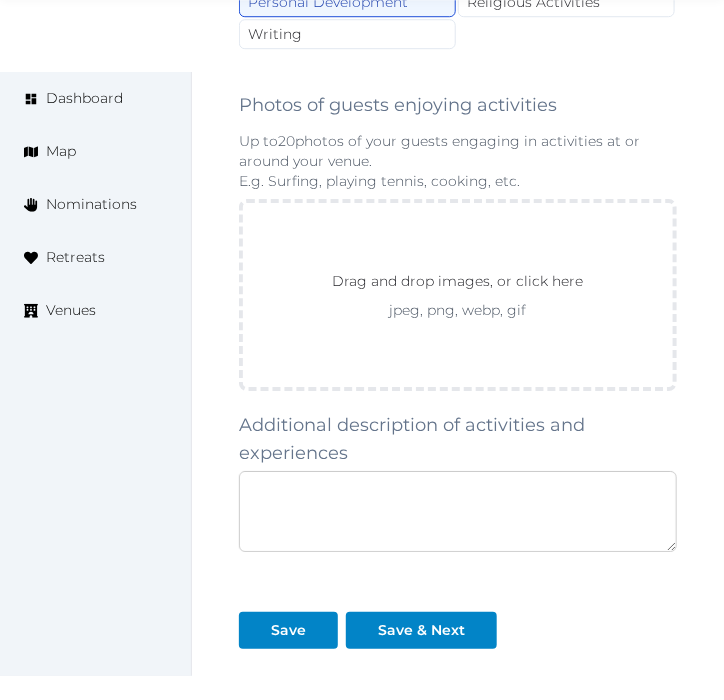 click at bounding box center [458, 511] 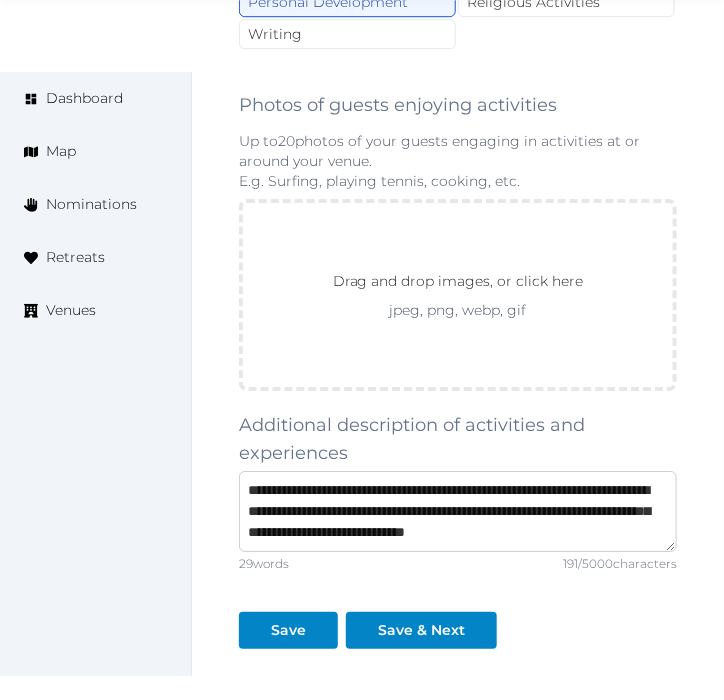 scroll, scrollTop: 10, scrollLeft: 0, axis: vertical 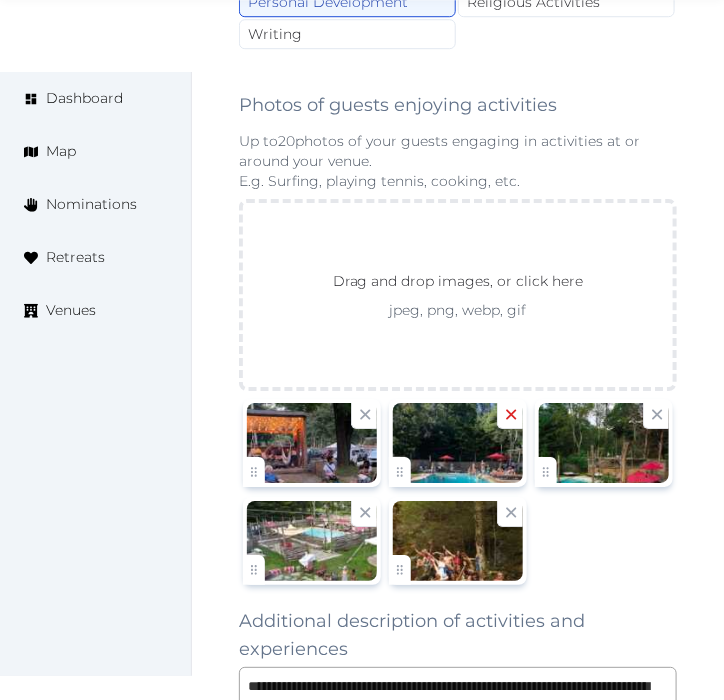 click 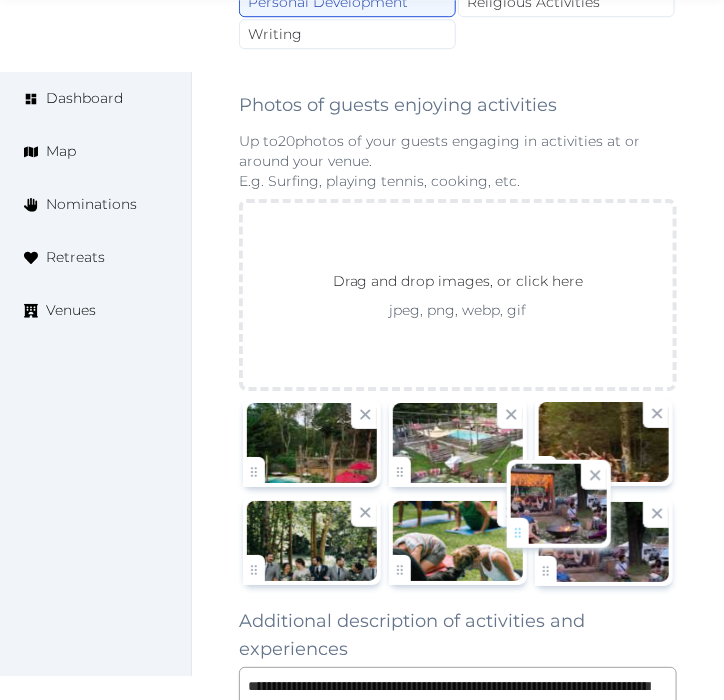 drag, startPoint x: 262, startPoint y: 438, endPoint x: 534, endPoint y: 523, distance: 284.97192 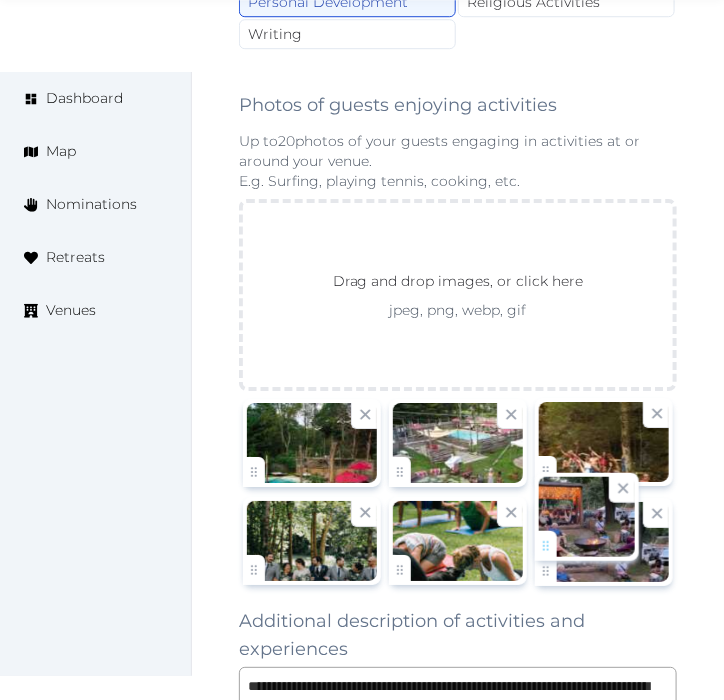 click on "Irene Gonzales   Account My Venue Listings My Retreats Logout      Dashboard Map Nominations Retreats Venues Edit venue 60 %  complete Fill out all the fields in your listing to increase its completion percentage.   A higher completion percentage will make your listing more attractive and result in better matches. Race Brook Lodge   View  listing   Open    Close CRM Lead Basic details Pricing and policies Retreat spaces Meeting spaces Accommodations Amenities Food and dining Activities and experiences Location Environment Types of retreats Brochures Notes Ownership Administration Activity This venue is live and visible to the public Mark draft Archive Venue owned by Irene Gonzales ziggydala@gmail.com Copy ownership transfer link Share this link with any user to transfer ownership of this venue. Users without accounts will be directed to register. Copy update link Copy recommended link Copy shortlist link Nearby Activities and Experiences 20" at bounding box center (362, -910) 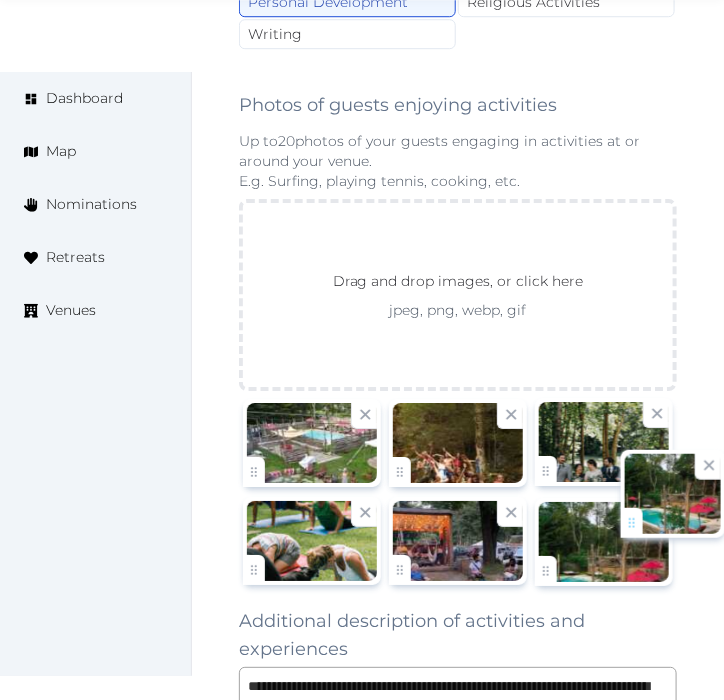 drag, startPoint x: 252, startPoint y: 430, endPoint x: 630, endPoint y: 505, distance: 385.36865 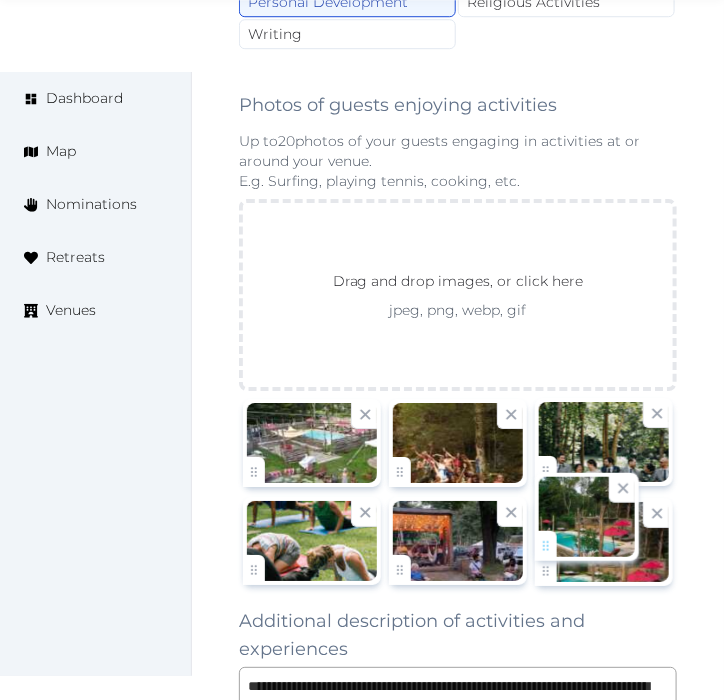 click on "Irene Gonzales   Account My Venue Listings My Retreats Logout      Dashboard Map Nominations Retreats Venues Edit venue 60 %  complete Fill out all the fields in your listing to increase its completion percentage.   A higher completion percentage will make your listing more attractive and result in better matches. Race Brook Lodge   View  listing   Open    Close CRM Lead Basic details Pricing and policies Retreat spaces Meeting spaces Accommodations Amenities Food and dining Activities and experiences Location Environment Types of retreats Brochures Notes Ownership Administration Activity This venue is live and visible to the public Mark draft Archive Venue owned by Irene Gonzales ziggydala@gmail.com Copy ownership transfer link Share this link with any user to transfer ownership of this venue. Users without accounts will be directed to register. Copy update link Copy recommended link Copy shortlist link Nearby Activities and Experiences 20" at bounding box center [362, -910] 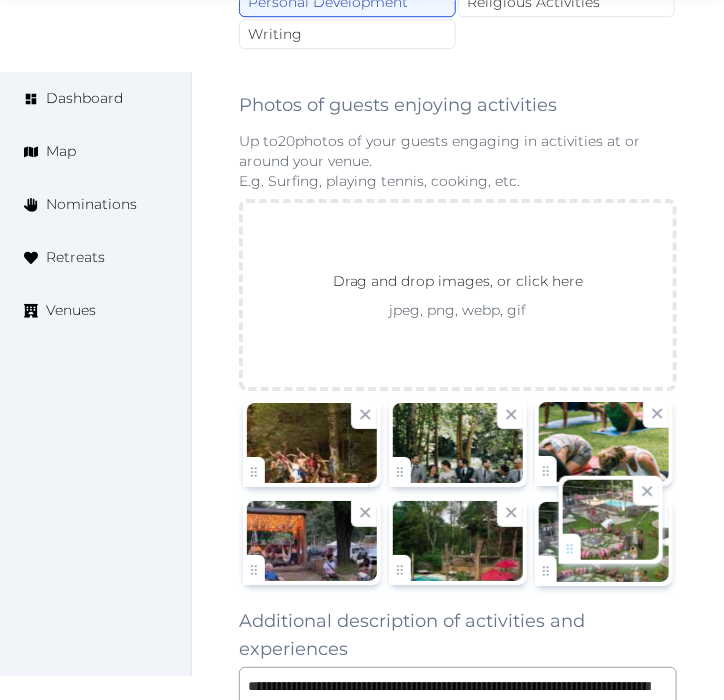 drag, startPoint x: 254, startPoint y: 431, endPoint x: 570, endPoint y: 533, distance: 332.0542 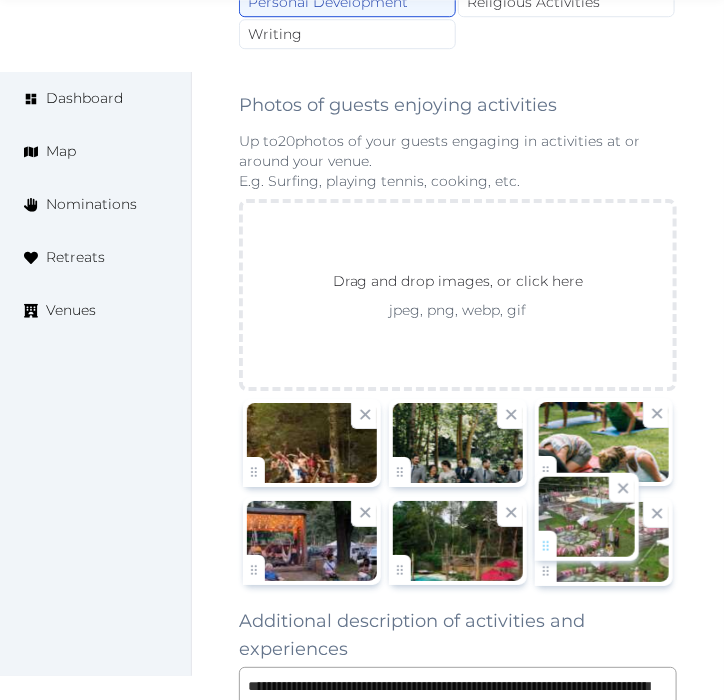 click on "Irene Gonzales   Account My Venue Listings My Retreats Logout      Dashboard Map Nominations Retreats Venues Edit venue 60 %  complete Fill out all the fields in your listing to increase its completion percentage.   A higher completion percentage will make your listing more attractive and result in better matches. Race Brook Lodge   View  listing   Open    Close CRM Lead Basic details Pricing and policies Retreat spaces Meeting spaces Accommodations Amenities Food and dining Activities and experiences Location Environment Types of retreats Brochures Notes Ownership Administration Activity This venue is live and visible to the public Mark draft Archive Venue owned by Irene Gonzales ziggydala@gmail.com Copy ownership transfer link Share this link with any user to transfer ownership of this venue. Users without accounts will be directed to register. Copy update link Copy recommended link Copy shortlist link Nearby Activities and Experiences 20" at bounding box center (362, -910) 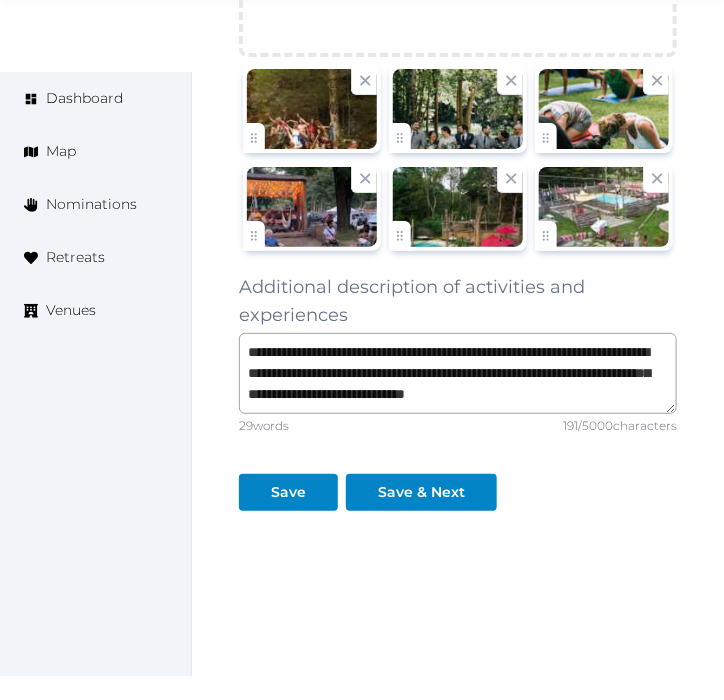 scroll, scrollTop: 3233, scrollLeft: 0, axis: vertical 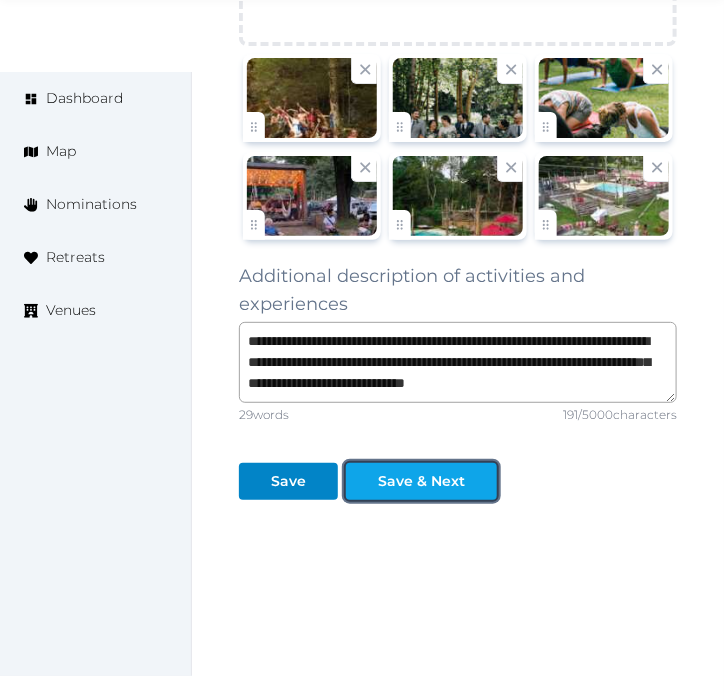click on "Save & Next" at bounding box center [421, 481] 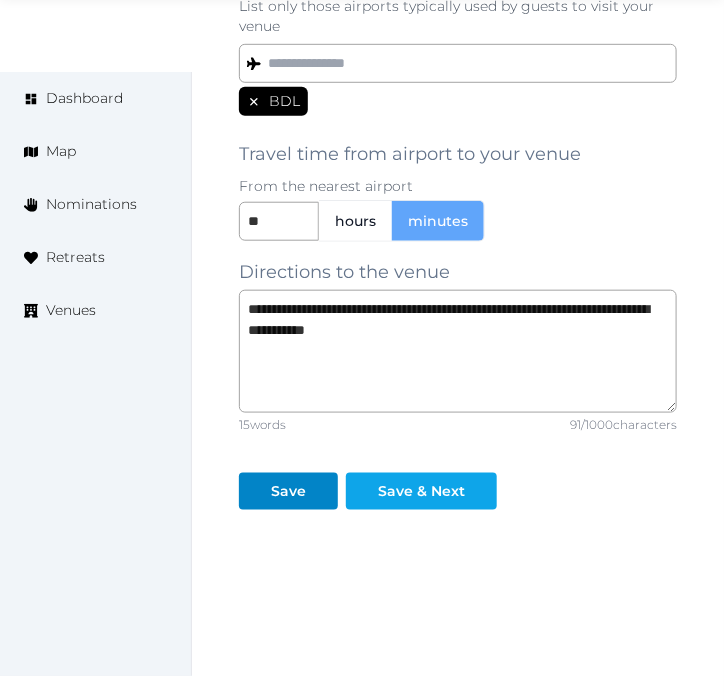 scroll, scrollTop: 1891, scrollLeft: 0, axis: vertical 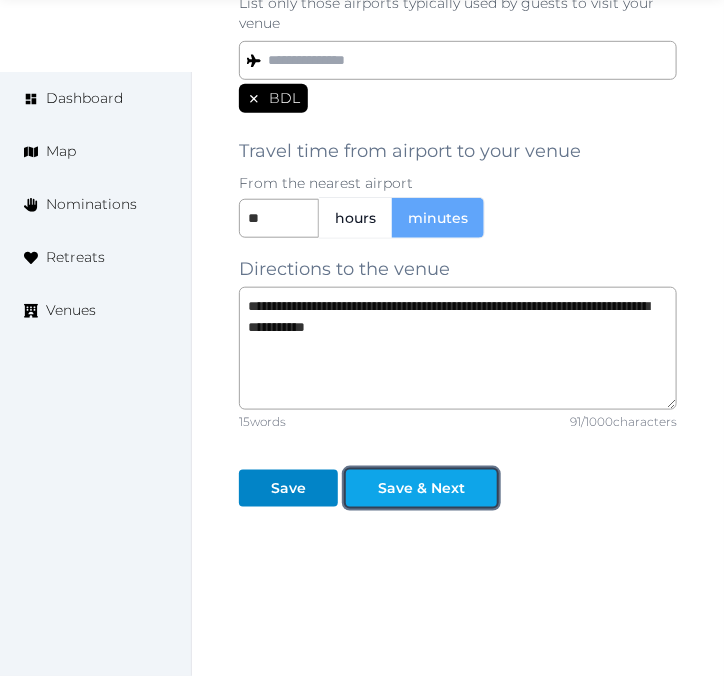 click on "Save & Next" at bounding box center [421, 488] 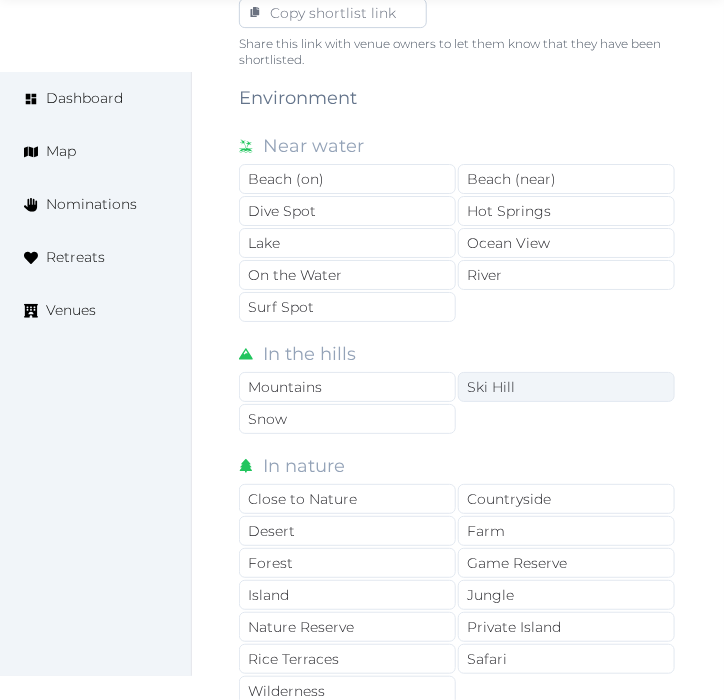 scroll, scrollTop: 1555, scrollLeft: 0, axis: vertical 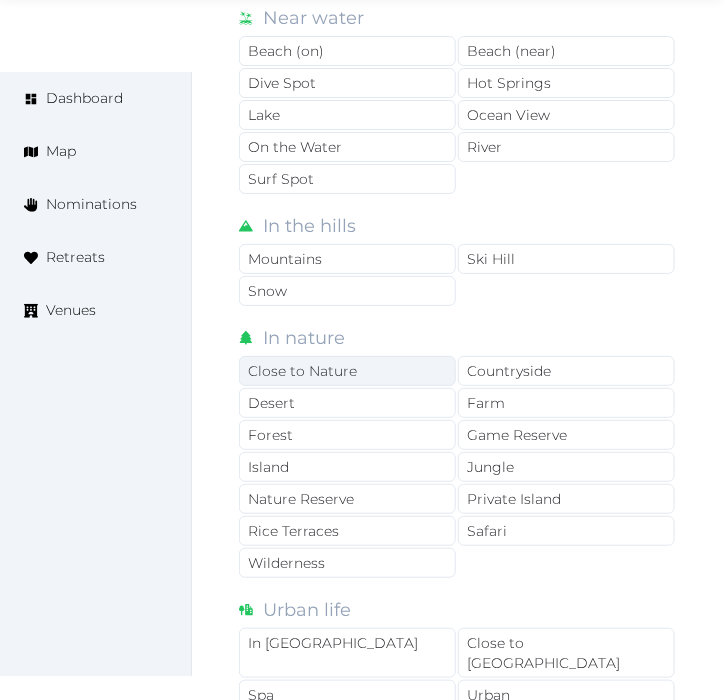 click on "Close to Nature" at bounding box center [347, 371] 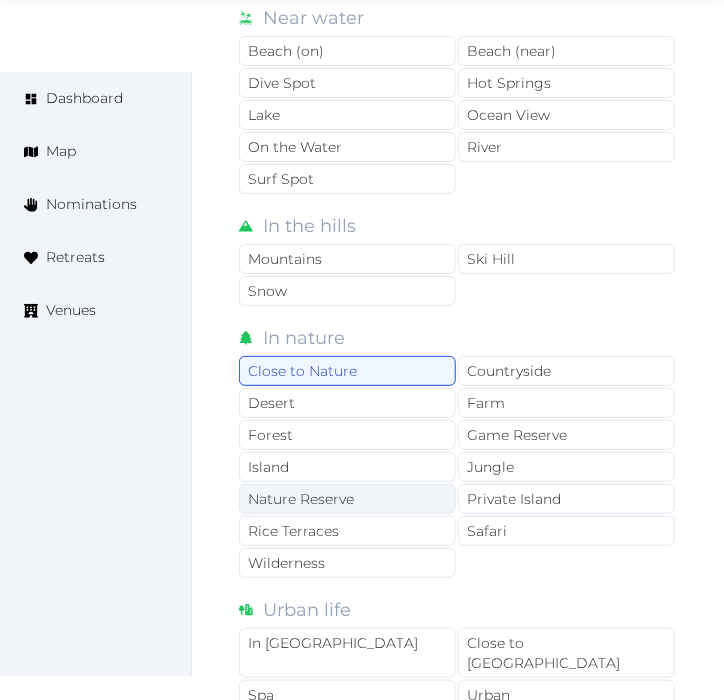 click on "Nature Reserve" at bounding box center [347, 499] 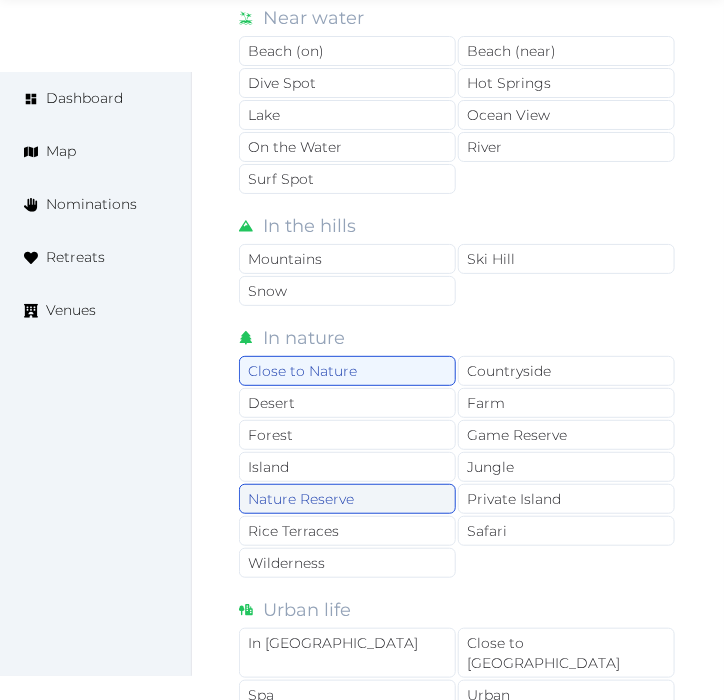 click on "Nature Reserve" at bounding box center (347, 499) 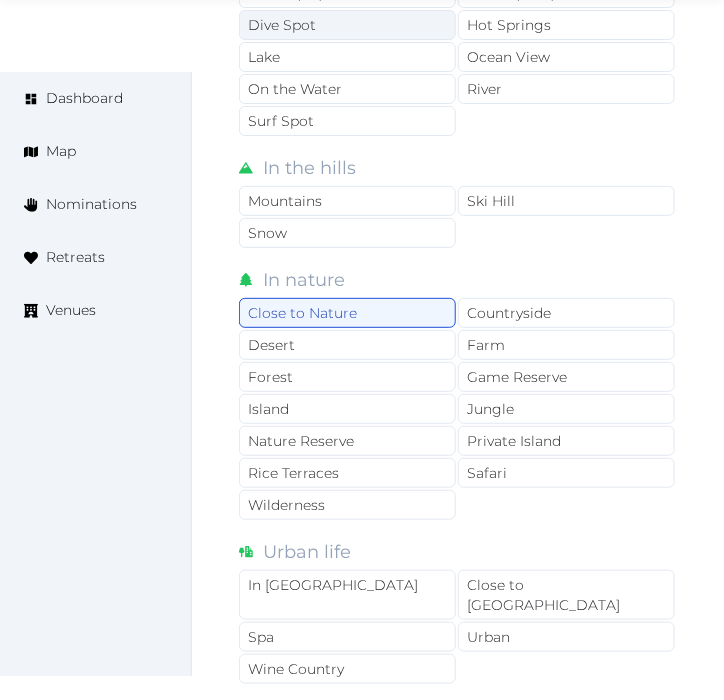 scroll, scrollTop: 1222, scrollLeft: 0, axis: vertical 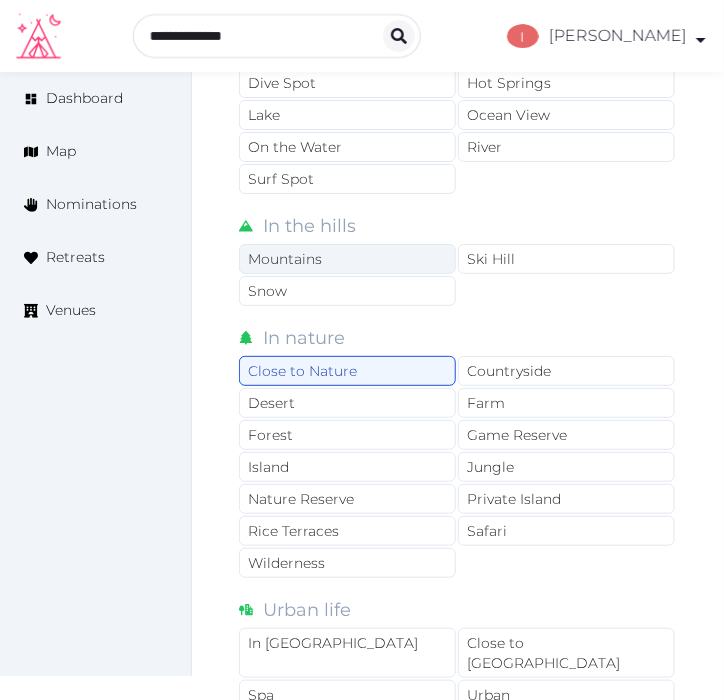 click on "Mountains" at bounding box center (347, 259) 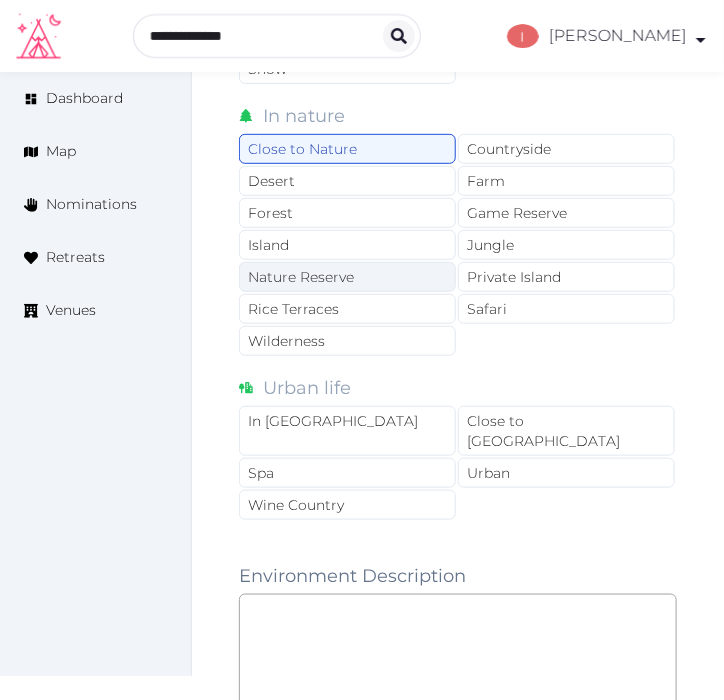 scroll, scrollTop: 1555, scrollLeft: 0, axis: vertical 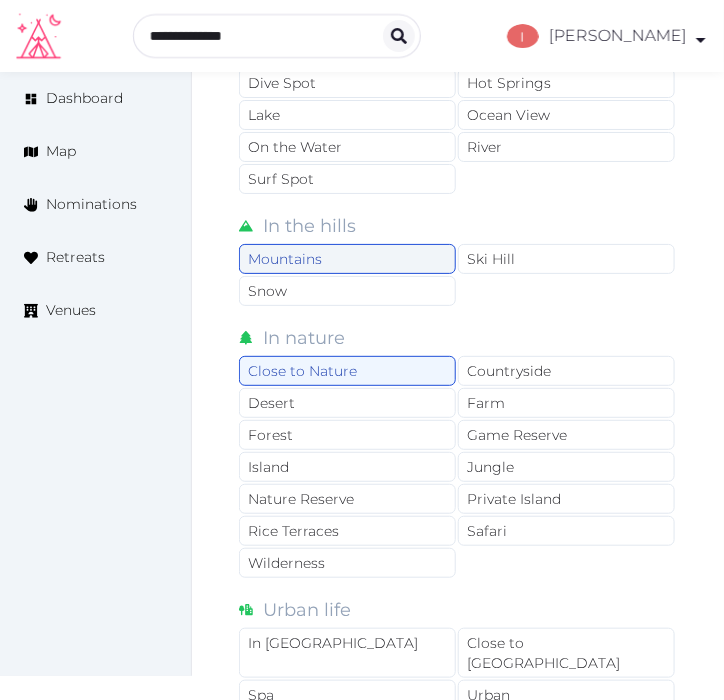 click on "Mountains" at bounding box center [347, 259] 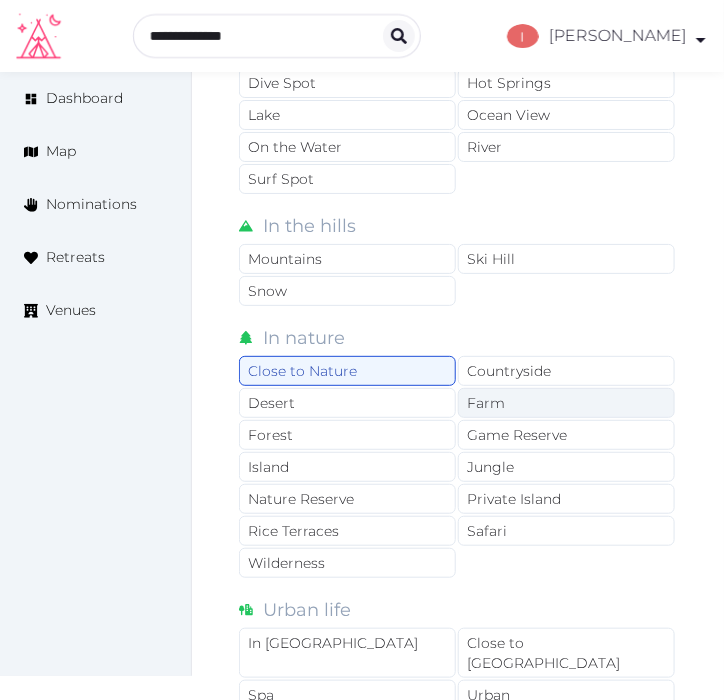 click on "Farm" at bounding box center (566, 403) 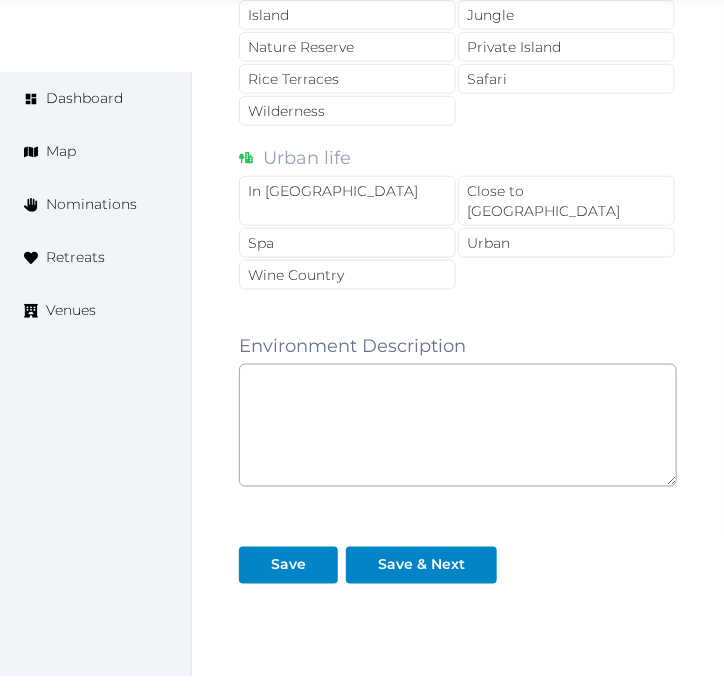 scroll, scrollTop: 2066, scrollLeft: 0, axis: vertical 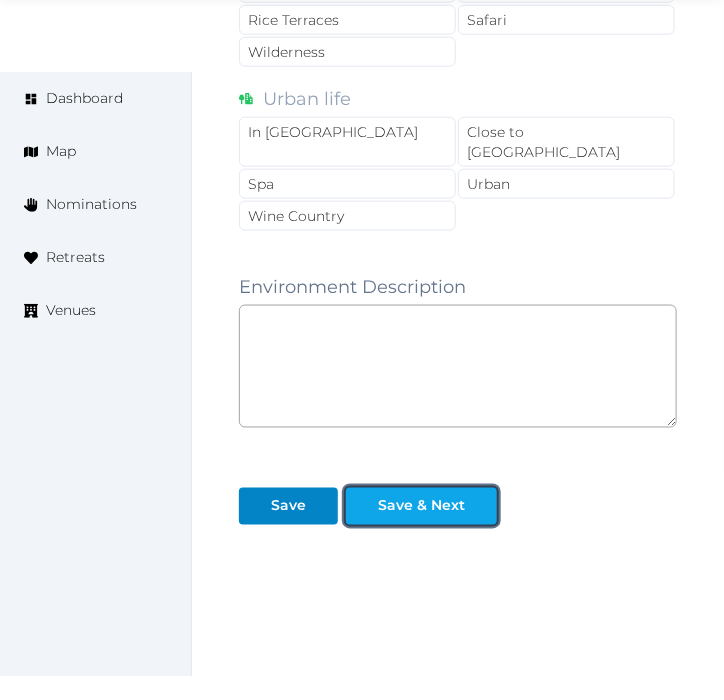 click on "Save & Next" at bounding box center (421, 506) 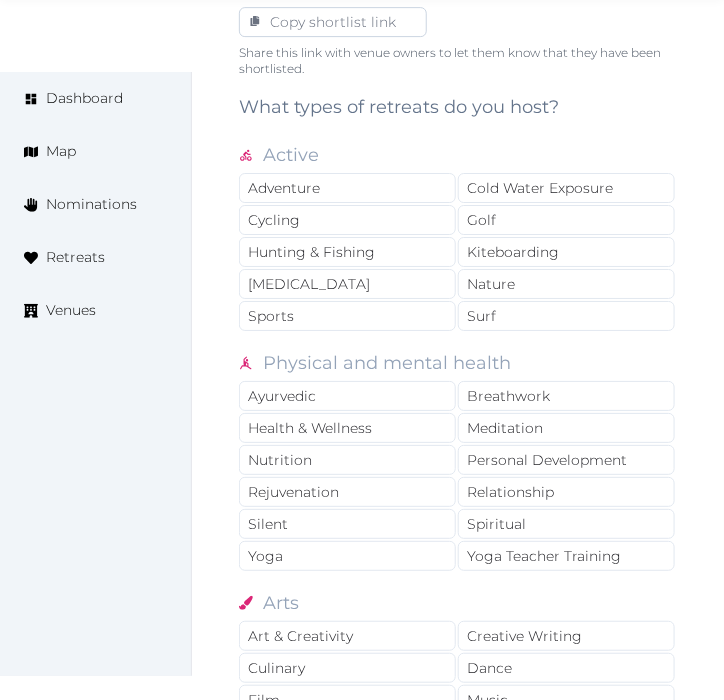scroll, scrollTop: 1555, scrollLeft: 0, axis: vertical 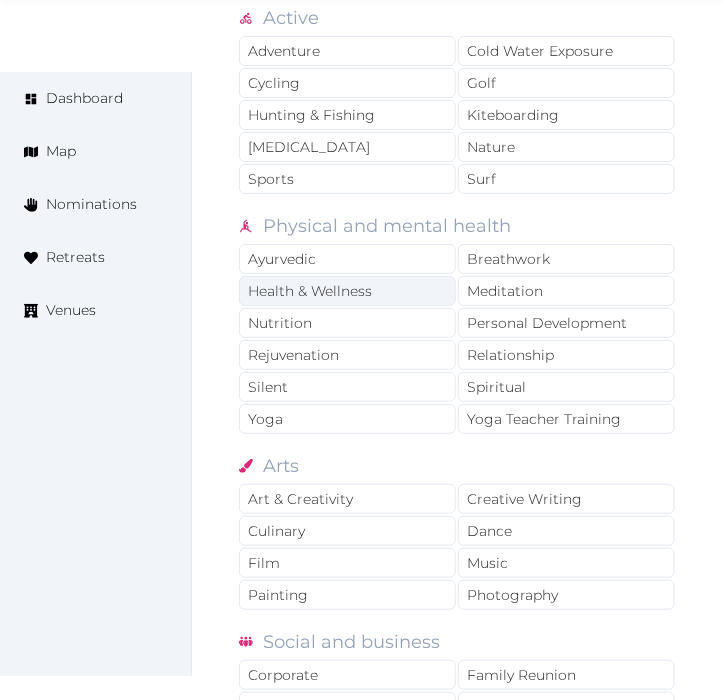 click on "Health & Wellness" at bounding box center [347, 291] 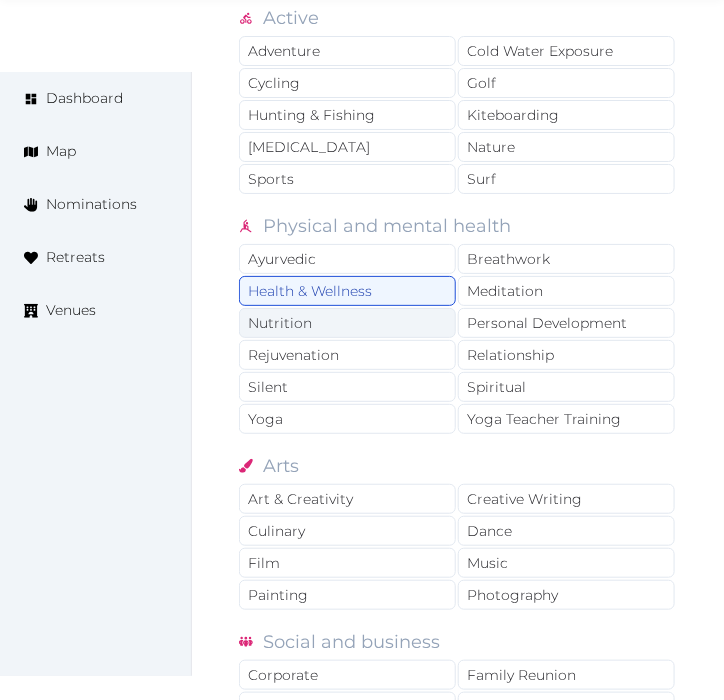 click on "Nutrition" at bounding box center (347, 323) 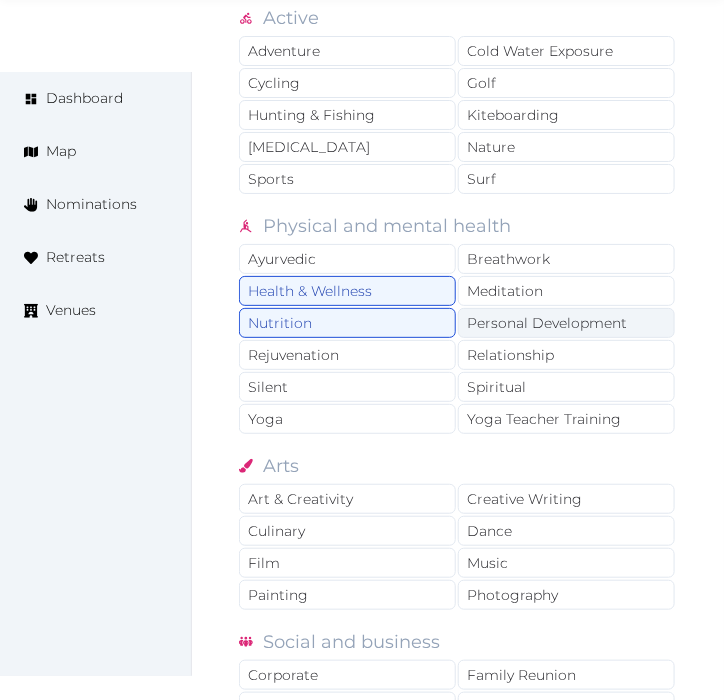 click on "Personal Development" at bounding box center (566, 323) 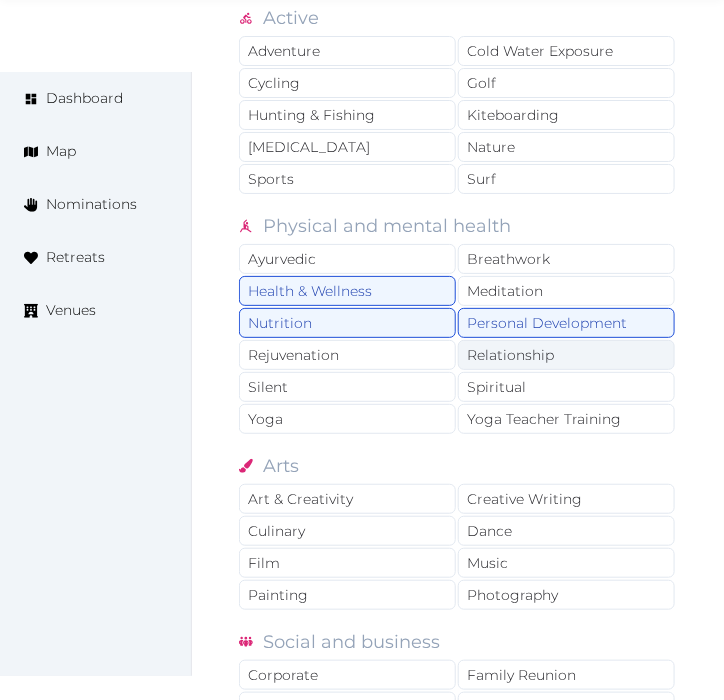 click on "Relationship" at bounding box center (566, 355) 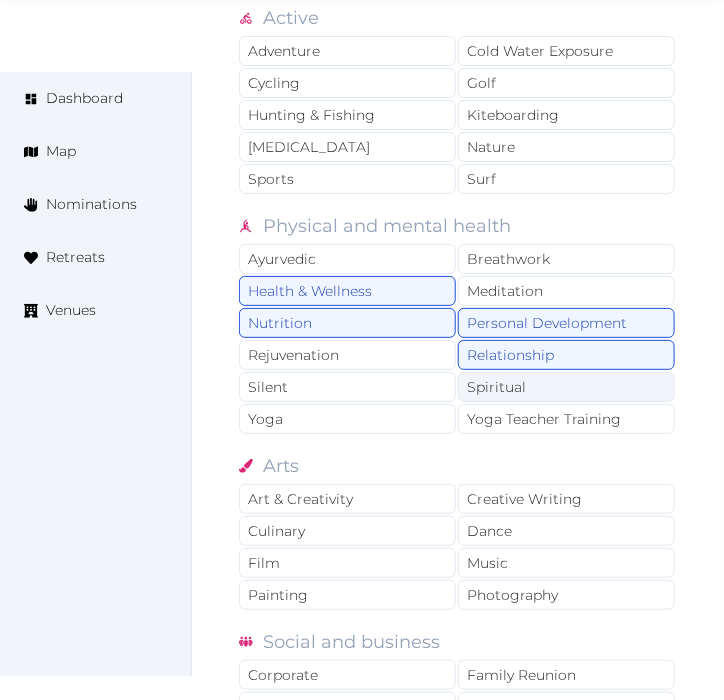 click on "Spiritual" at bounding box center [566, 387] 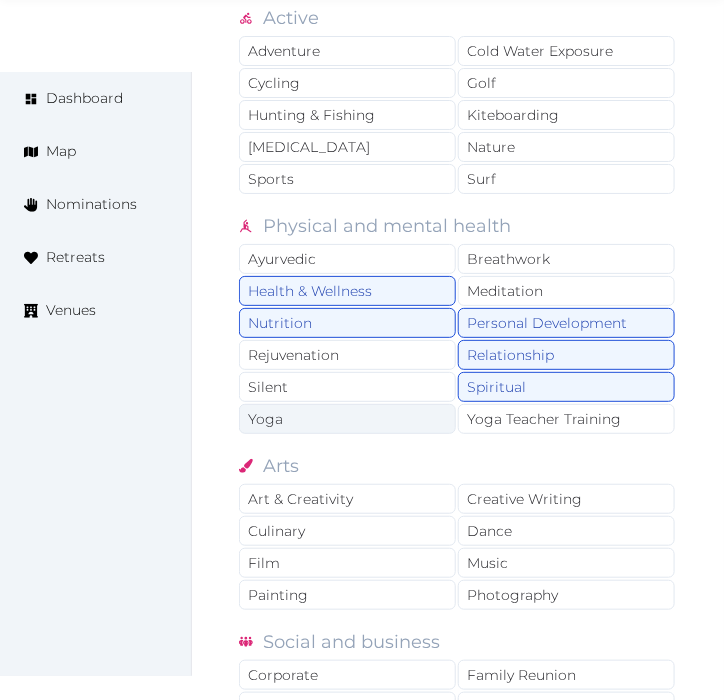 click on "Yoga" at bounding box center (347, 419) 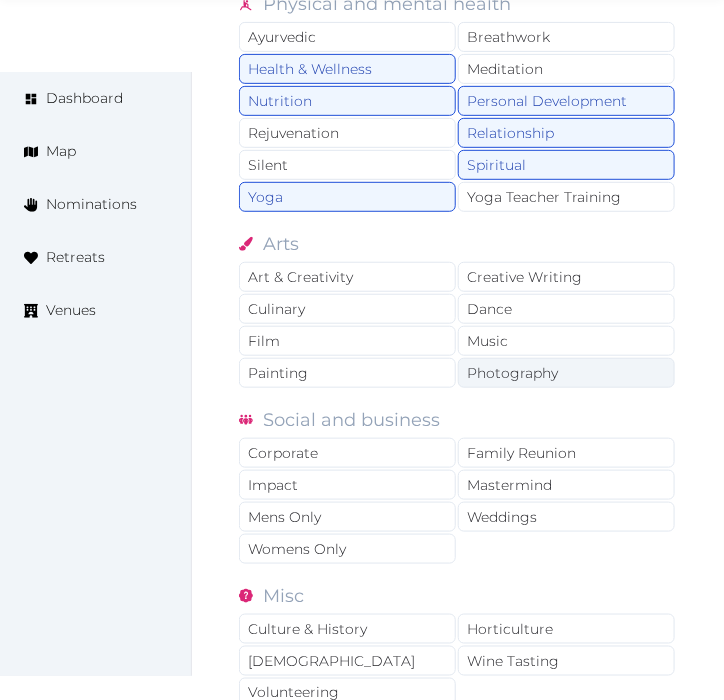 scroll, scrollTop: 1888, scrollLeft: 0, axis: vertical 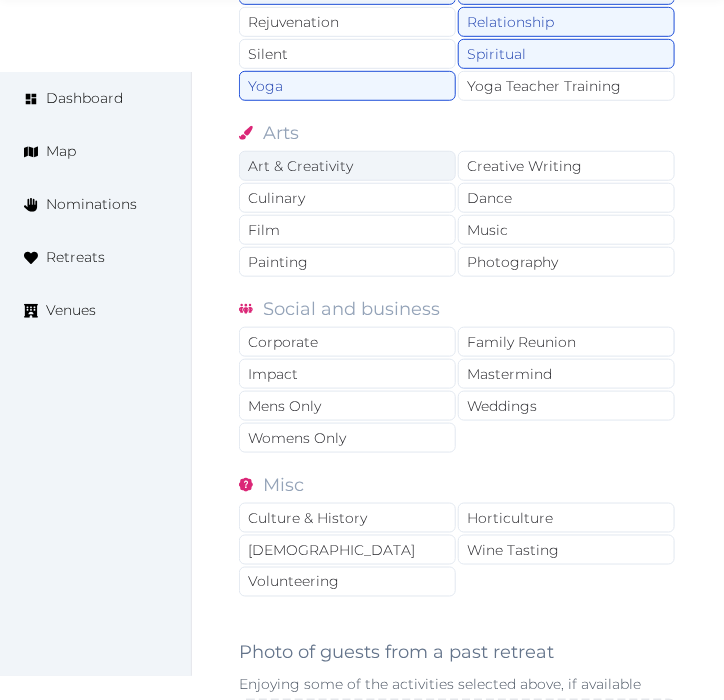 click on "Art & Creativity" at bounding box center (347, 166) 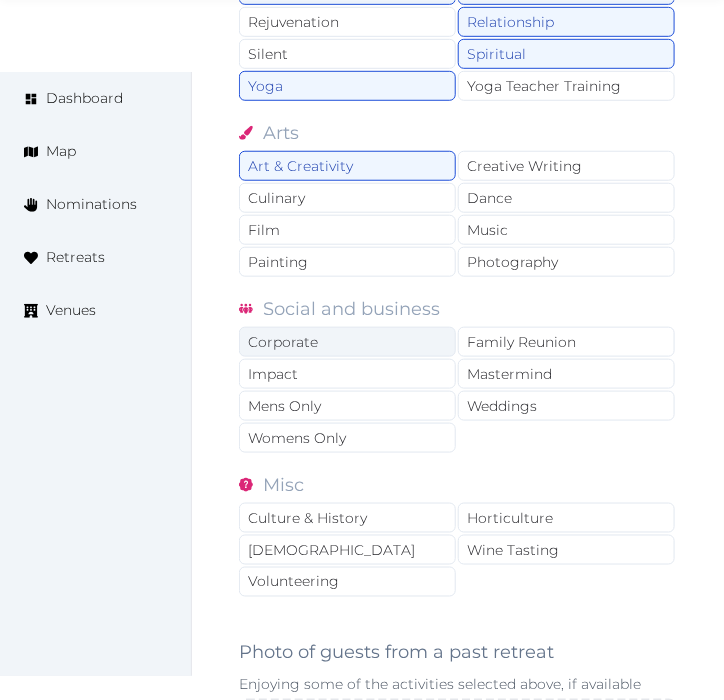 drag, startPoint x: 407, startPoint y: 303, endPoint x: 417, endPoint y: 305, distance: 10.198039 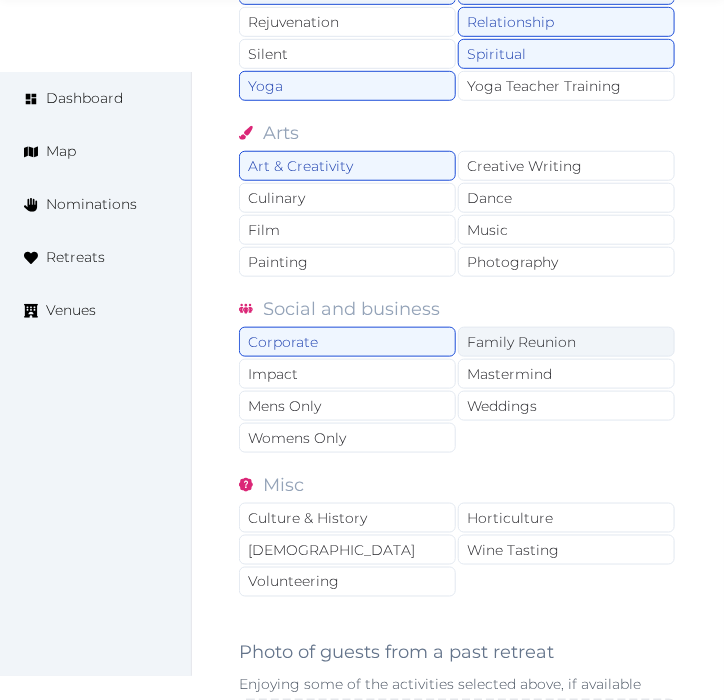 click on "Family Reunion" at bounding box center [566, 342] 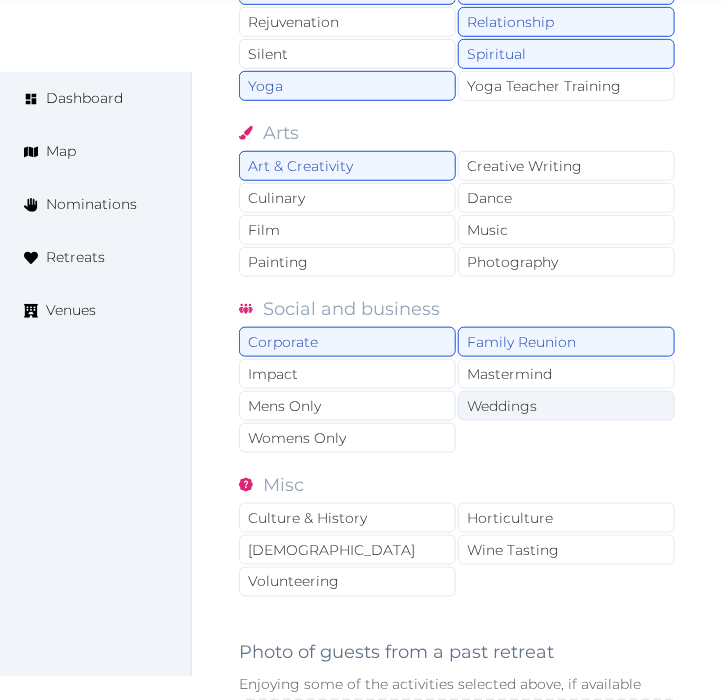 click on "Weddings" at bounding box center (566, 406) 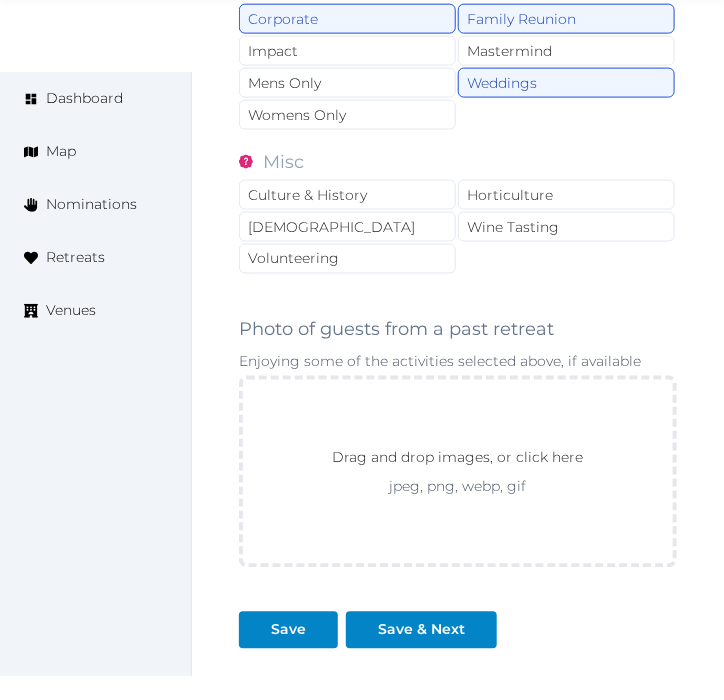 scroll, scrollTop: 2222, scrollLeft: 0, axis: vertical 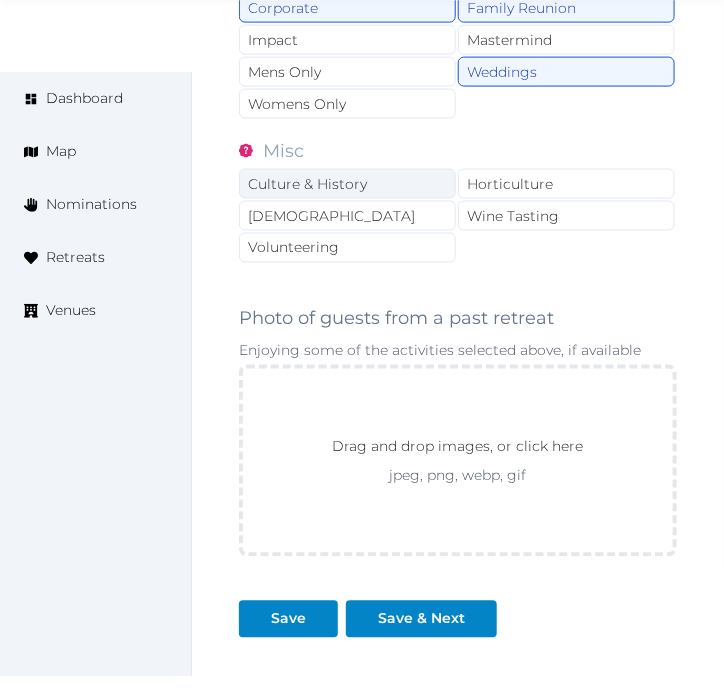 drag, startPoint x: 362, startPoint y: 150, endPoint x: 384, endPoint y: 147, distance: 22.203604 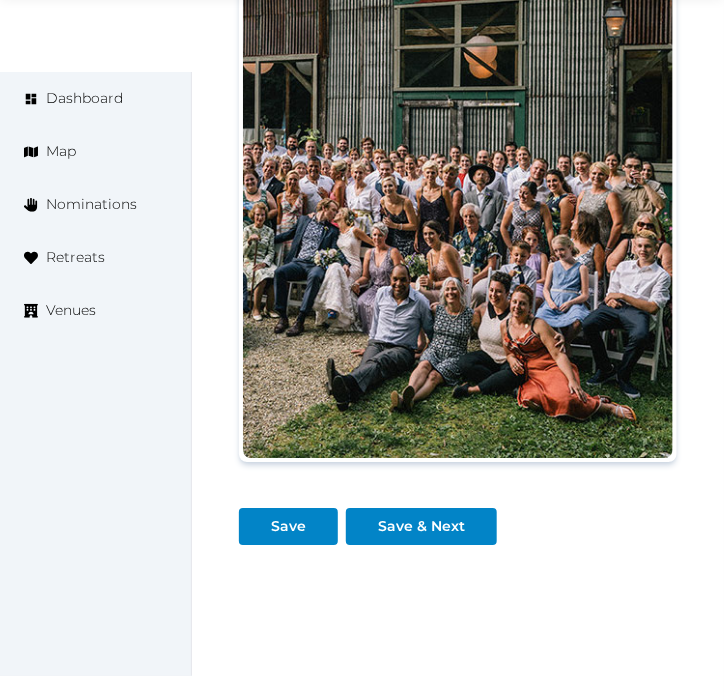 scroll, scrollTop: 2821, scrollLeft: 0, axis: vertical 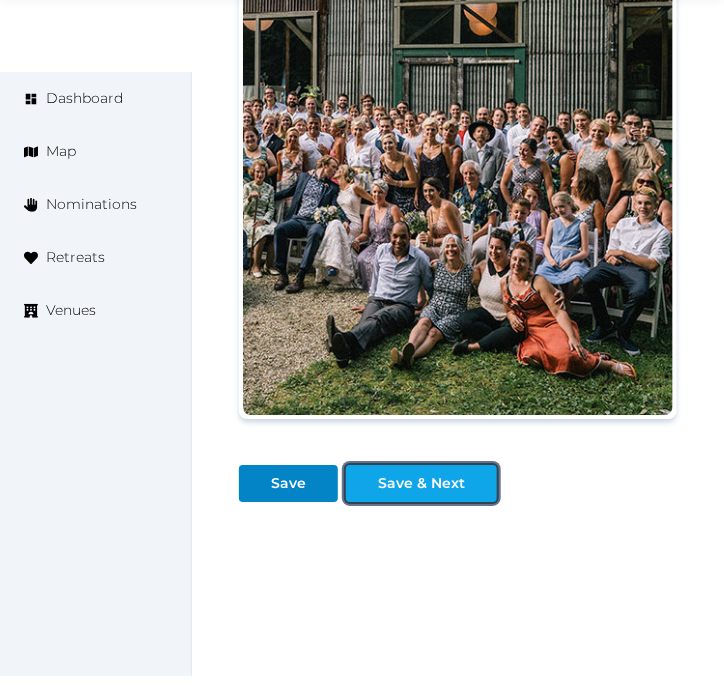 click on "Save & Next" at bounding box center [421, 483] 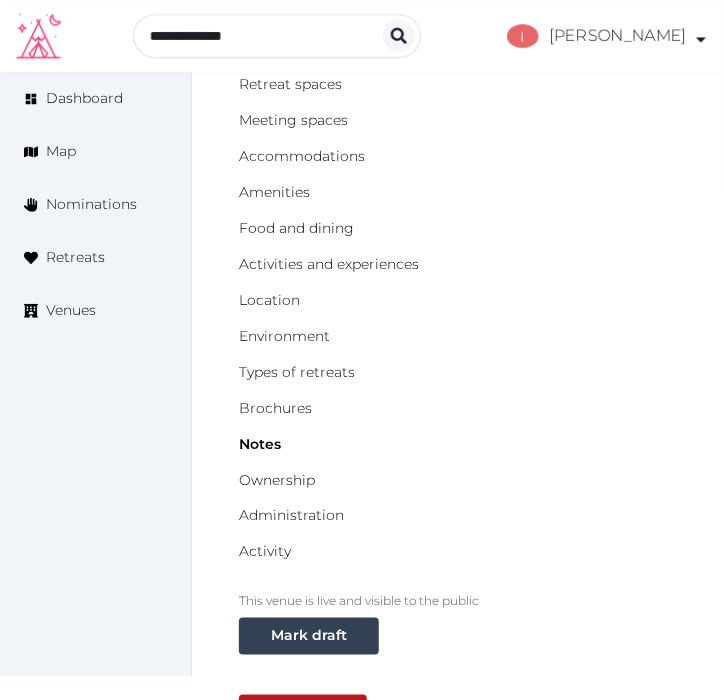 scroll, scrollTop: 33, scrollLeft: 0, axis: vertical 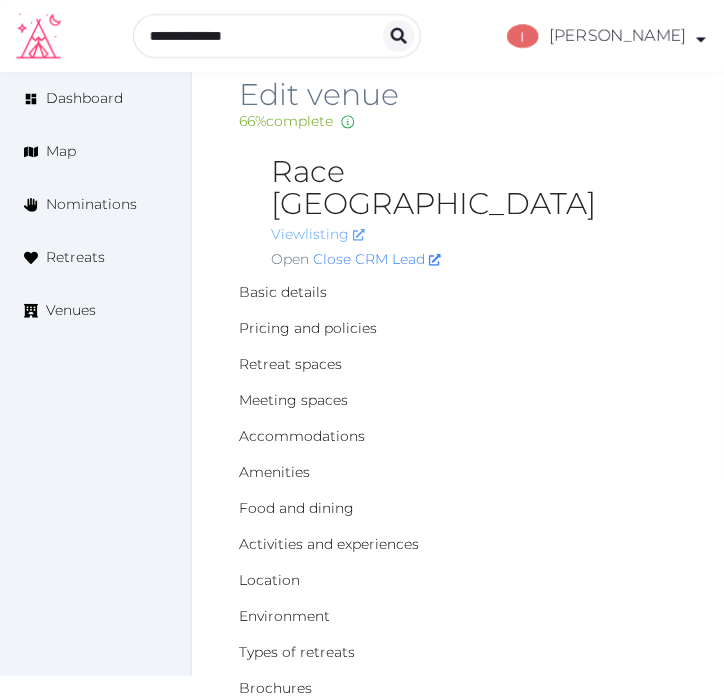click on "View  listing" at bounding box center (318, 234) 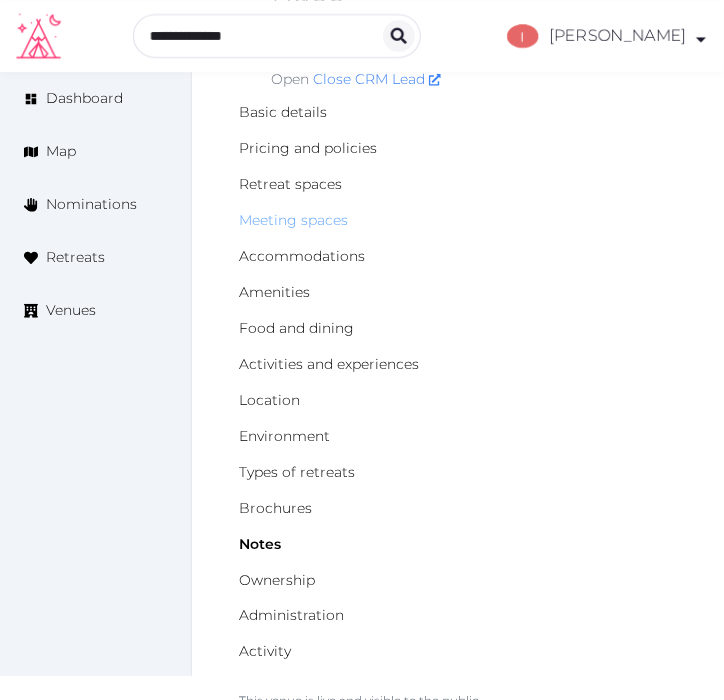 scroll, scrollTop: 33, scrollLeft: 0, axis: vertical 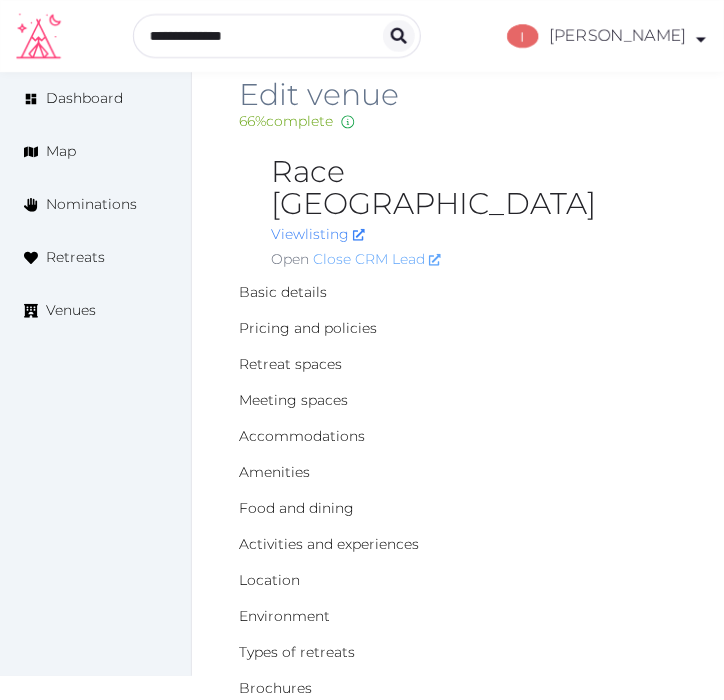 click on "Close CRM Lead" at bounding box center (377, 259) 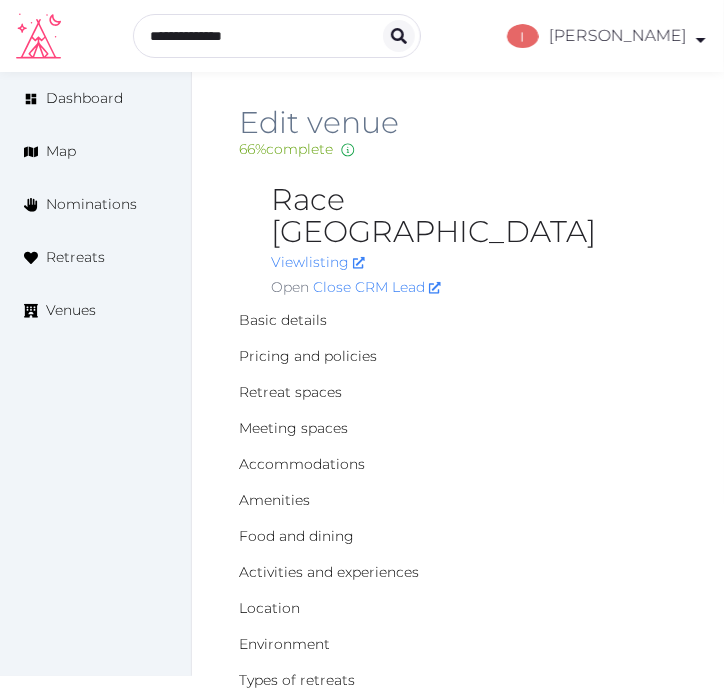 scroll, scrollTop: 0, scrollLeft: 0, axis: both 